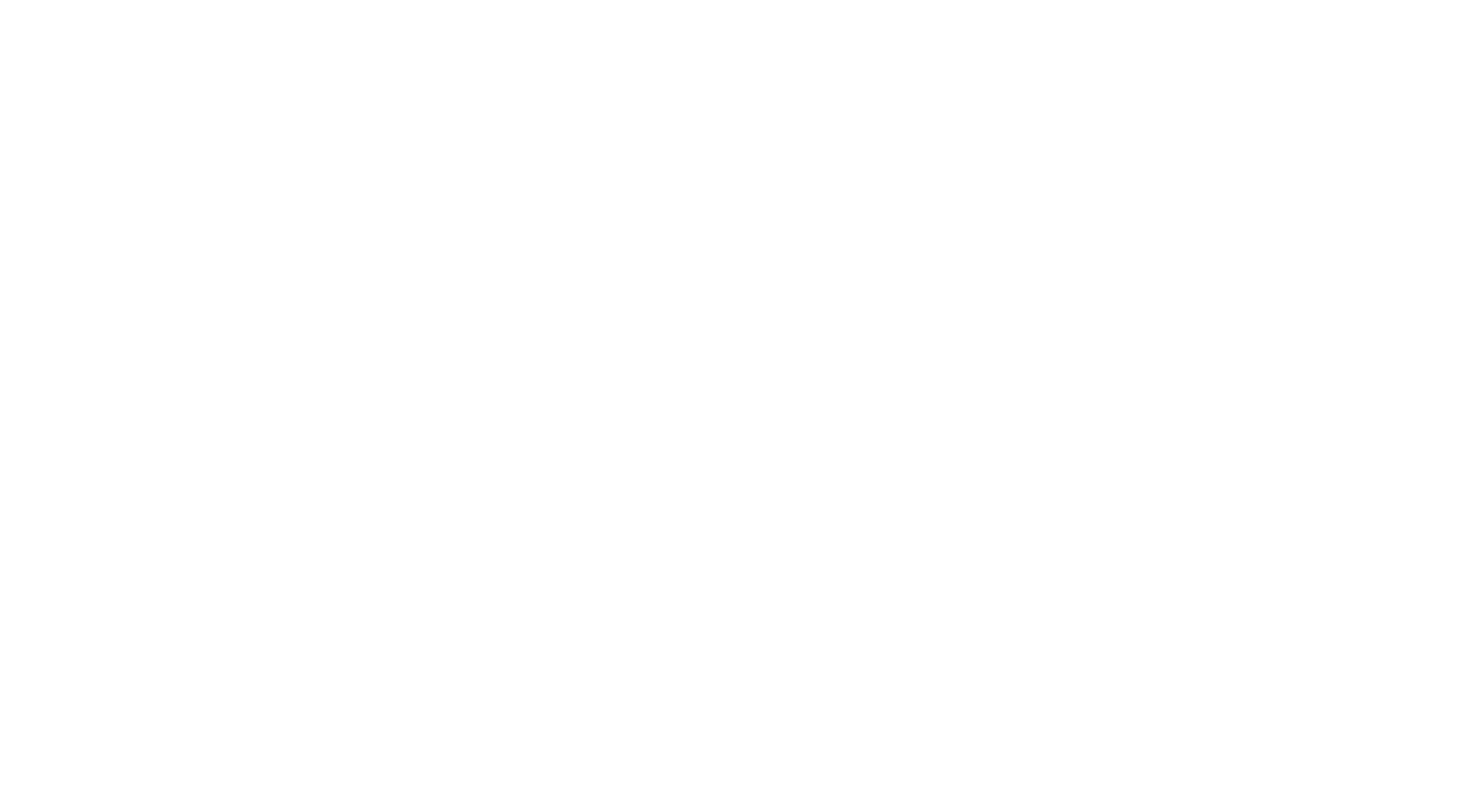 scroll, scrollTop: 0, scrollLeft: 0, axis: both 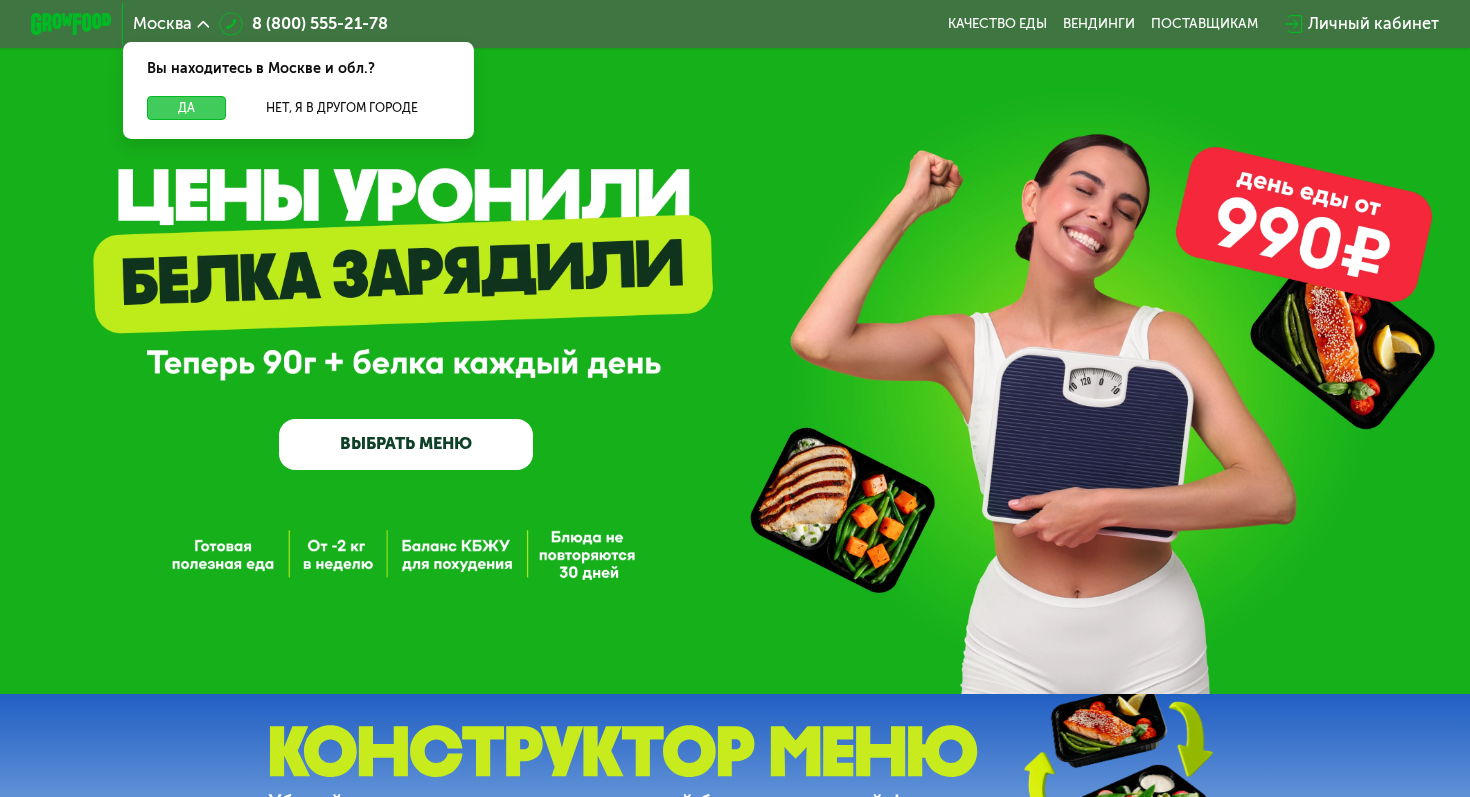 click on "Да" at bounding box center [186, 108] 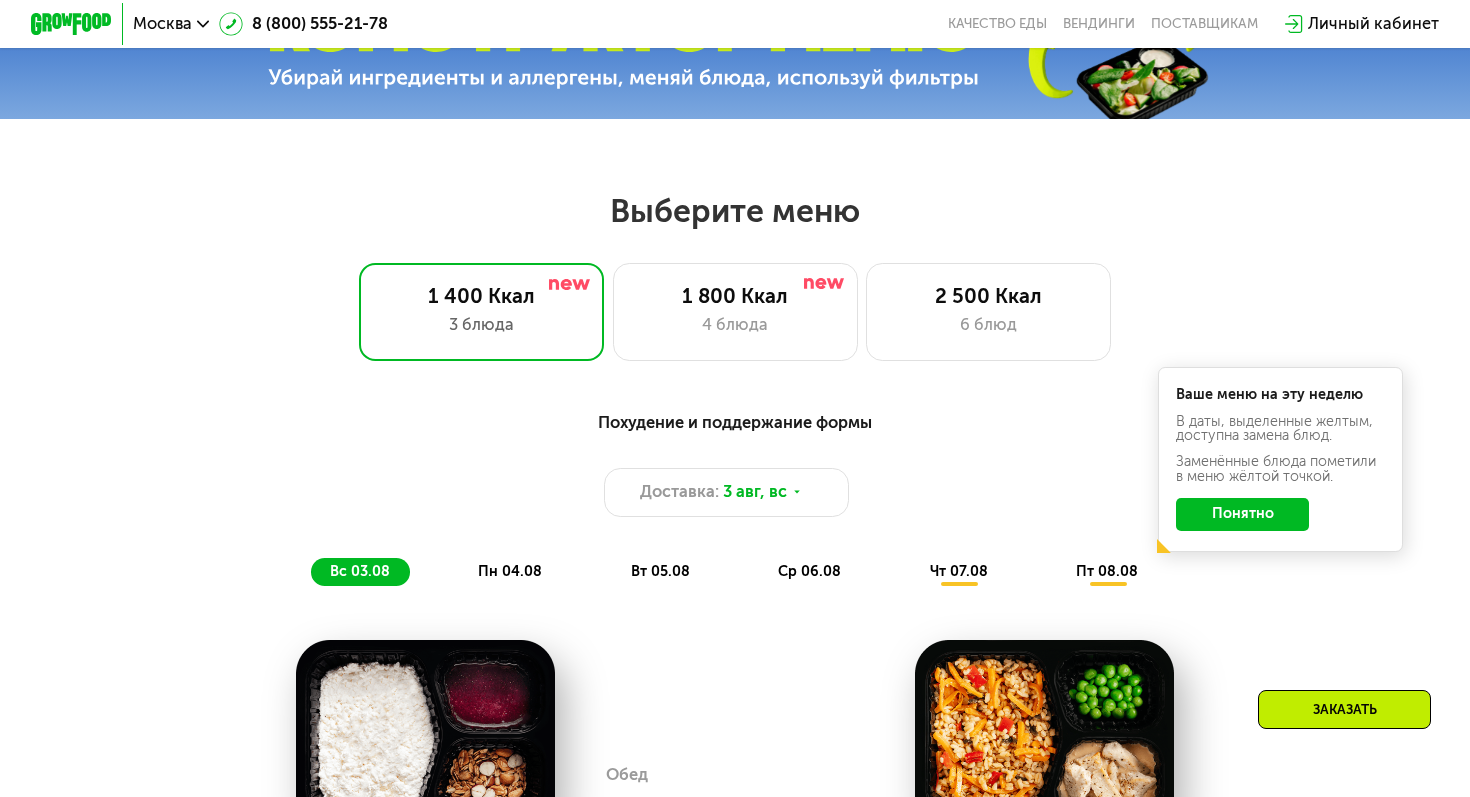 scroll, scrollTop: 758, scrollLeft: 0, axis: vertical 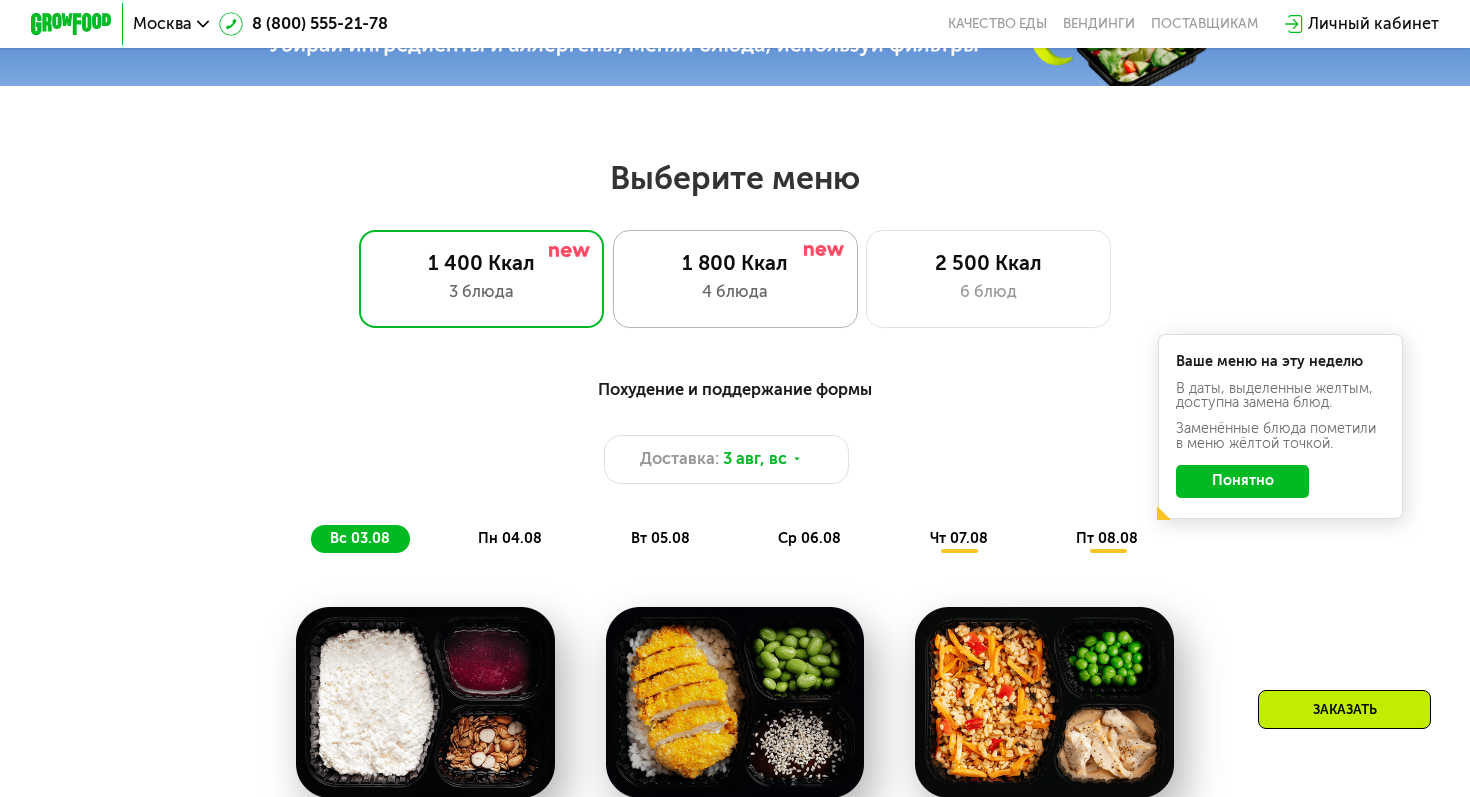 click on "4 блюда" at bounding box center [735, 292] 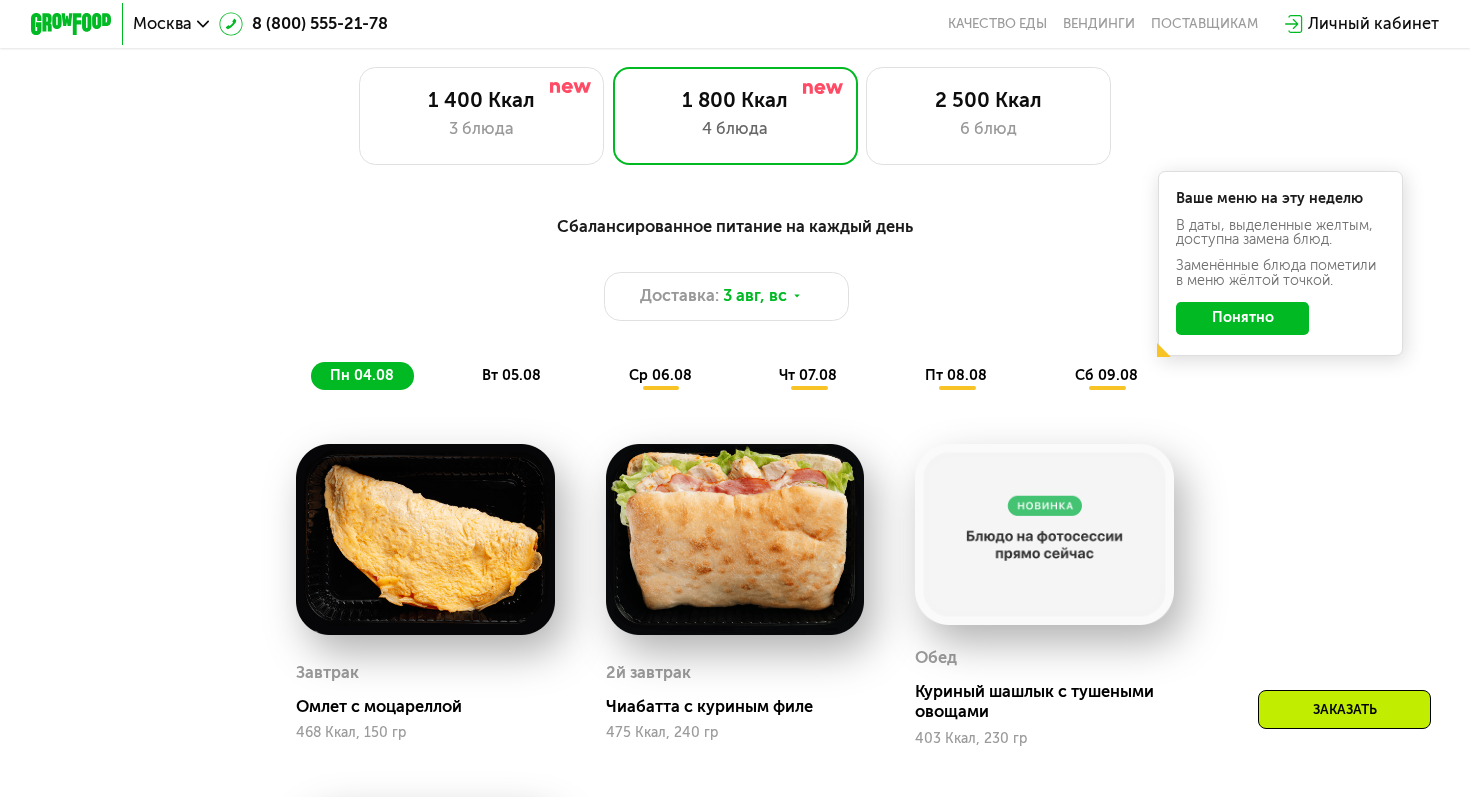 scroll, scrollTop: 934, scrollLeft: 0, axis: vertical 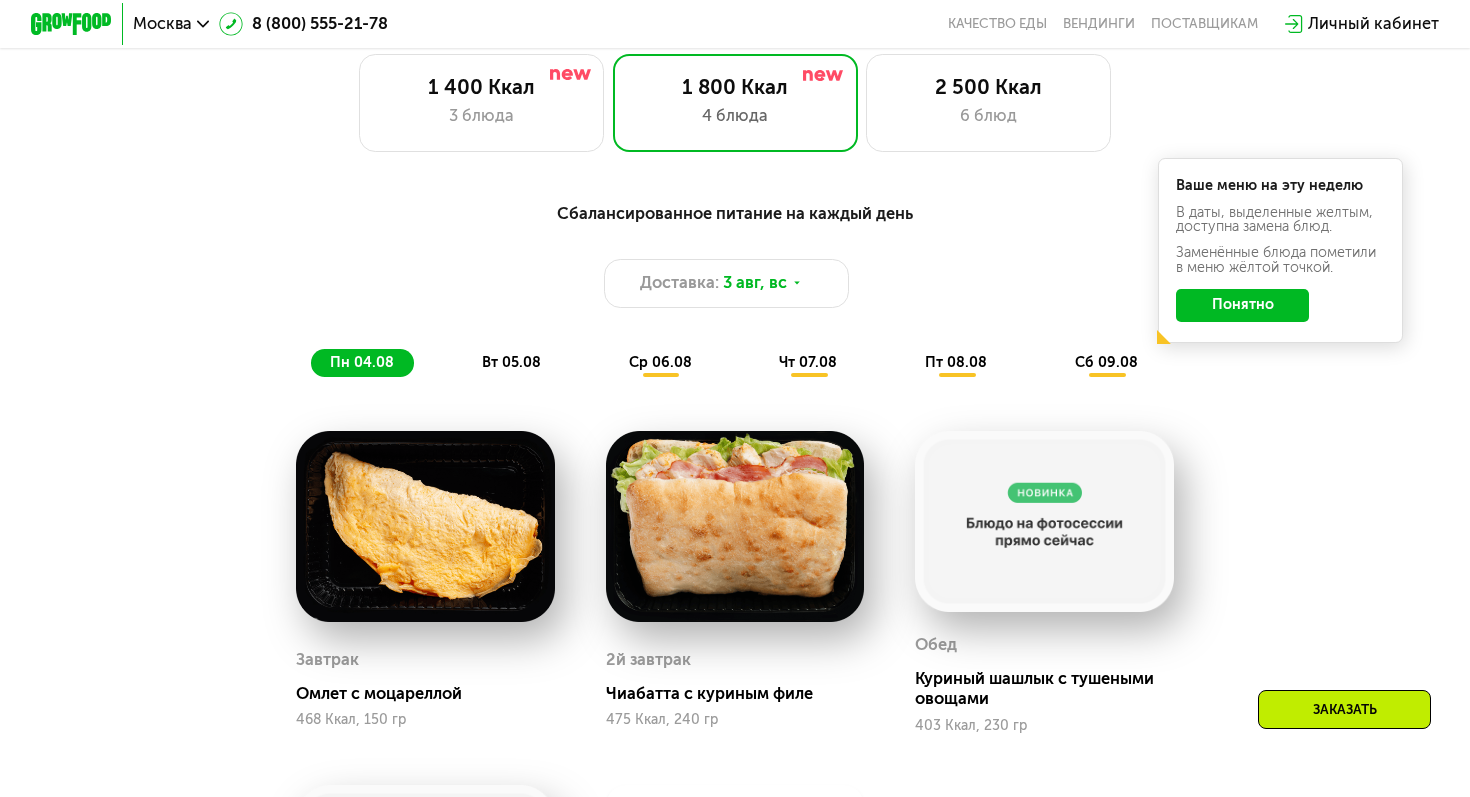click on "Понятно" 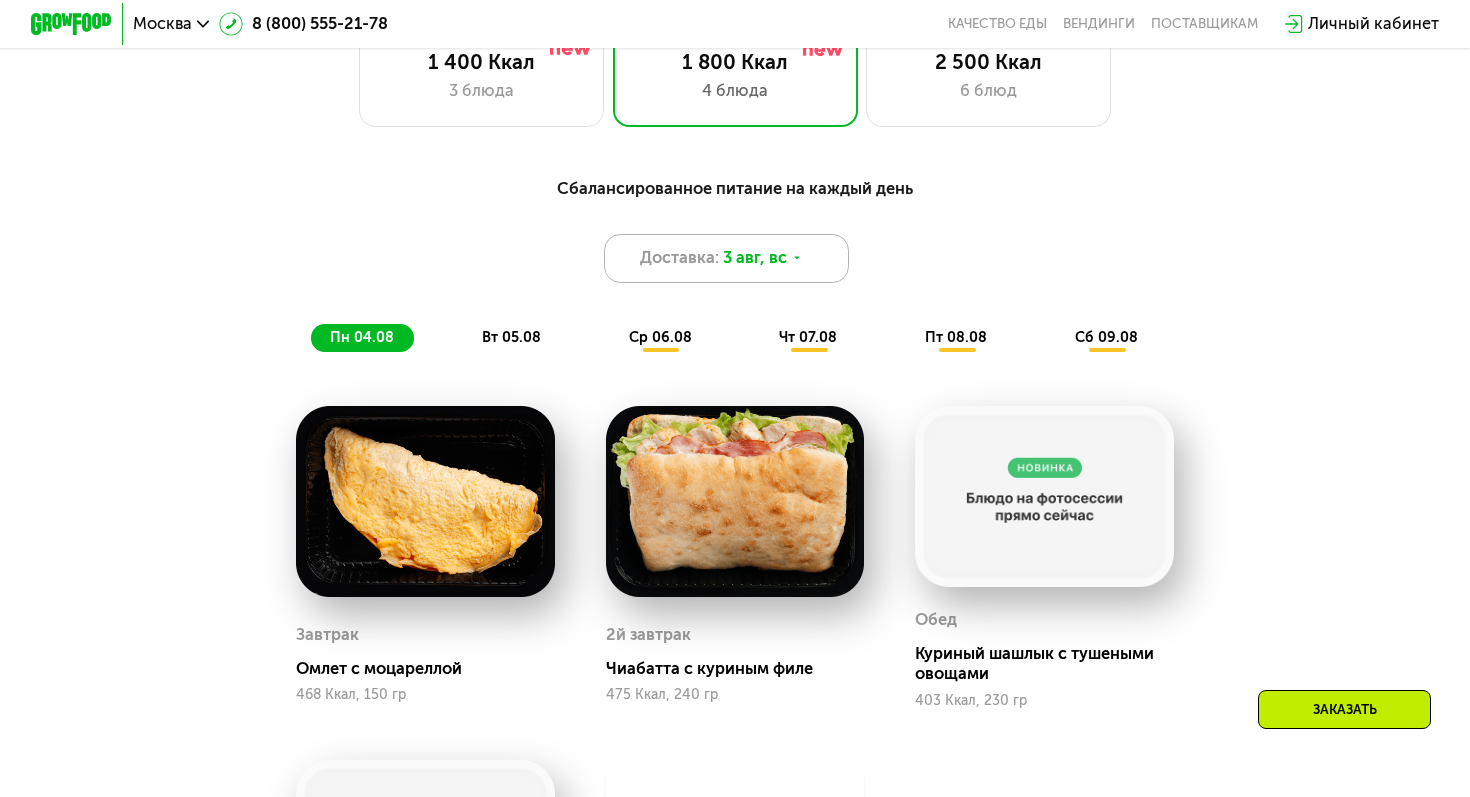 scroll, scrollTop: 957, scrollLeft: 0, axis: vertical 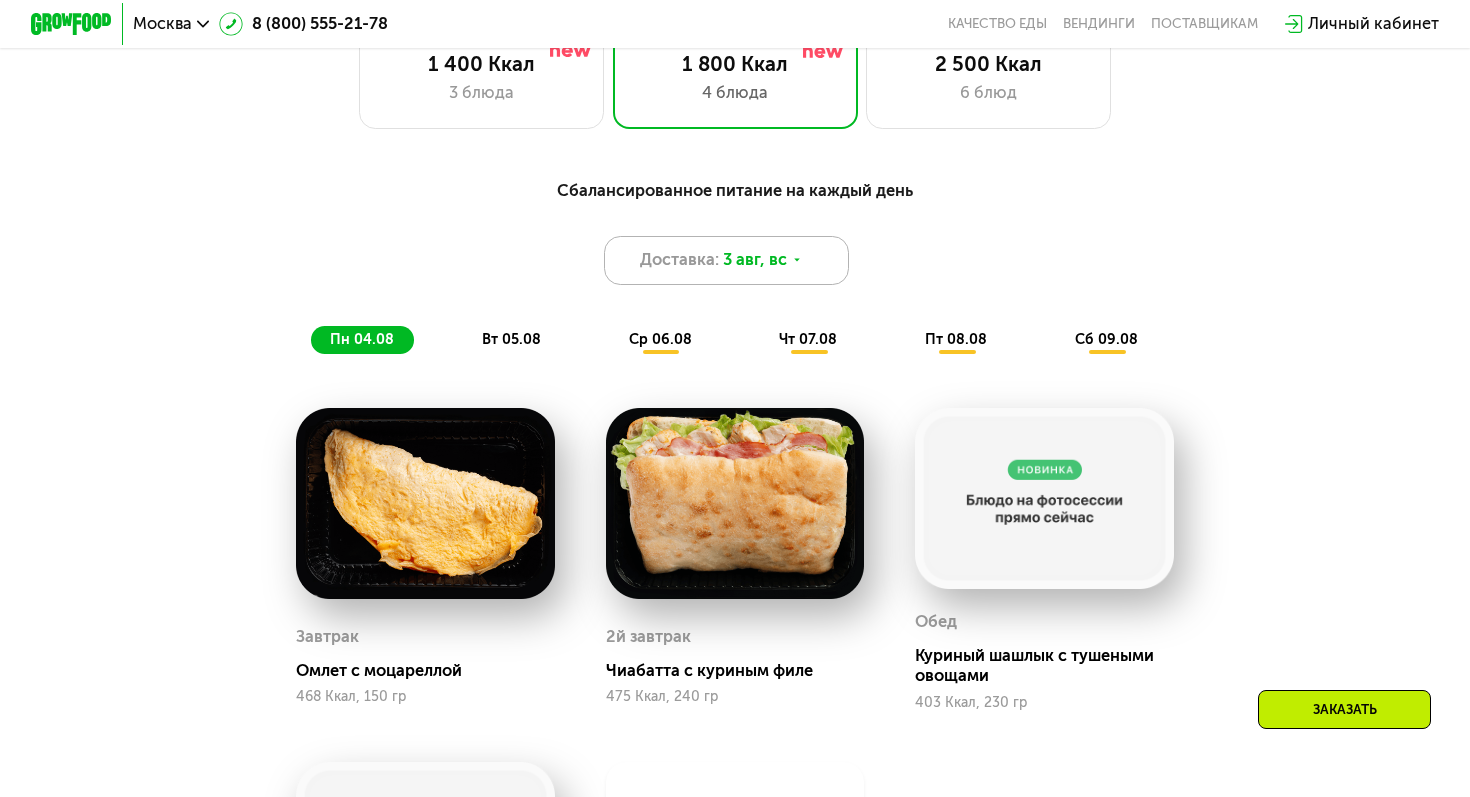 click on "Доставка: 3 авг, вс" at bounding box center [726, 260] 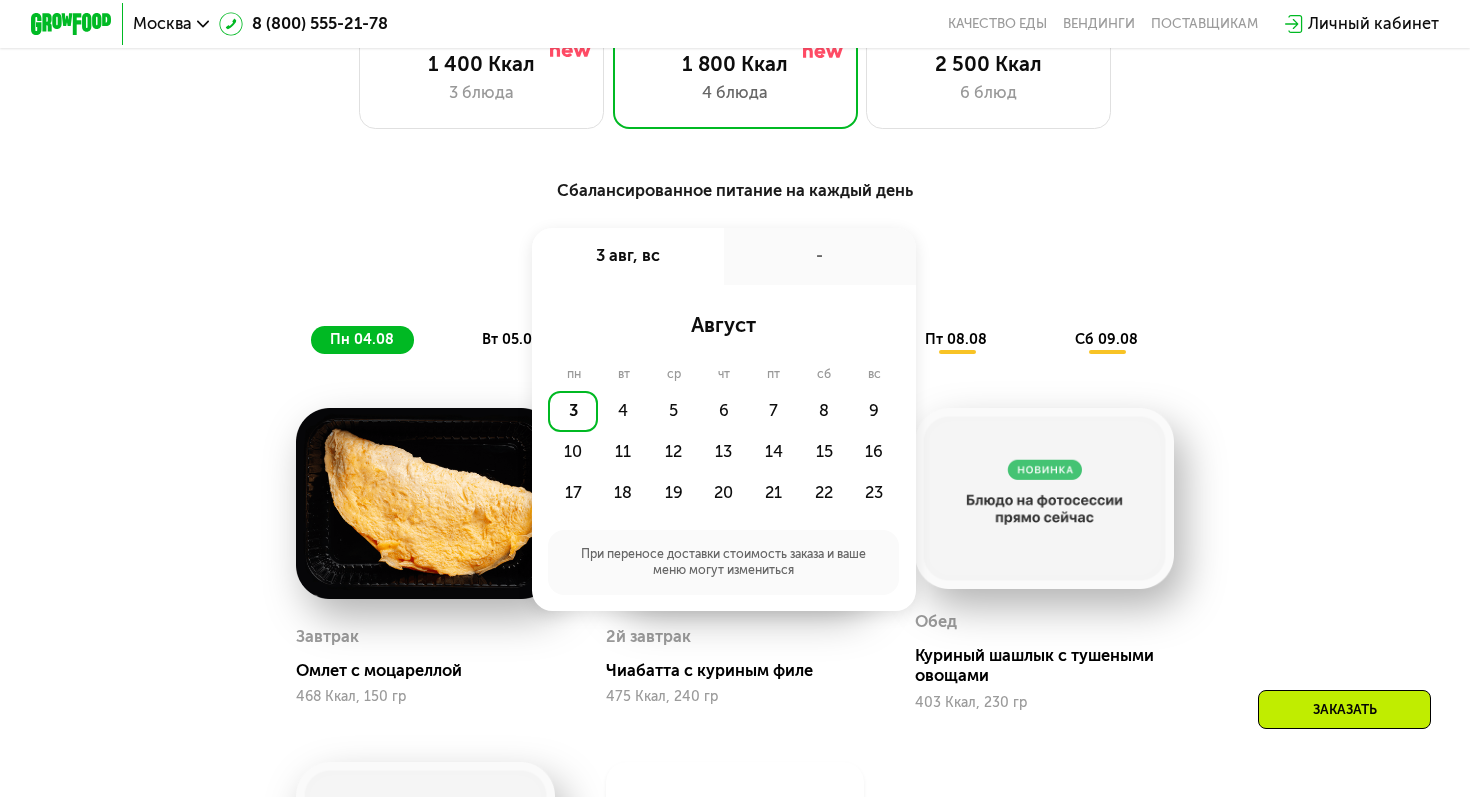 click on "Сбалансированное питание на каждый день Доставка: 3 авг, вс 3 авг, вс - август пн вт ср чт пт сб вс 3 4 5 6 7 8 9 10 11 12 13 14 15 16 17 18 19 20 21 22 23  При переносе доставки стоимость заказа и ваше меню могут измениться  пн 04.08 вт 05.08 ср 06.08 чт 07.08 пт 08.08 сб 09.08" at bounding box center (735, 266) 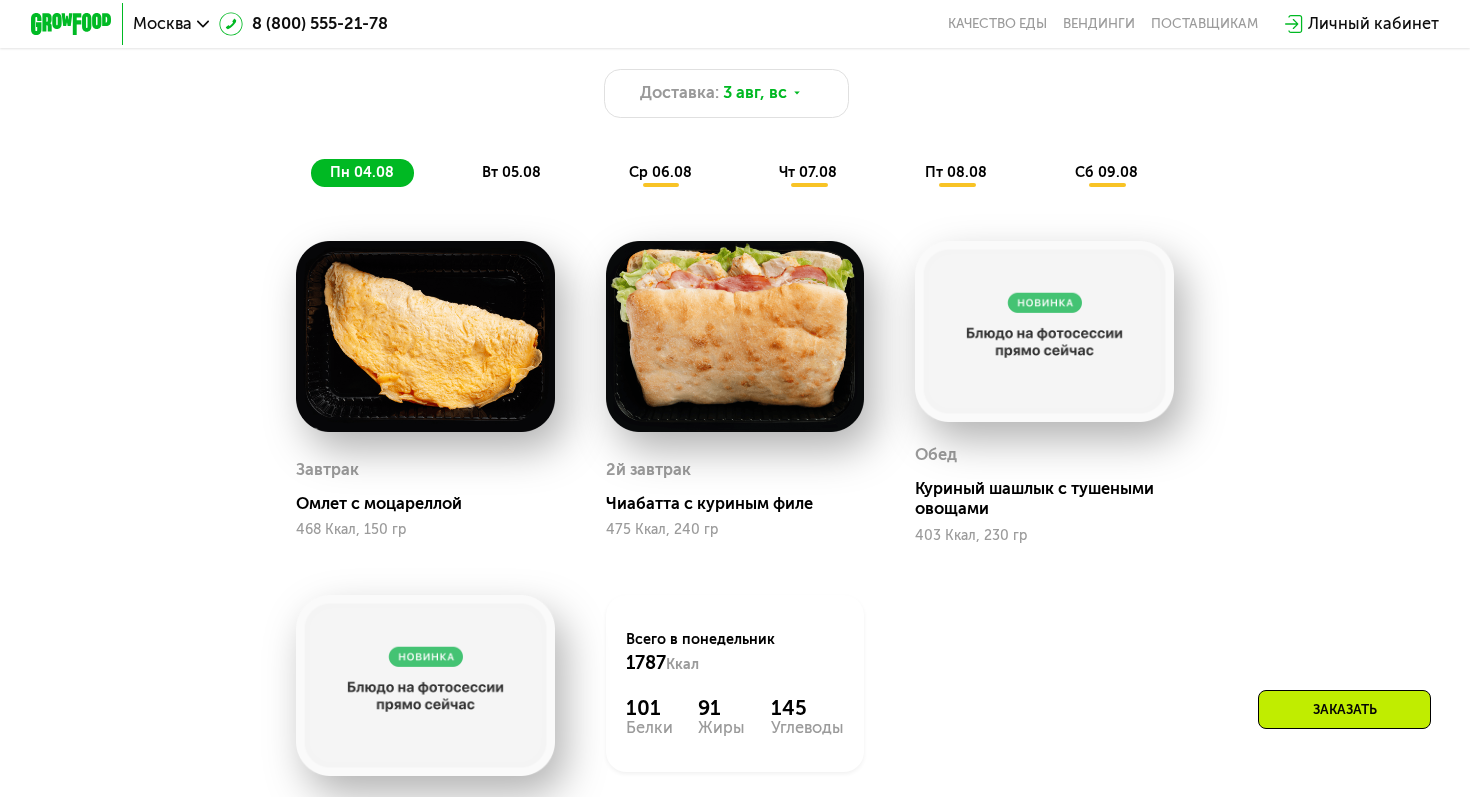scroll, scrollTop: 1126, scrollLeft: 0, axis: vertical 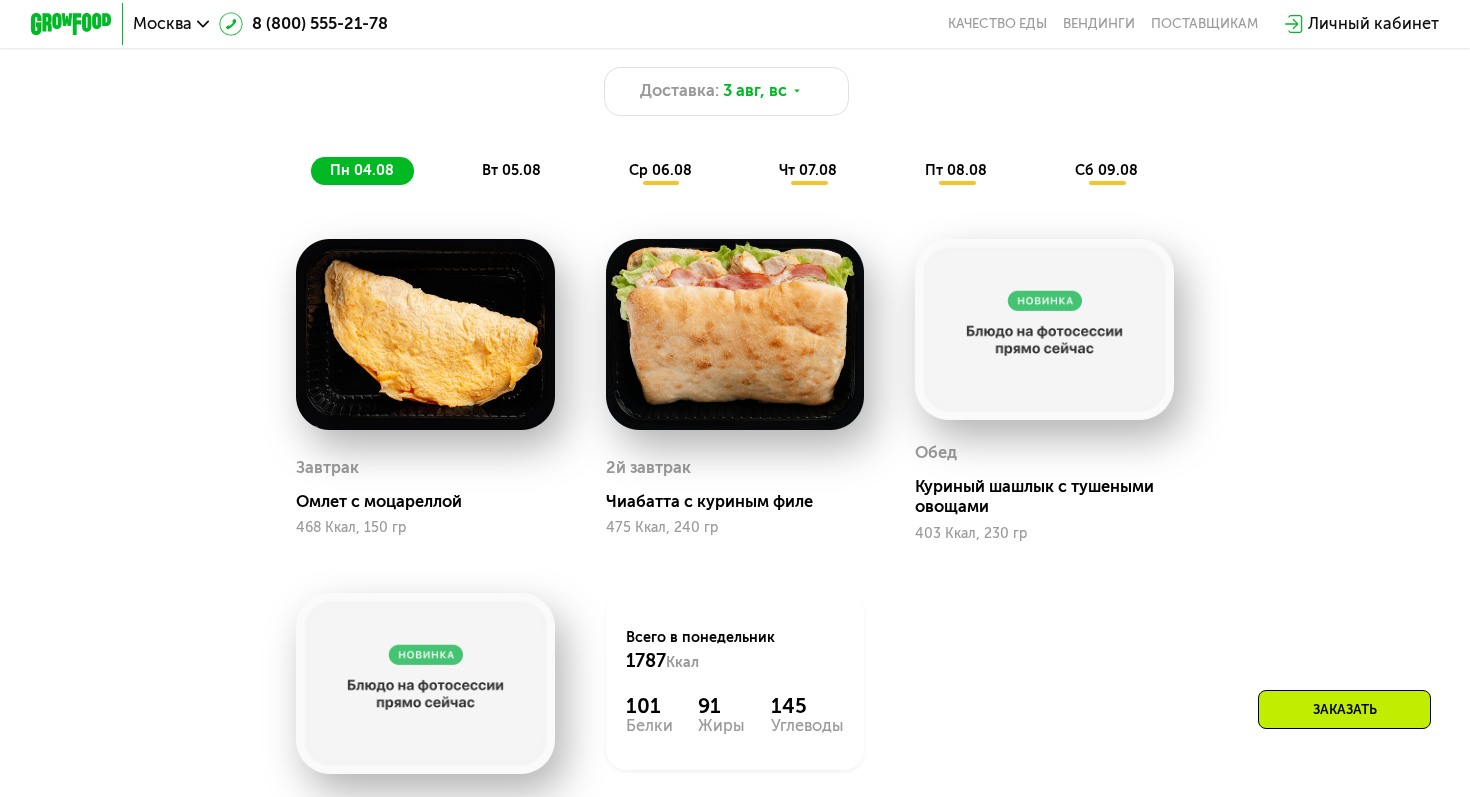 click on "вт 05.08" at bounding box center [511, 170] 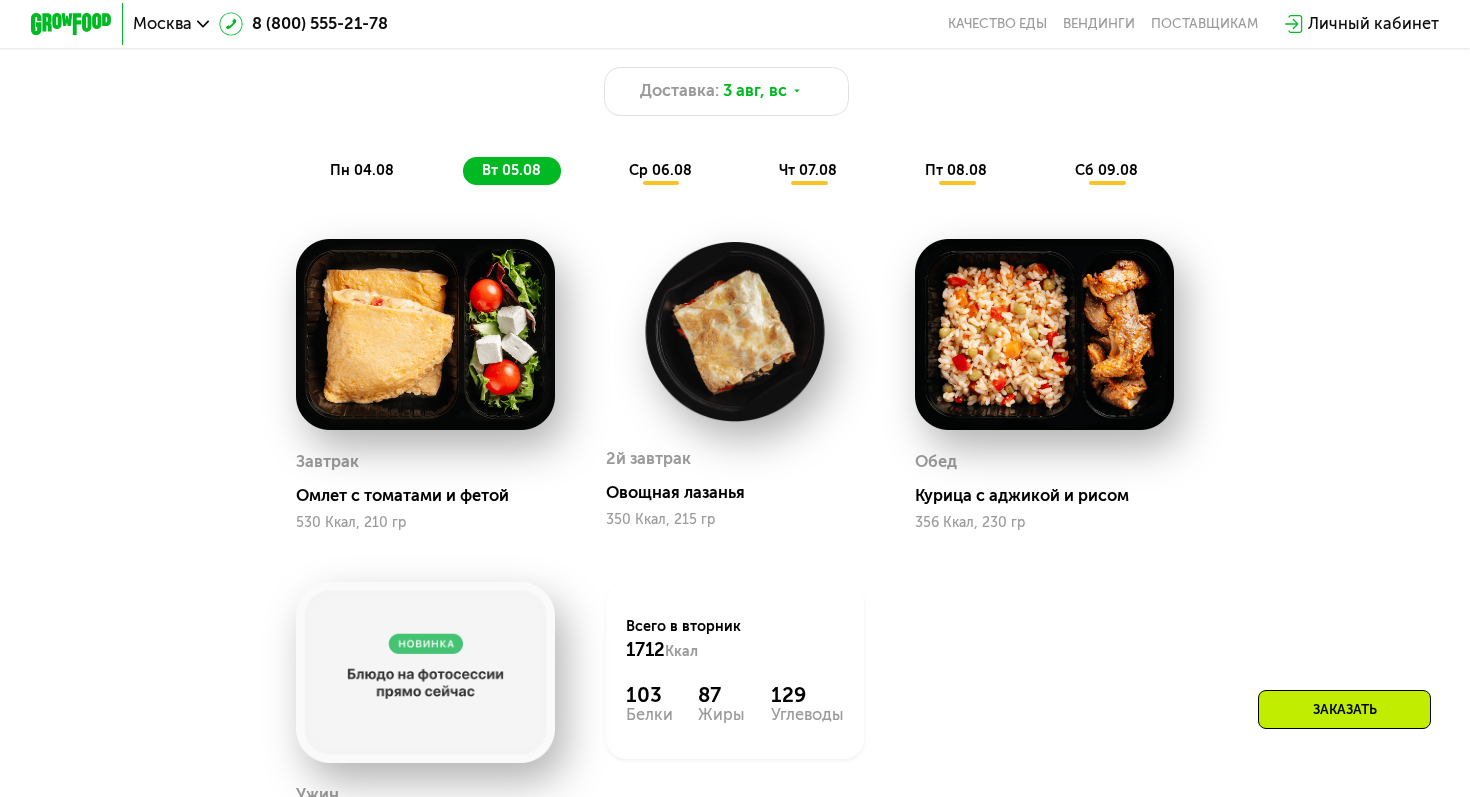 click on "Сбалансированное питание на каждый день Доставка: 3 авг, вс пн 04.08 вт 05.08 ср 06.08 чт 07.08 пт 08.08 сб 09.08" at bounding box center (734, 96) 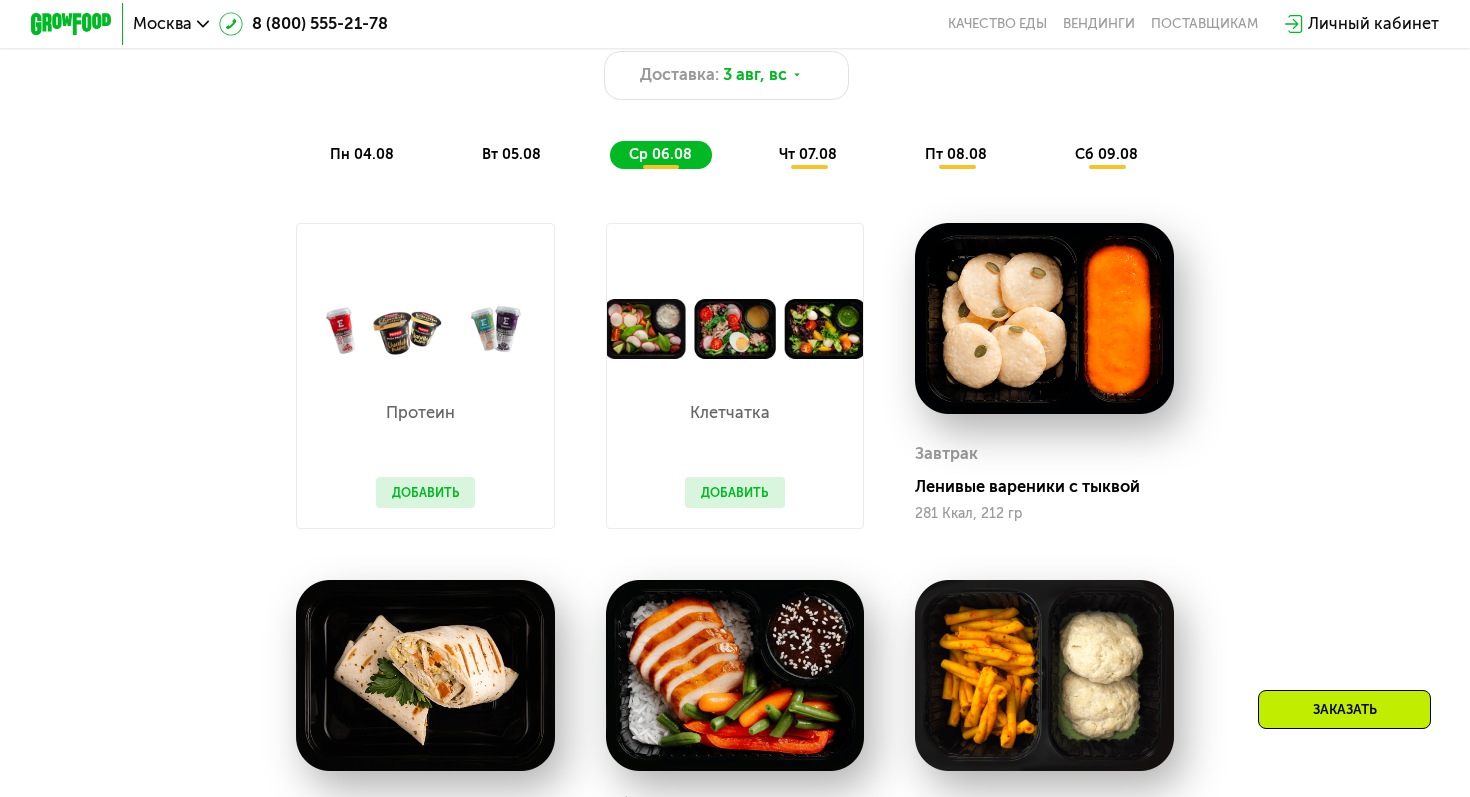 scroll, scrollTop: 1051, scrollLeft: 0, axis: vertical 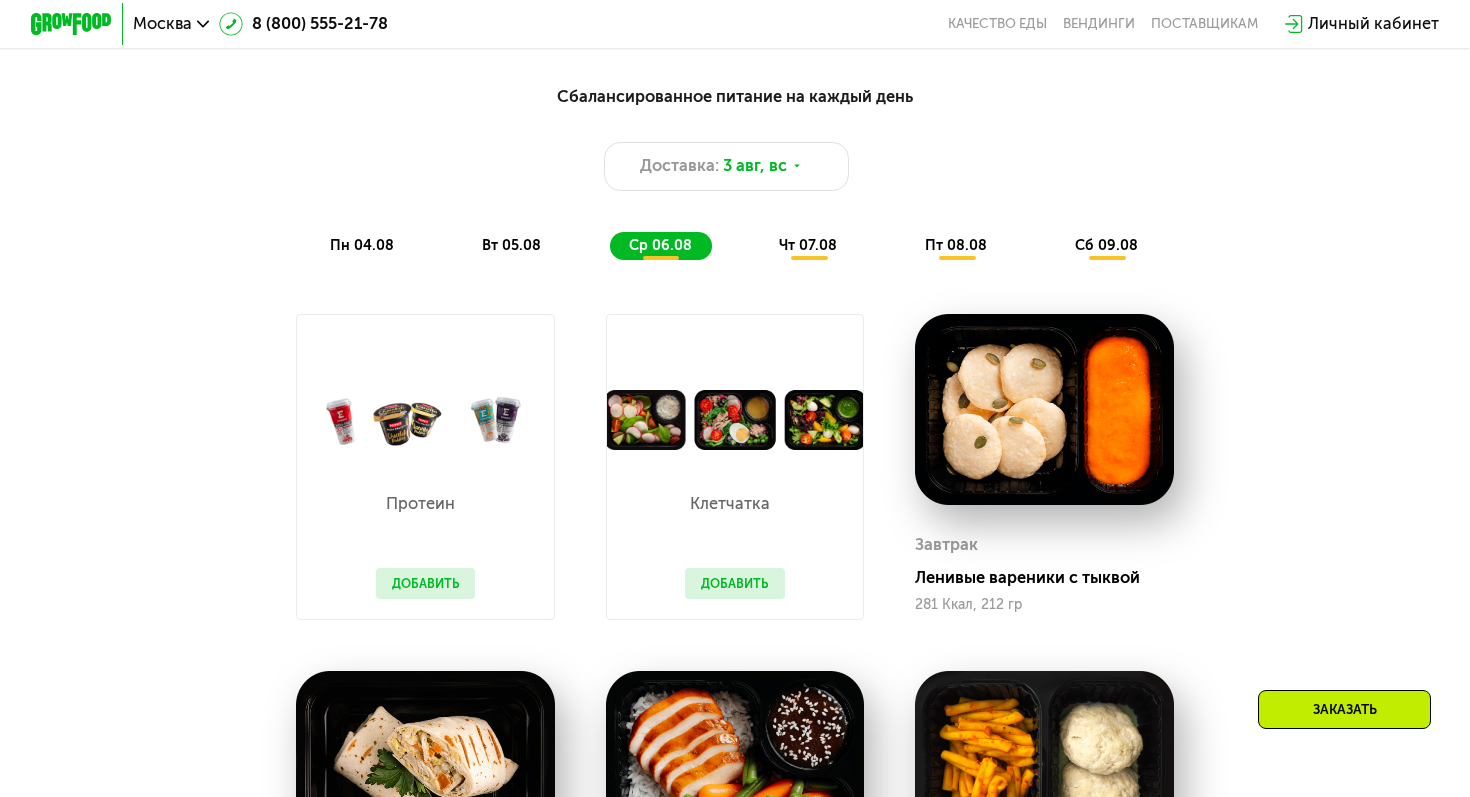 click on "чт 07.08" at bounding box center [808, 245] 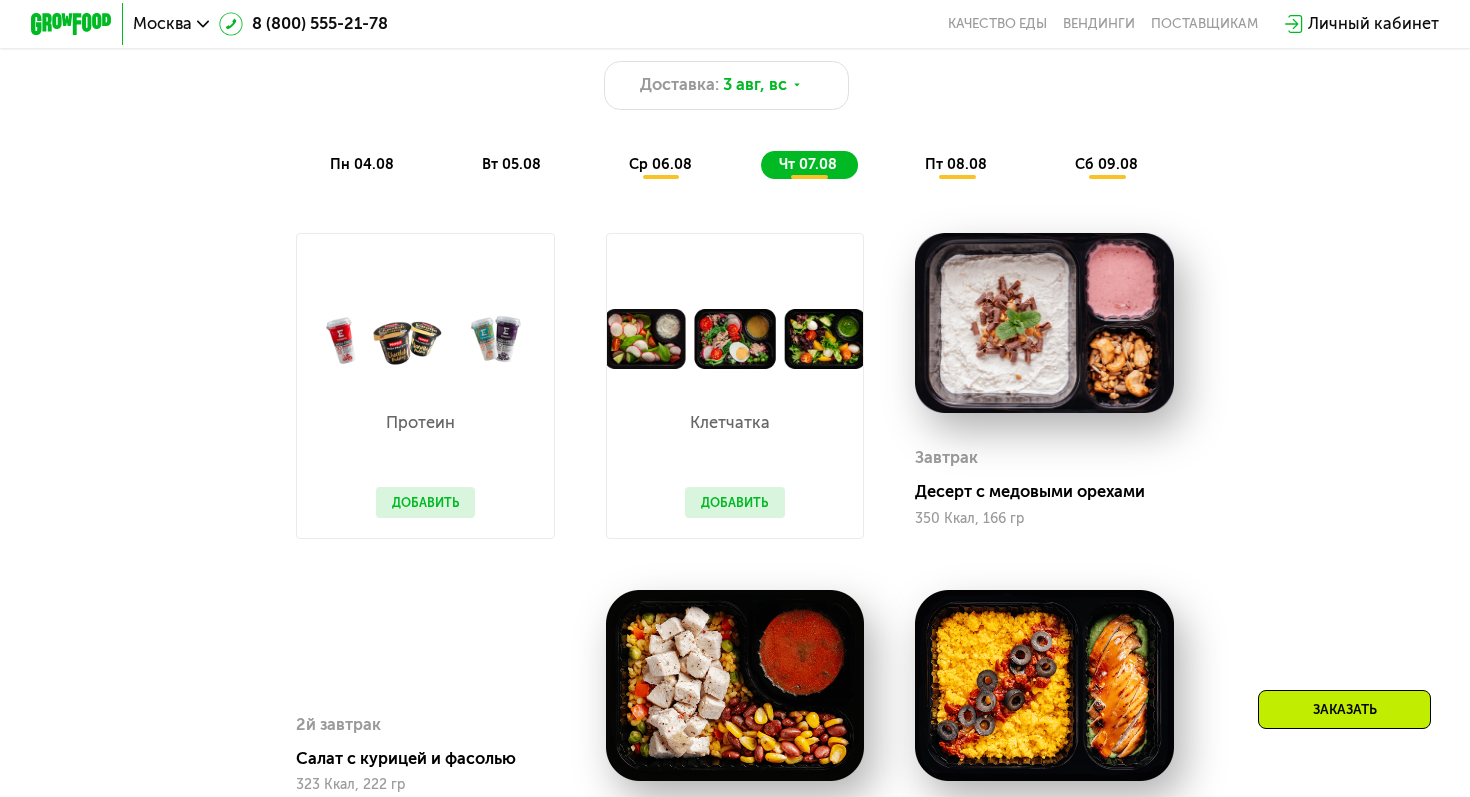 scroll, scrollTop: 1001, scrollLeft: 0, axis: vertical 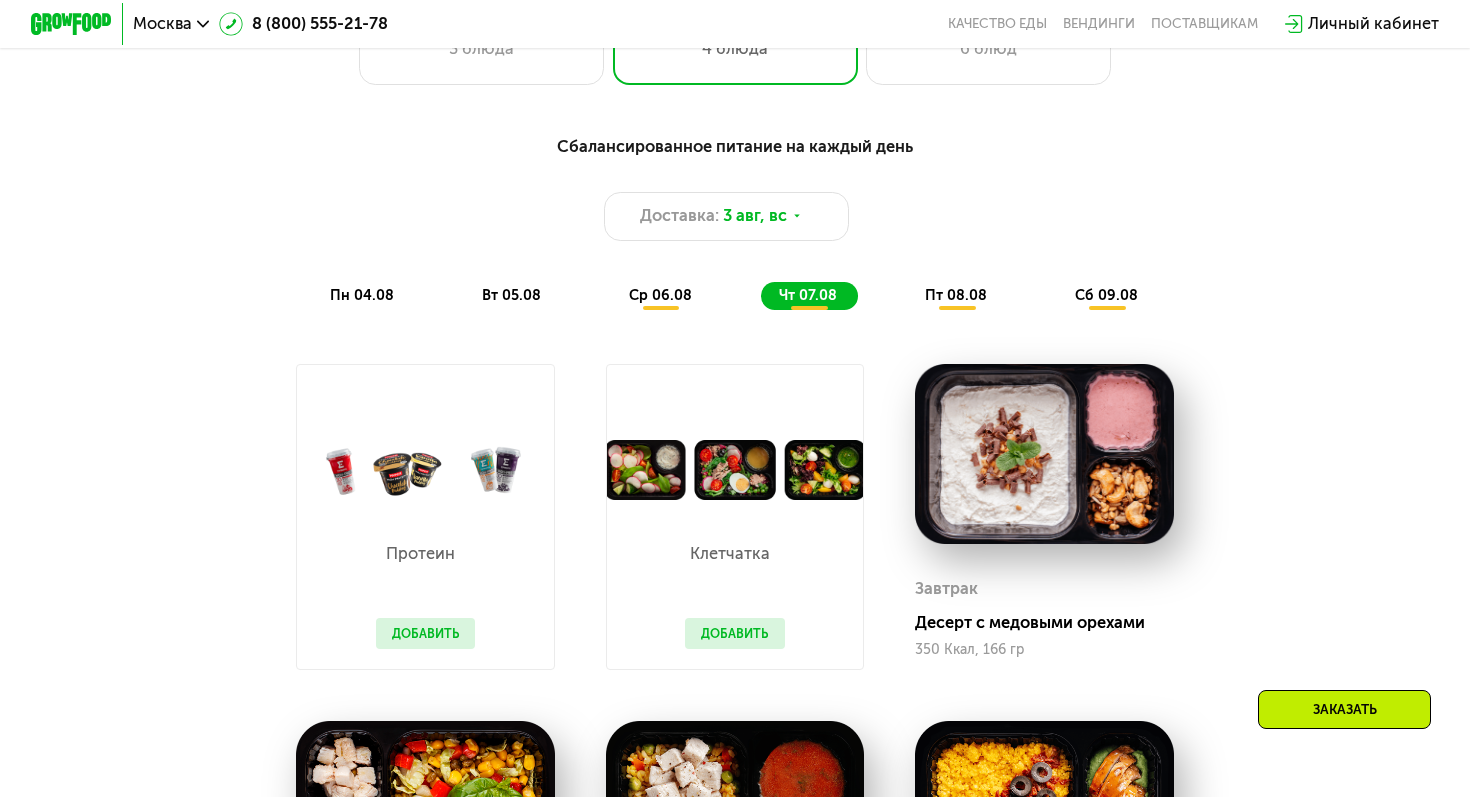 click on "пт 08.08" at bounding box center (956, 295) 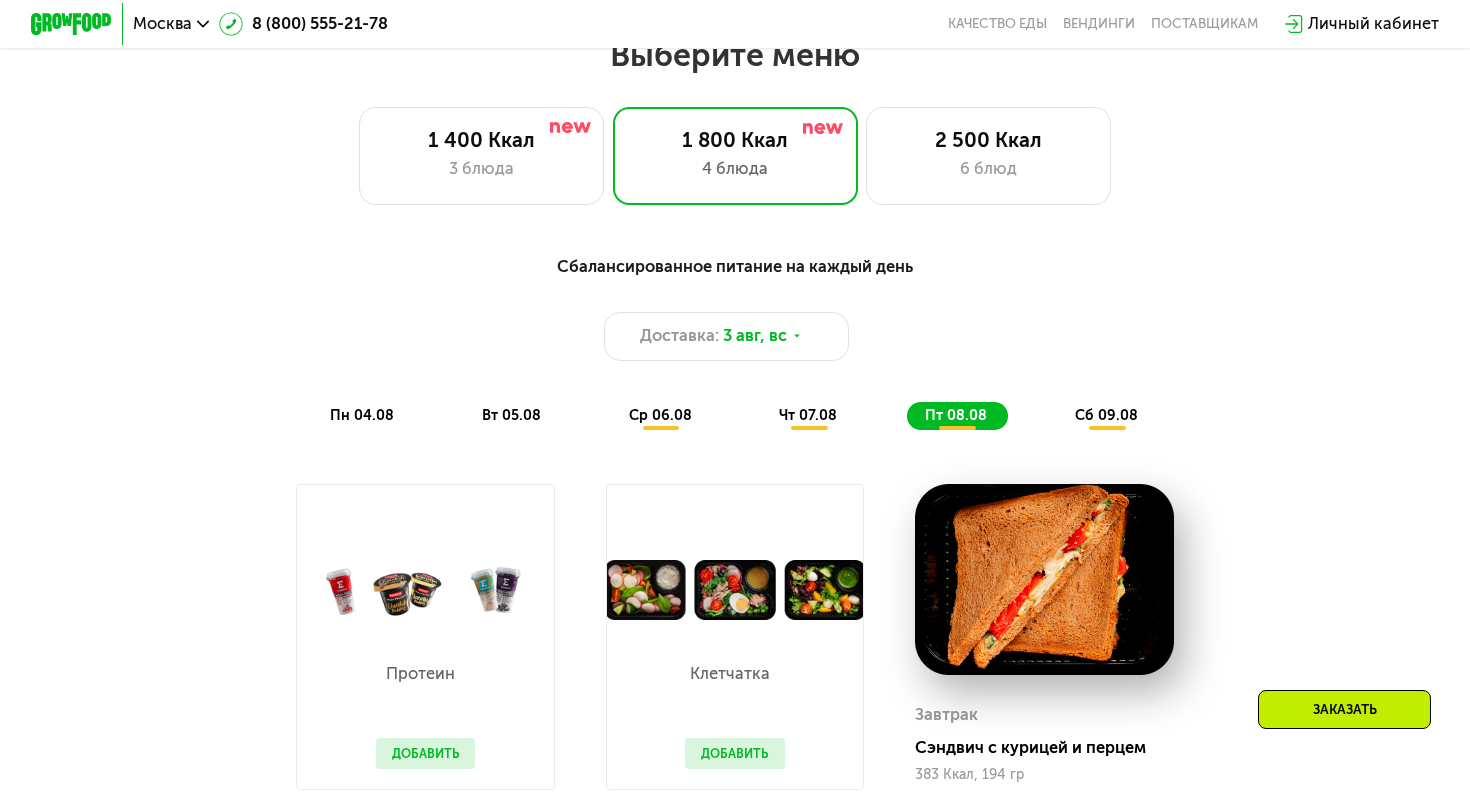 scroll, scrollTop: 822, scrollLeft: 0, axis: vertical 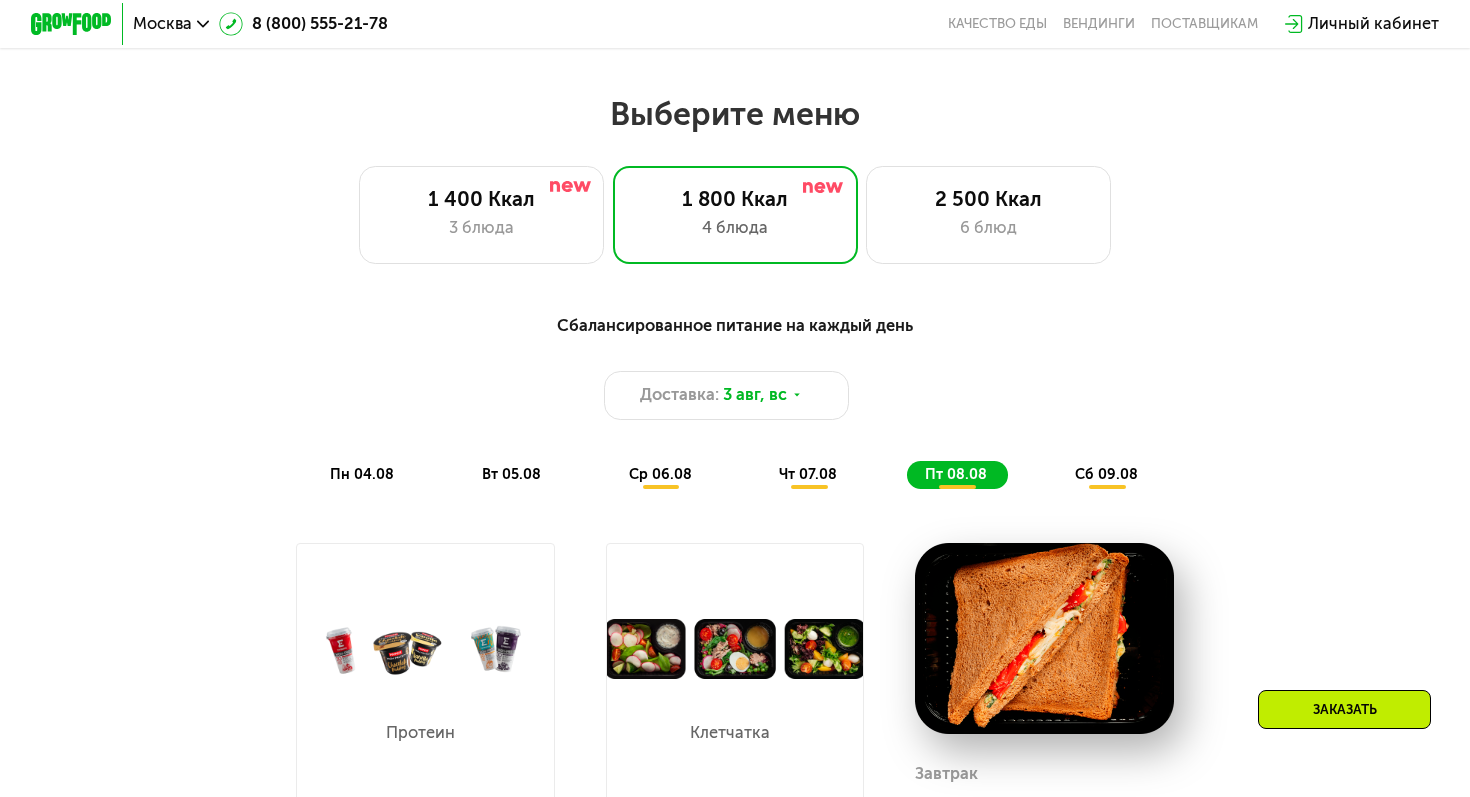 click on "сб 09.08" 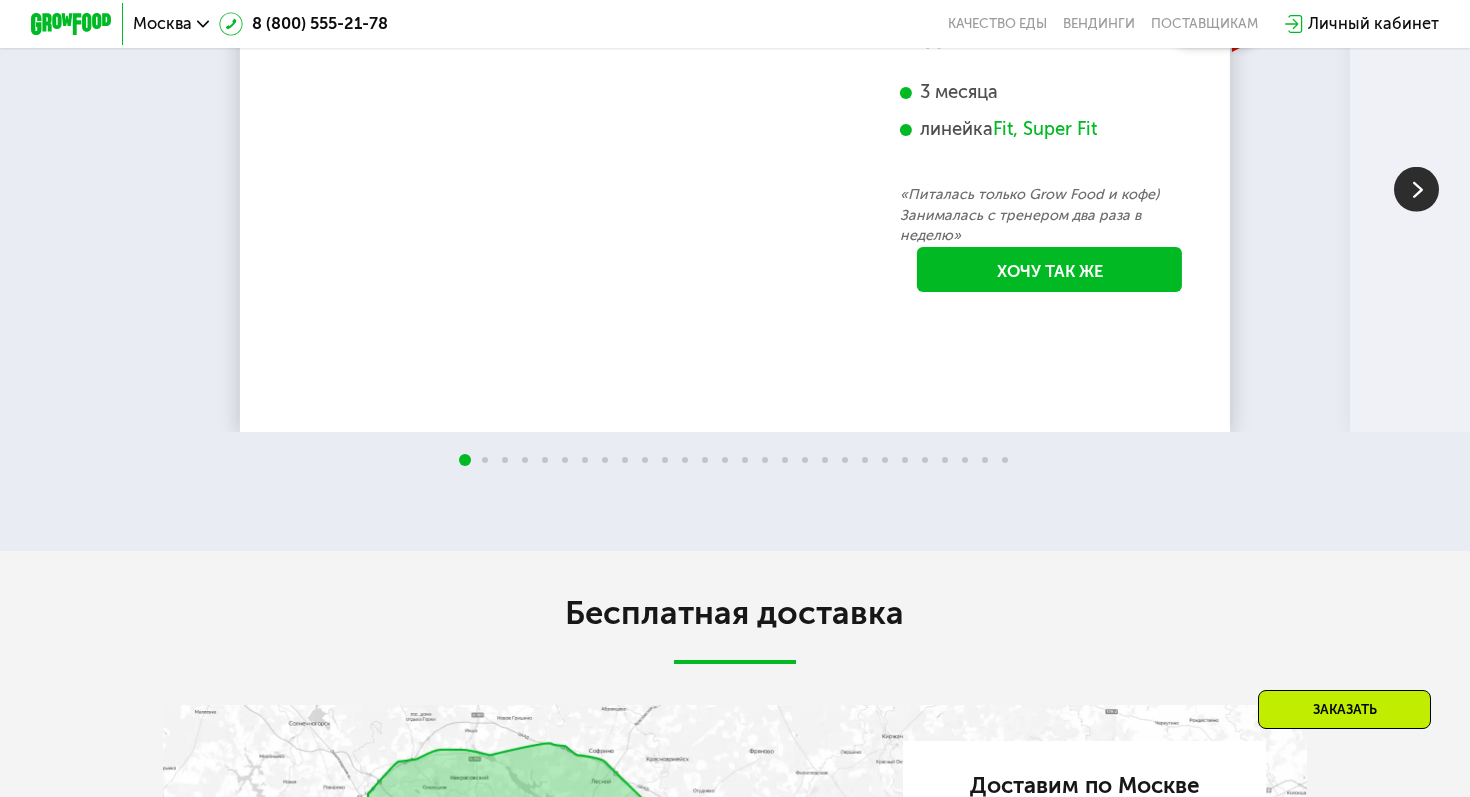 scroll, scrollTop: 3785, scrollLeft: 0, axis: vertical 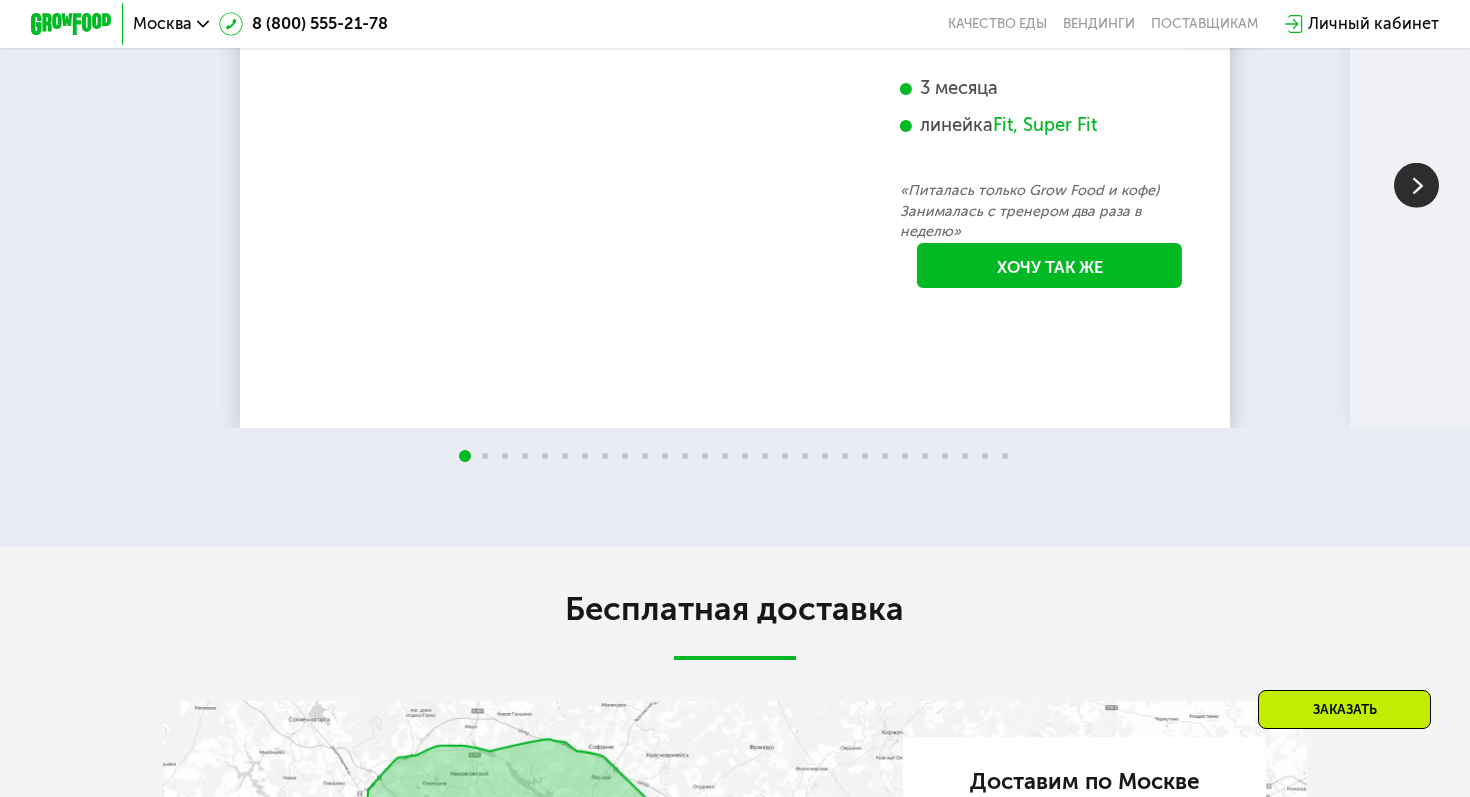 click at bounding box center (485, 456) 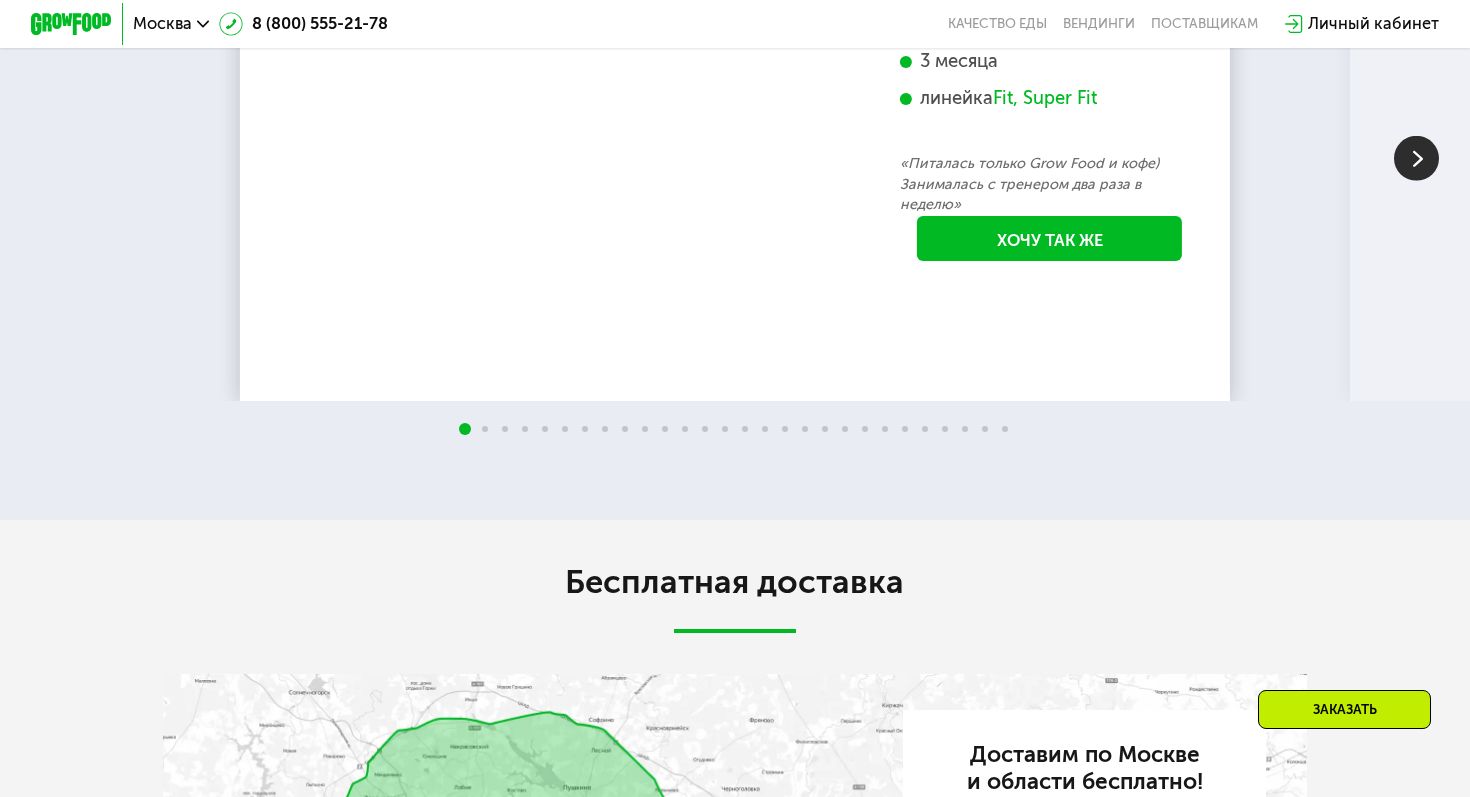 scroll, scrollTop: 3814, scrollLeft: 0, axis: vertical 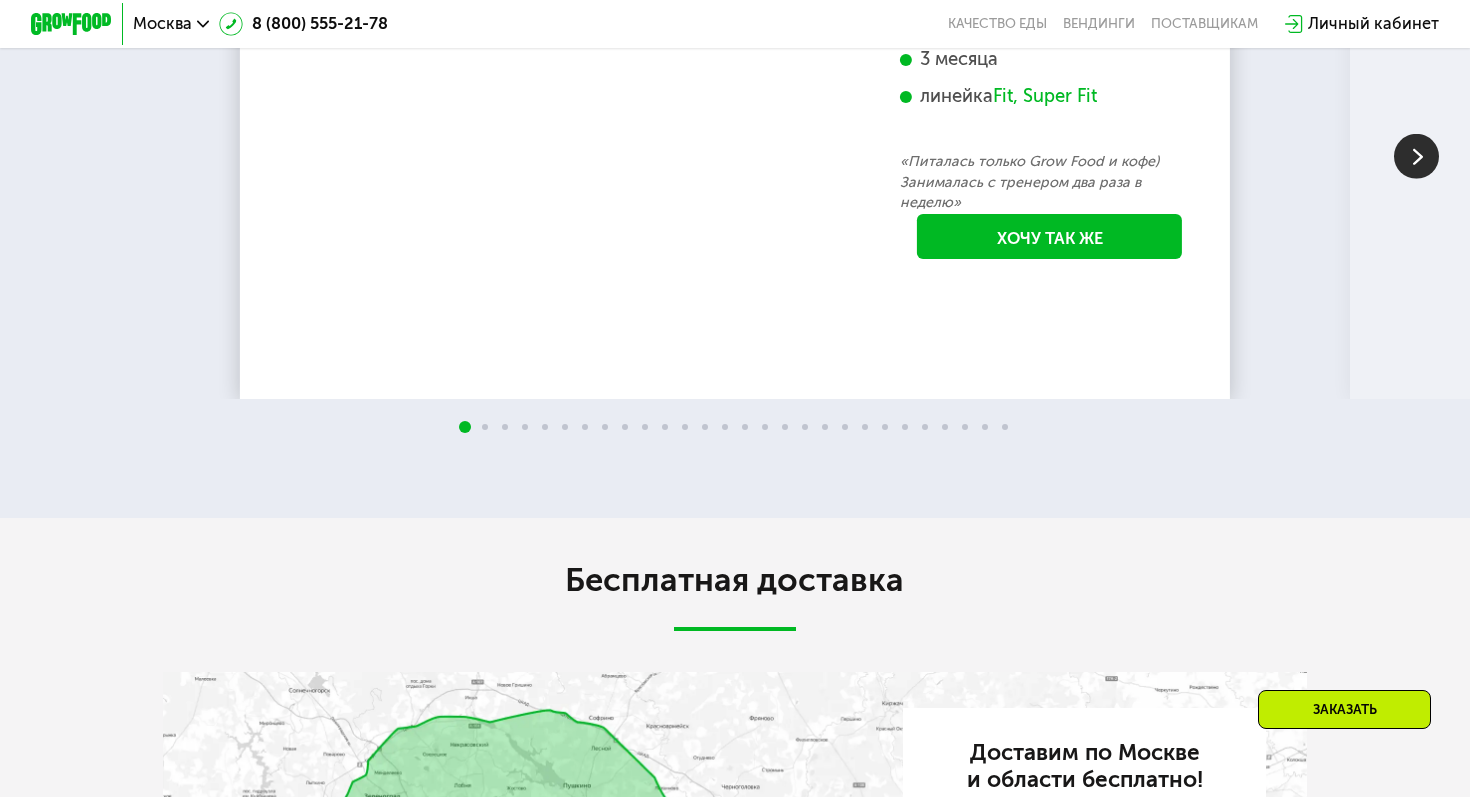 click at bounding box center [1416, 156] 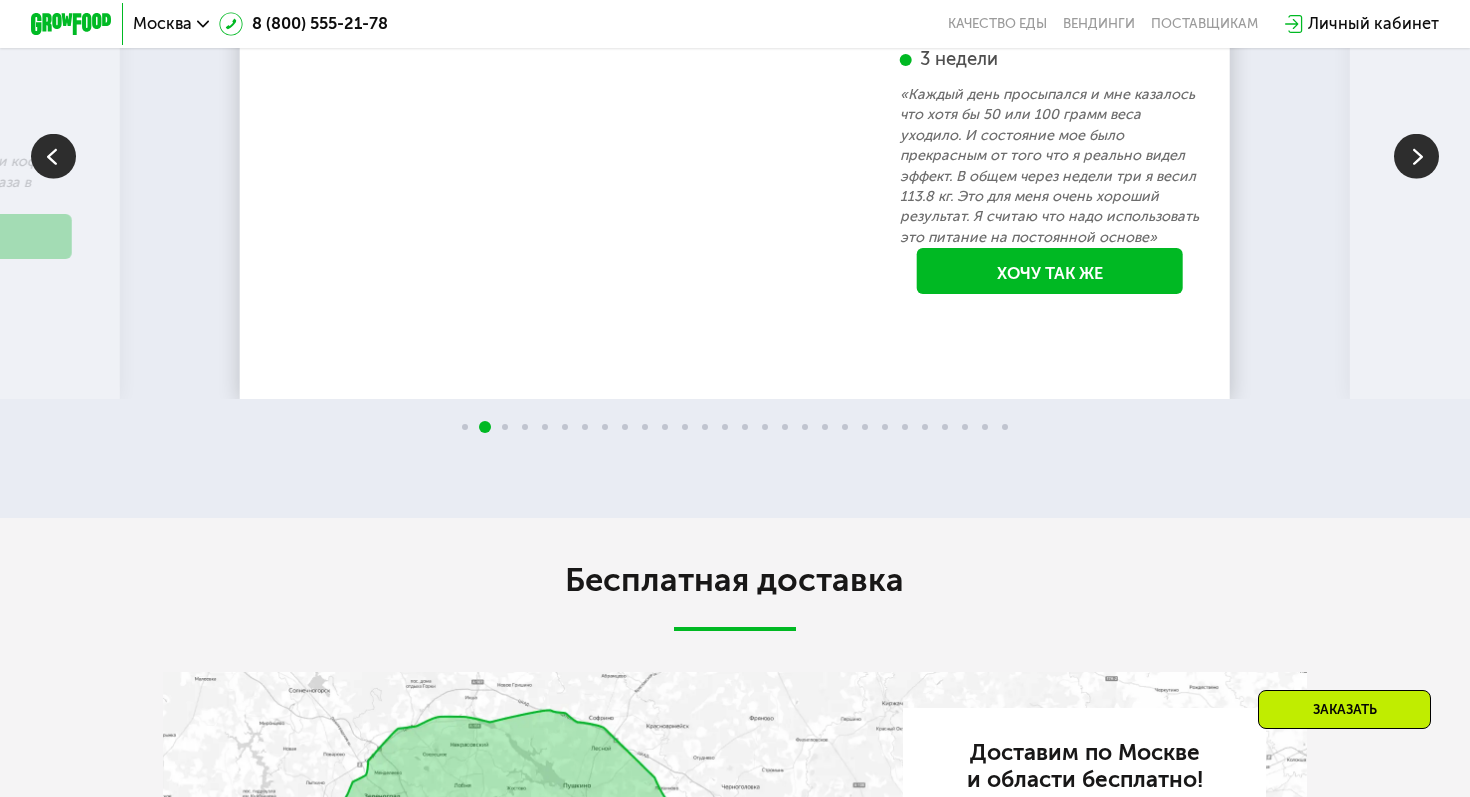 click at bounding box center (1416, 156) 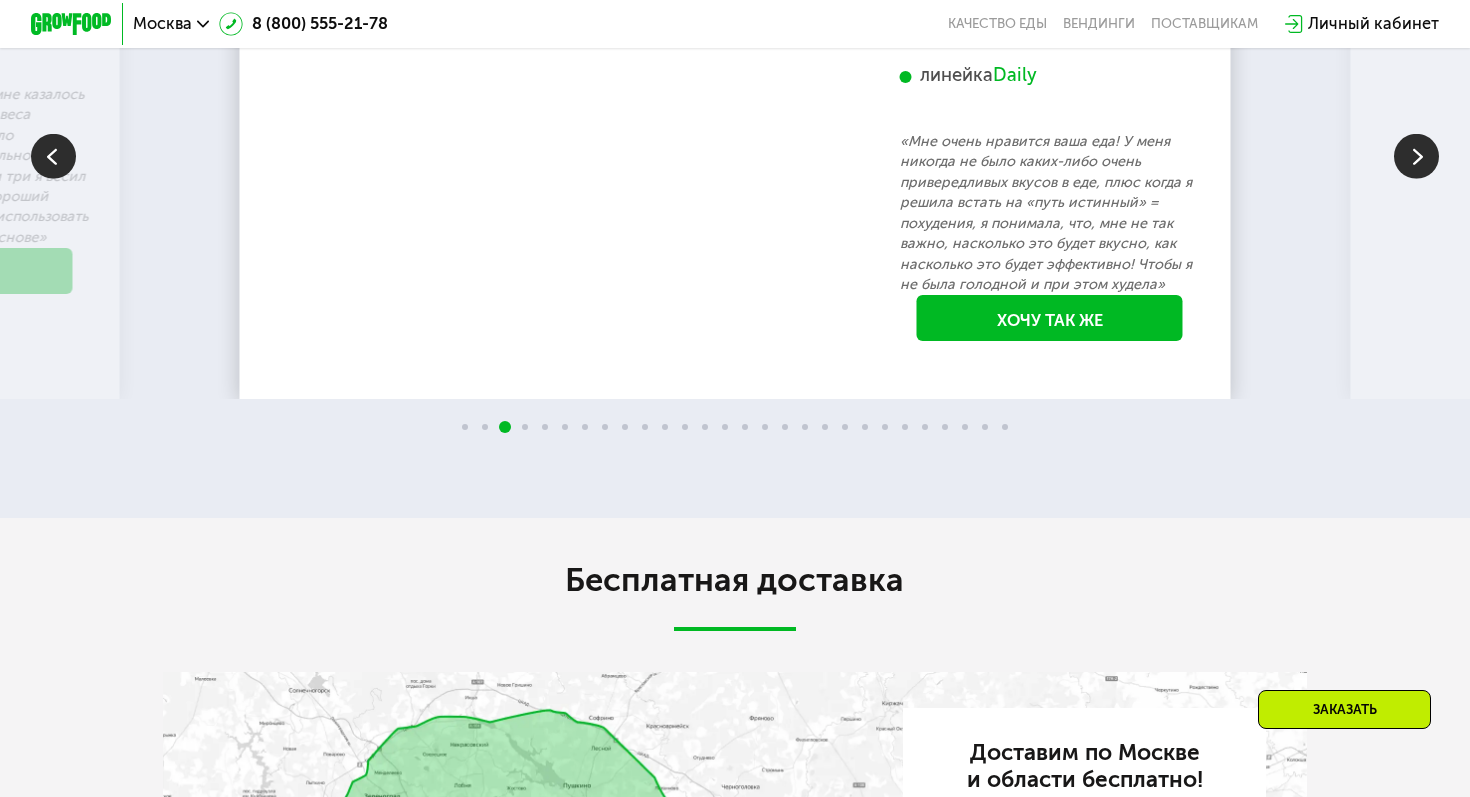 click at bounding box center [1416, 156] 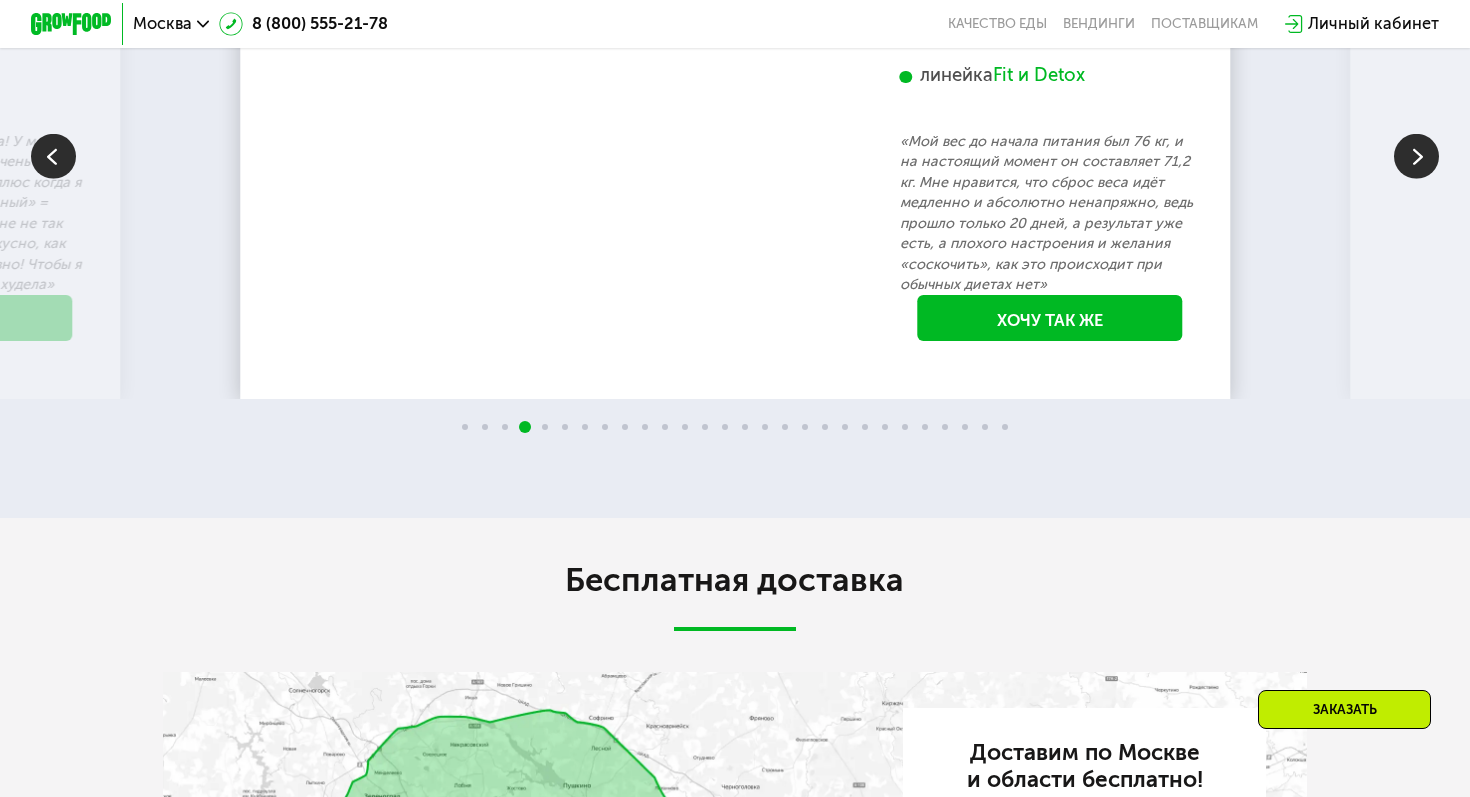click at bounding box center (1416, 156) 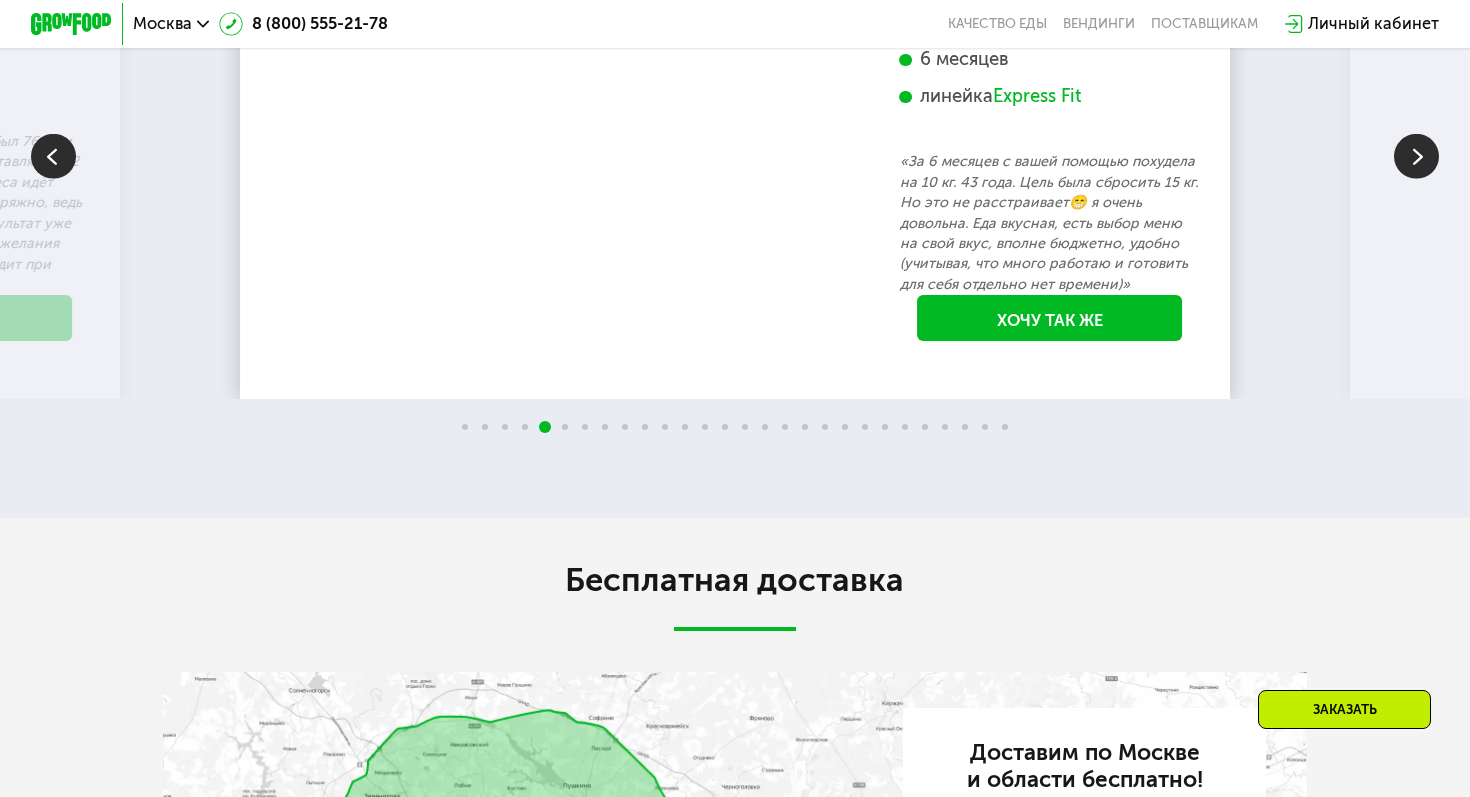 click at bounding box center (53, 156) 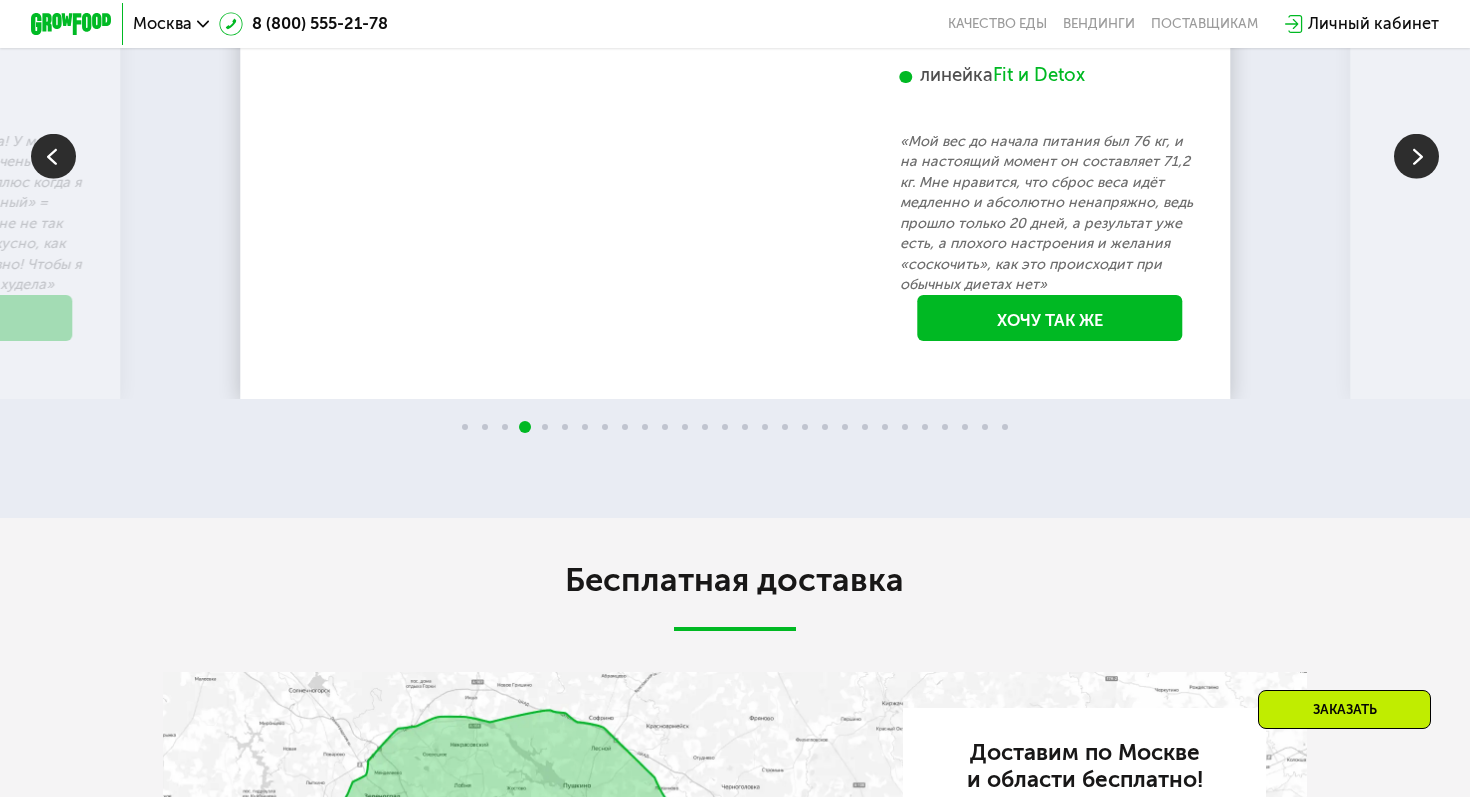 click at bounding box center (1416, 156) 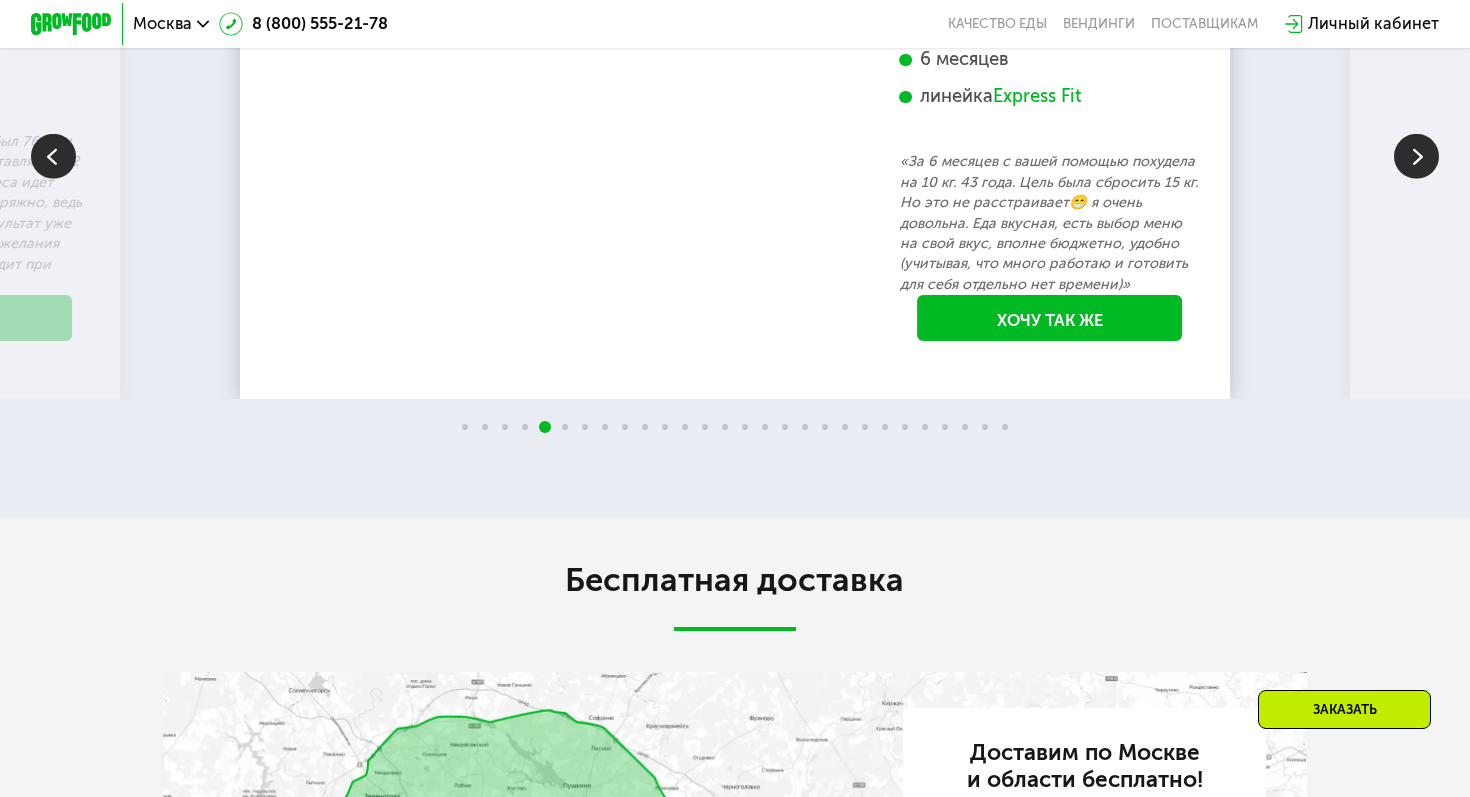 click at bounding box center (1416, 156) 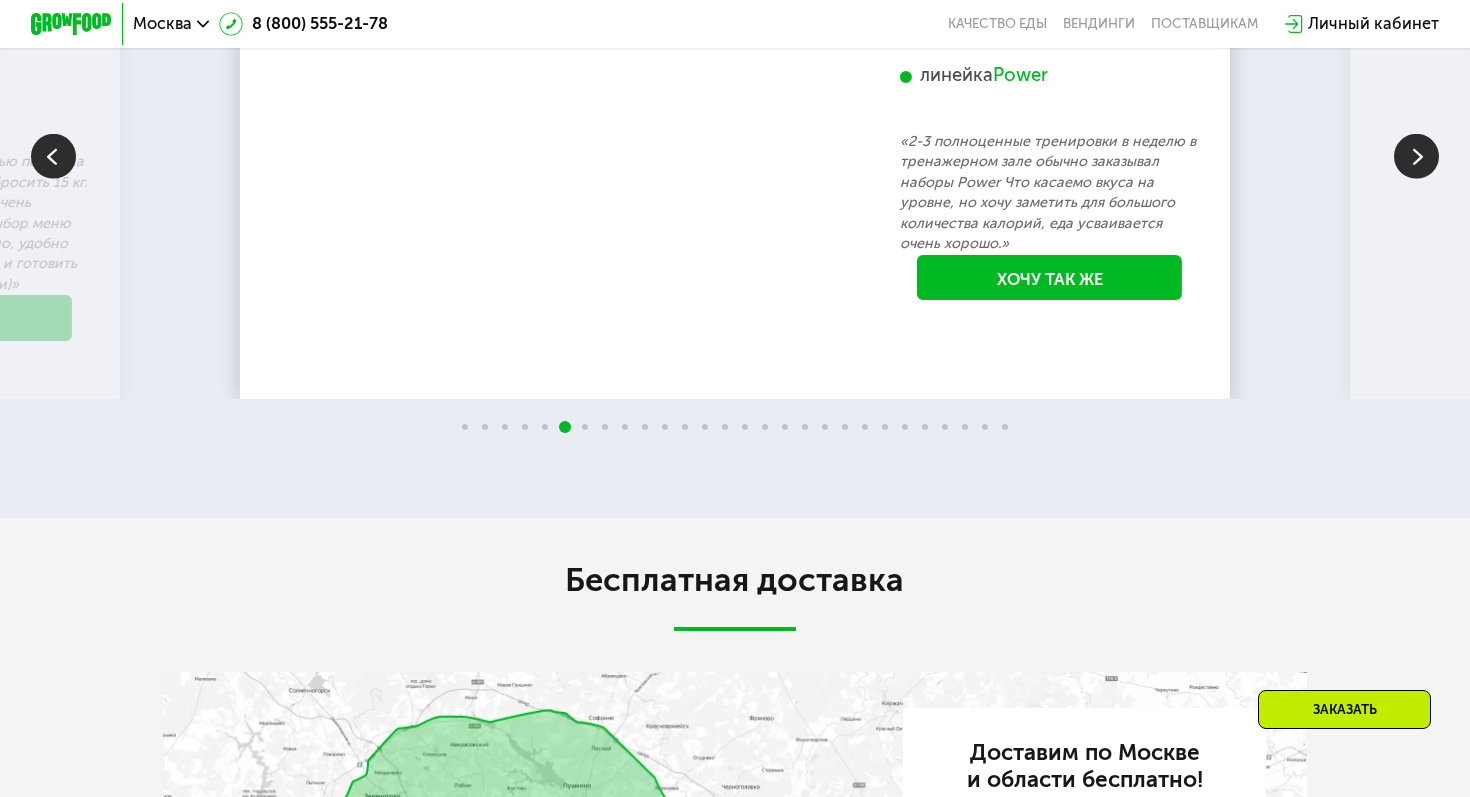 click at bounding box center (1416, 156) 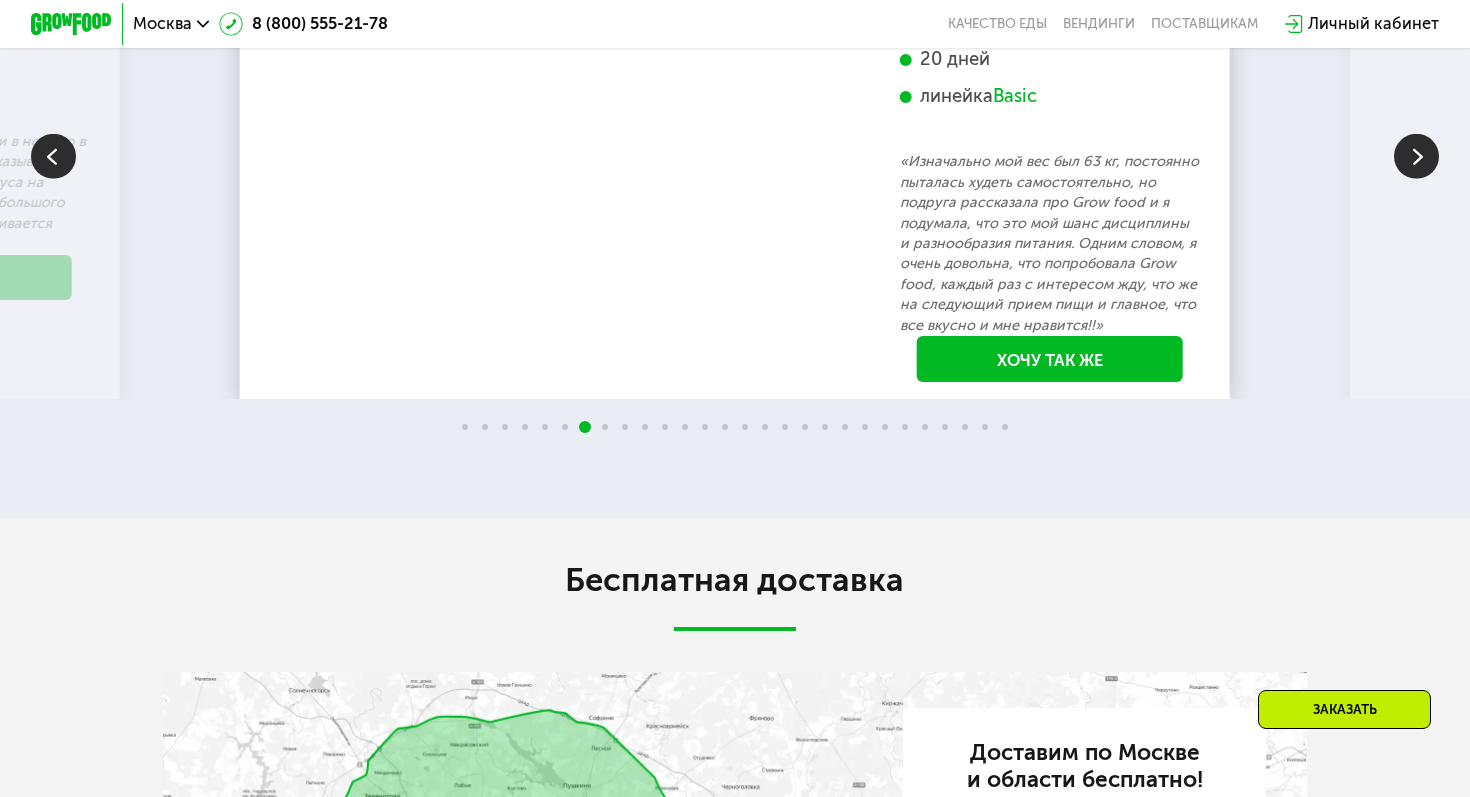 click at bounding box center (53, 156) 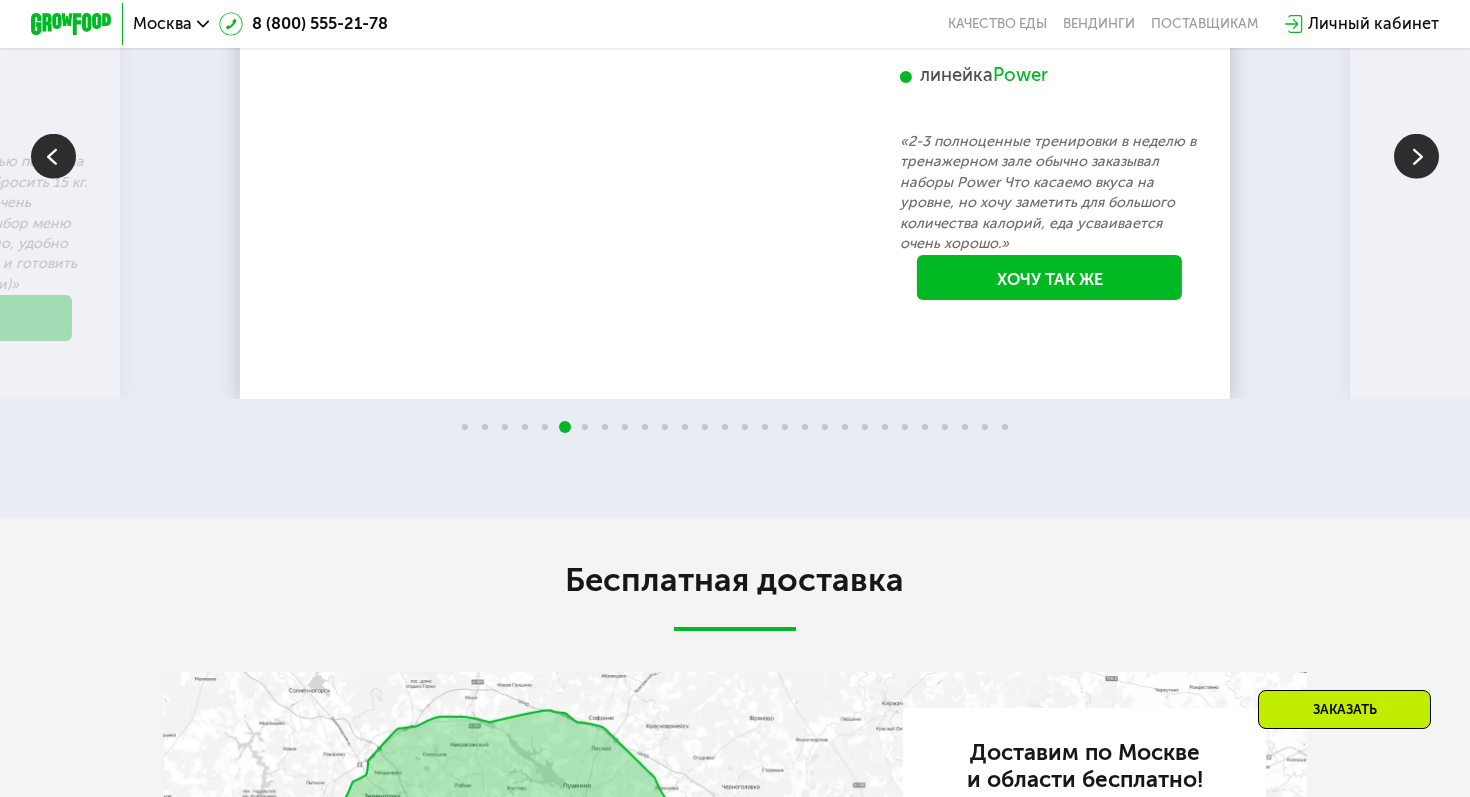 click at bounding box center [1416, 156] 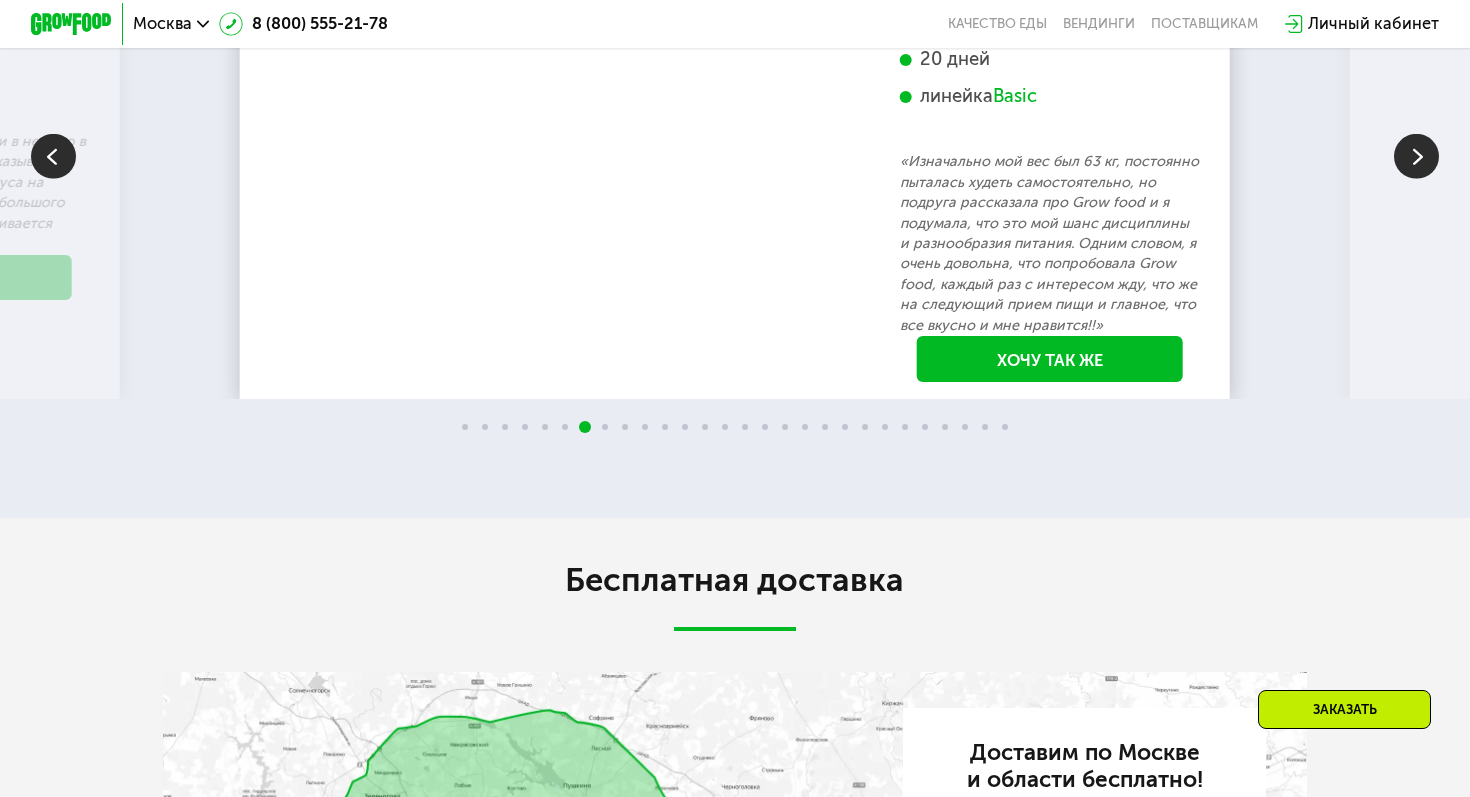 click at bounding box center (1416, 156) 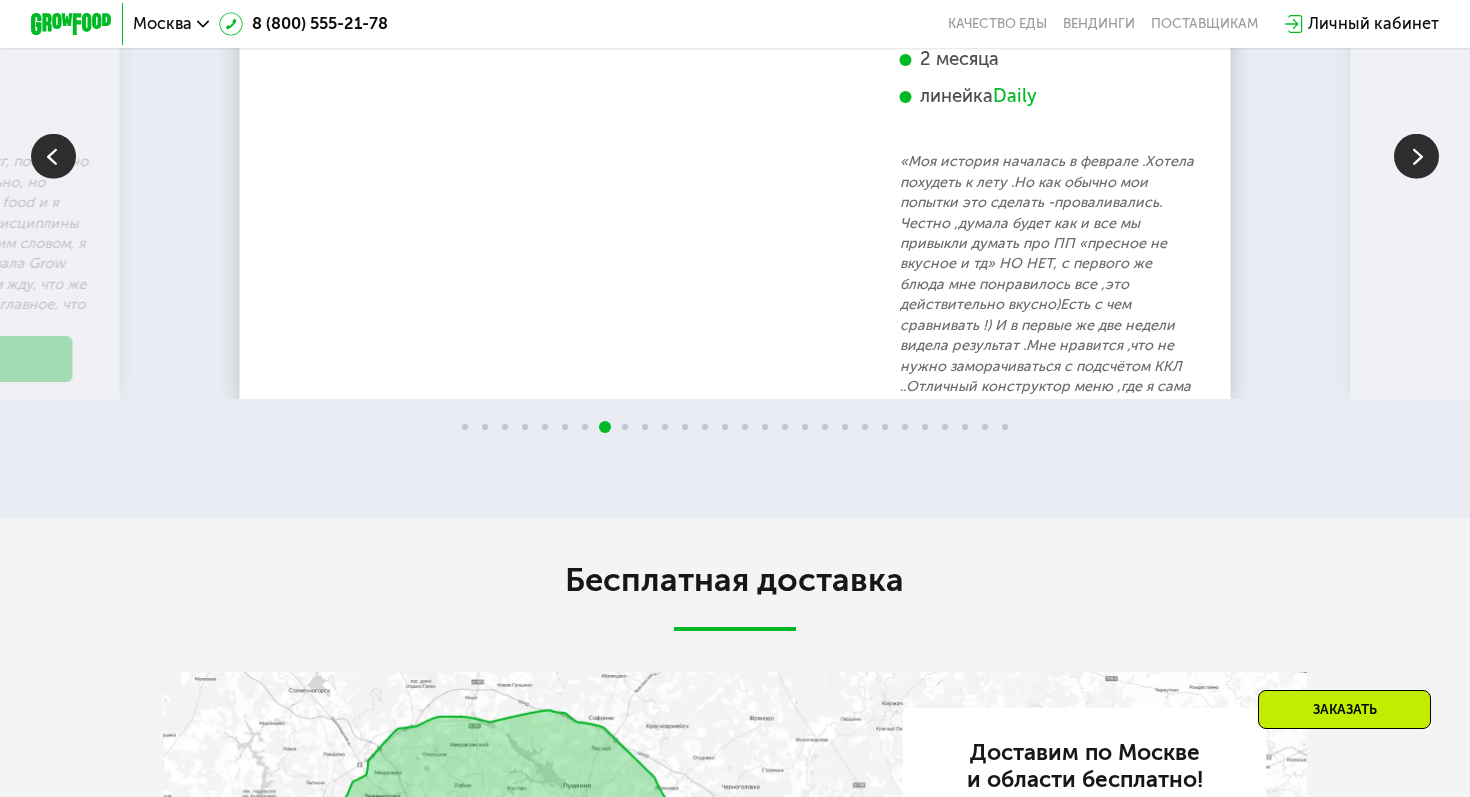 click at bounding box center [1416, 156] 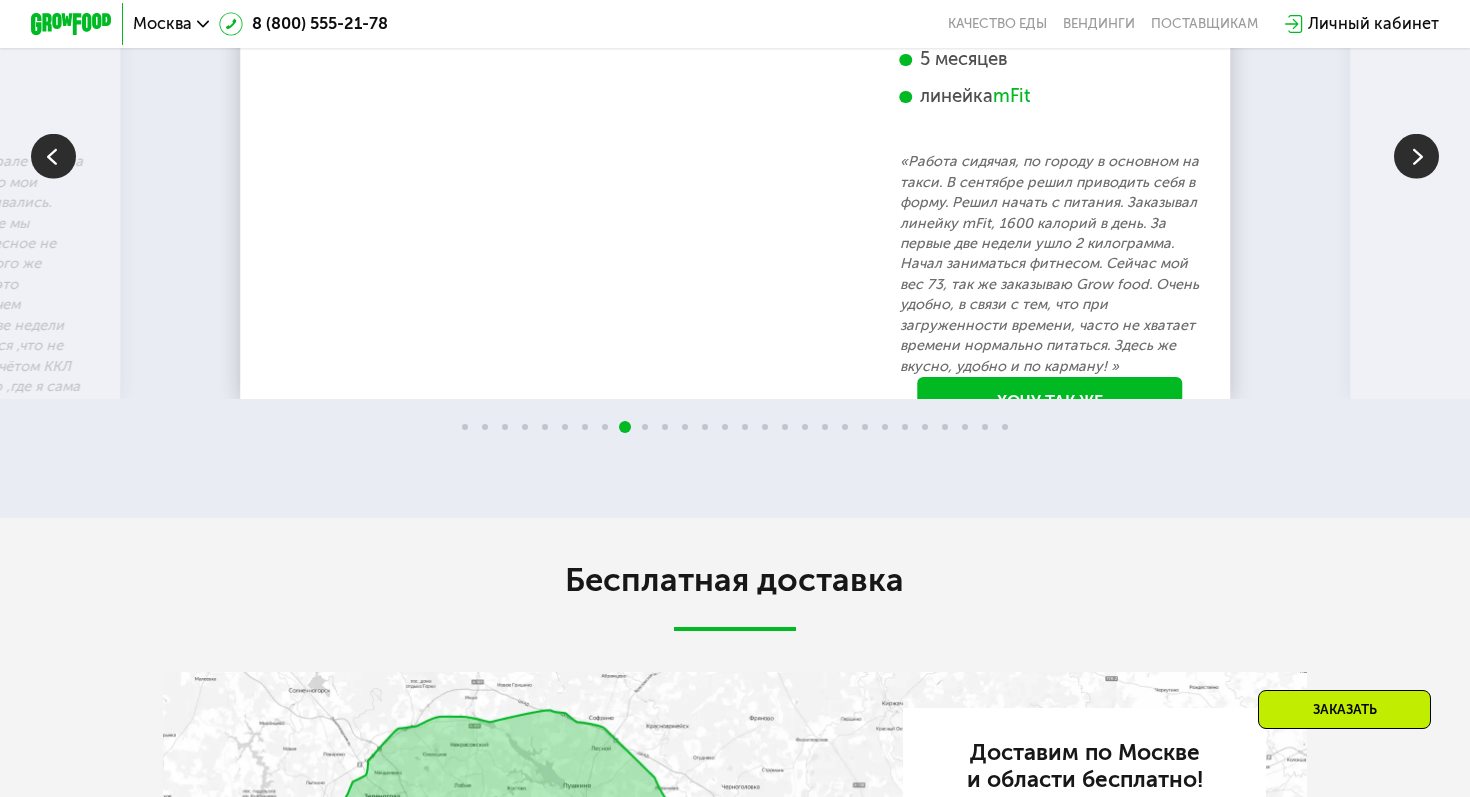 click at bounding box center [1416, 156] 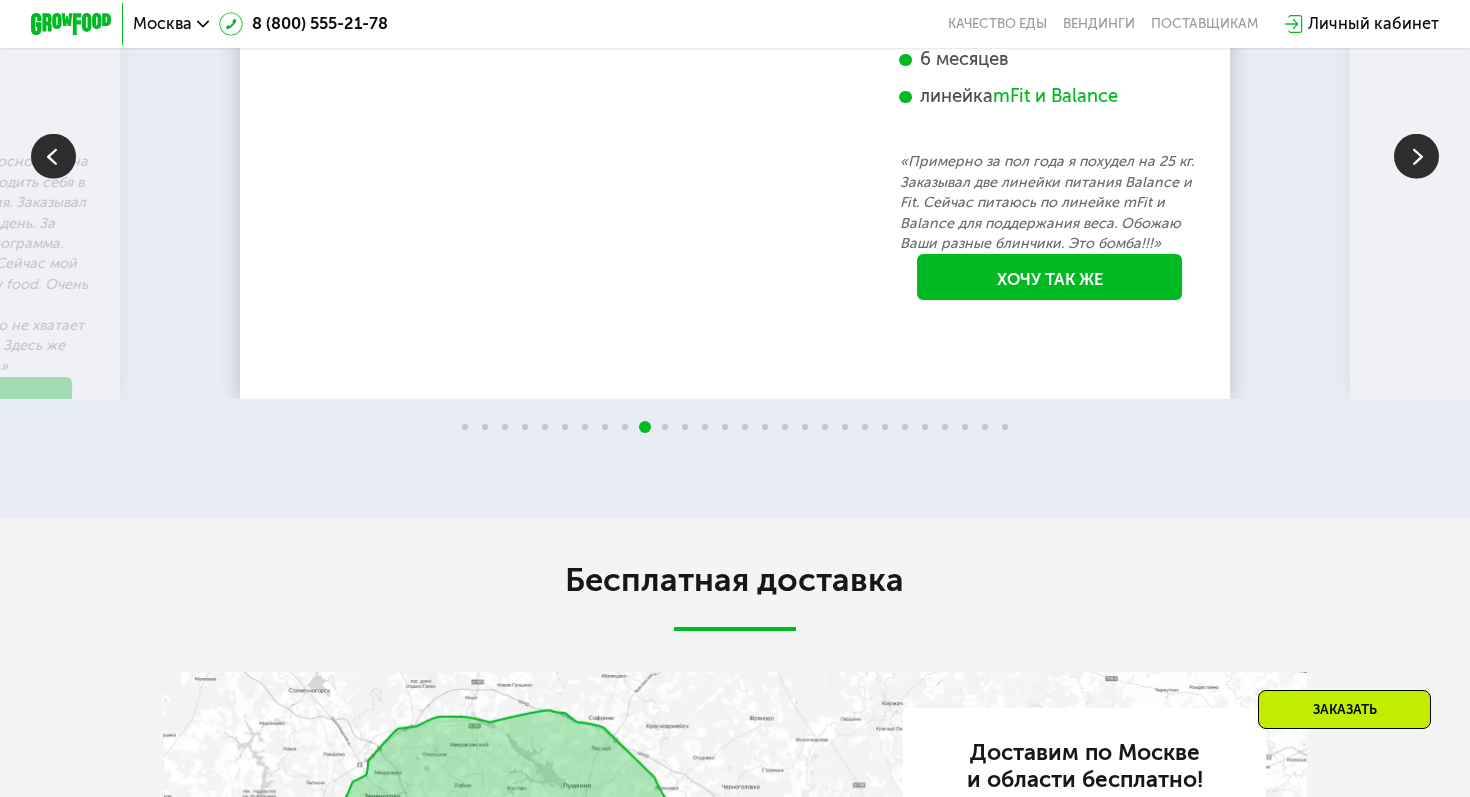 click at bounding box center [1416, 156] 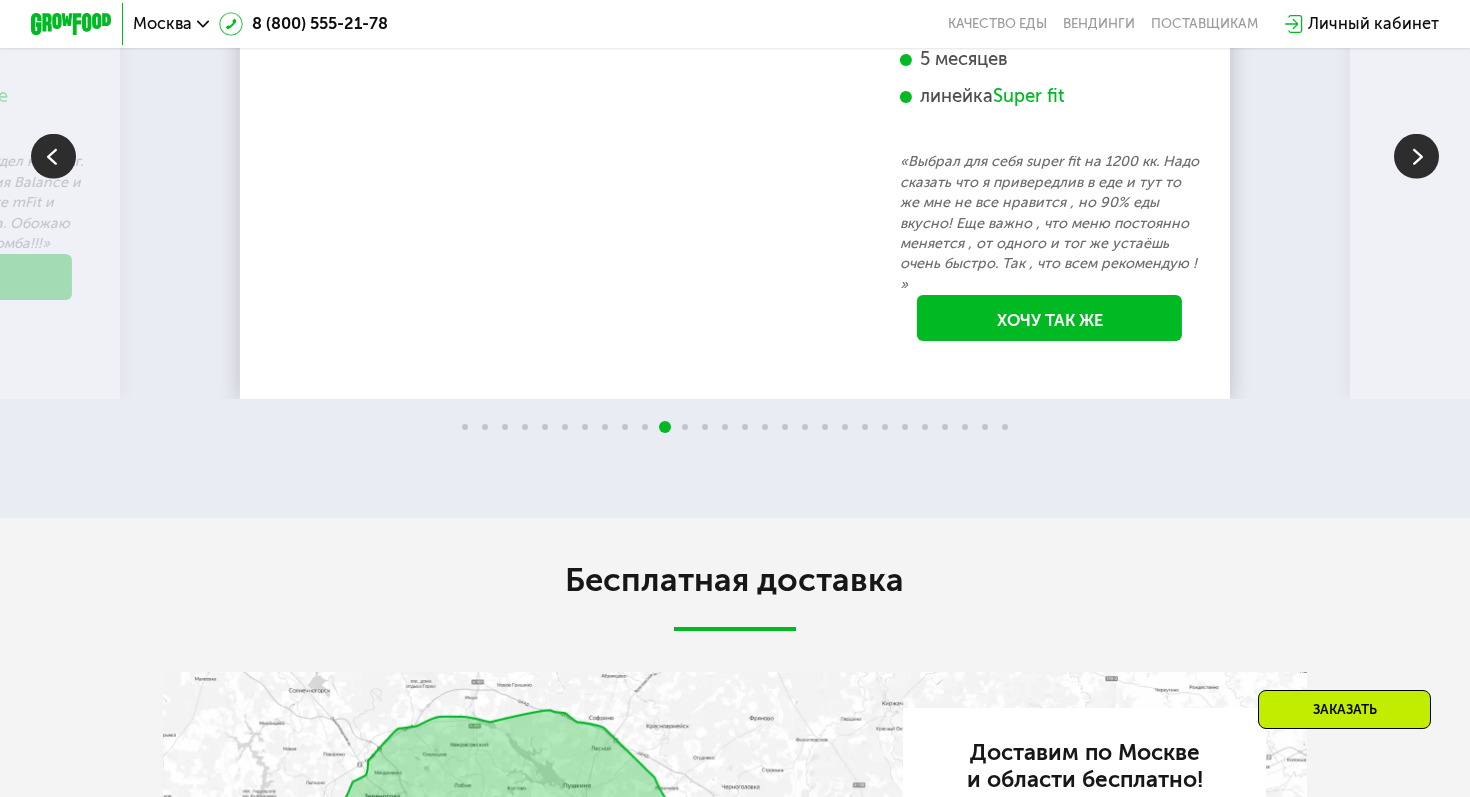 click at bounding box center (1416, 156) 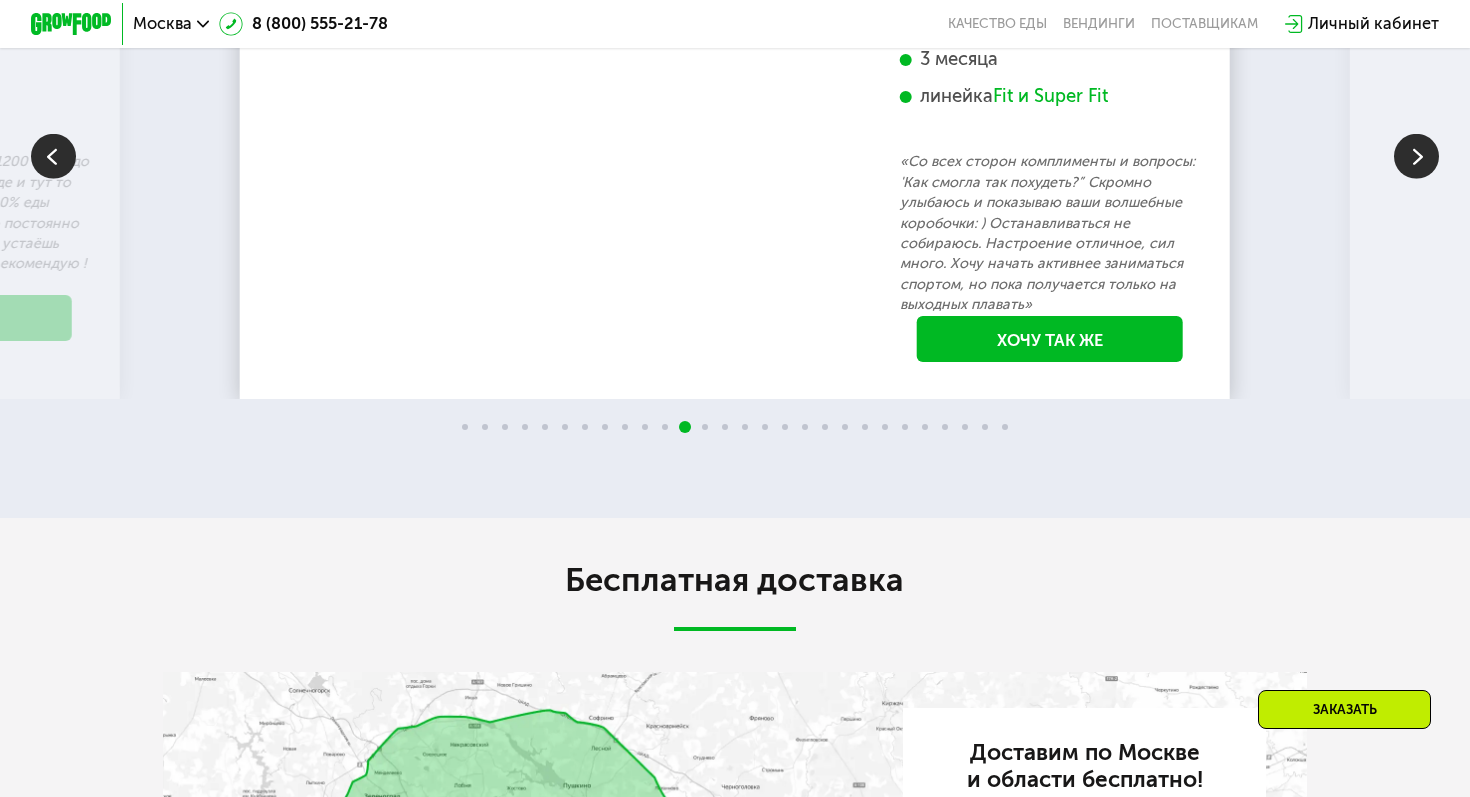 click at bounding box center (1416, 156) 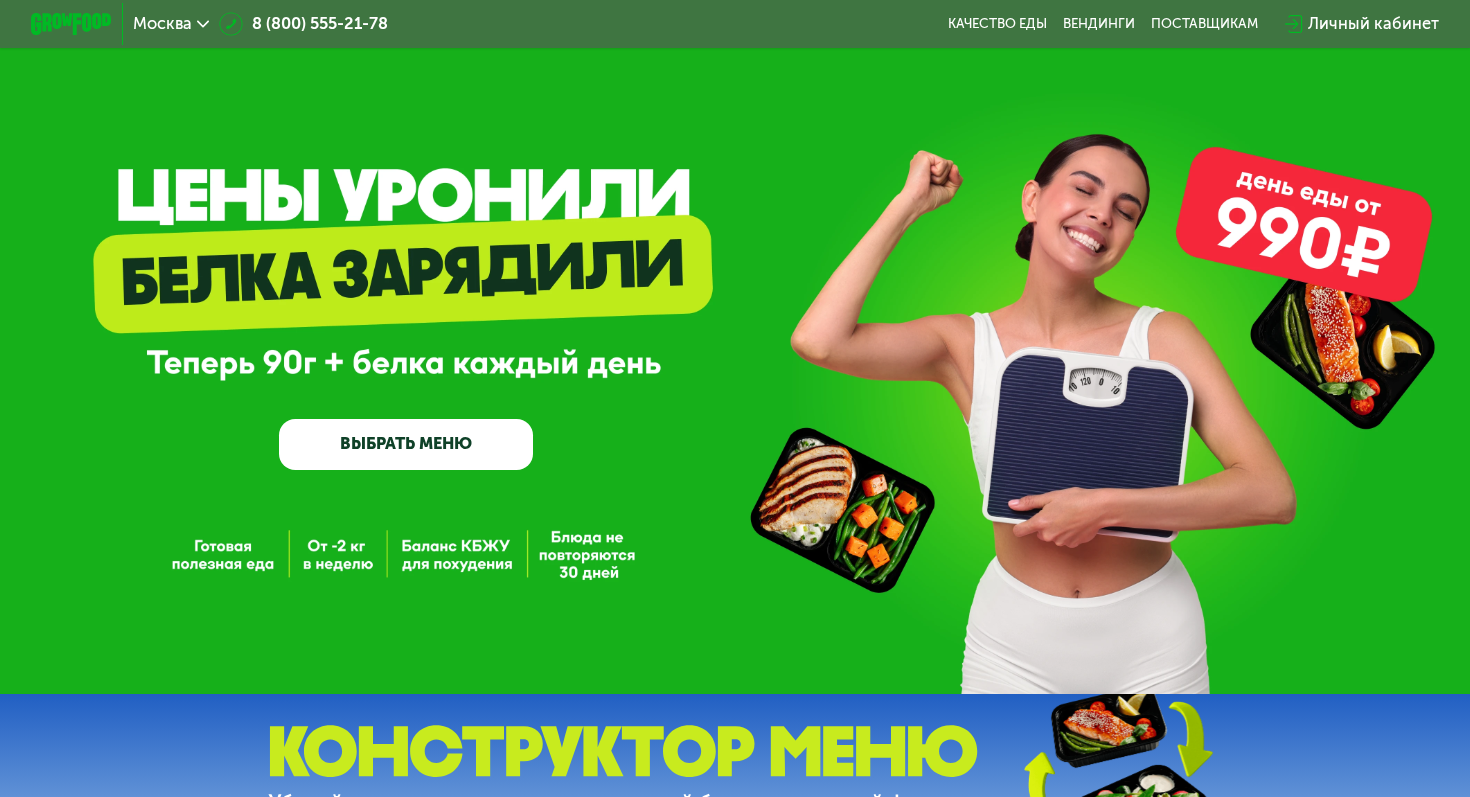 scroll, scrollTop: 48, scrollLeft: 0, axis: vertical 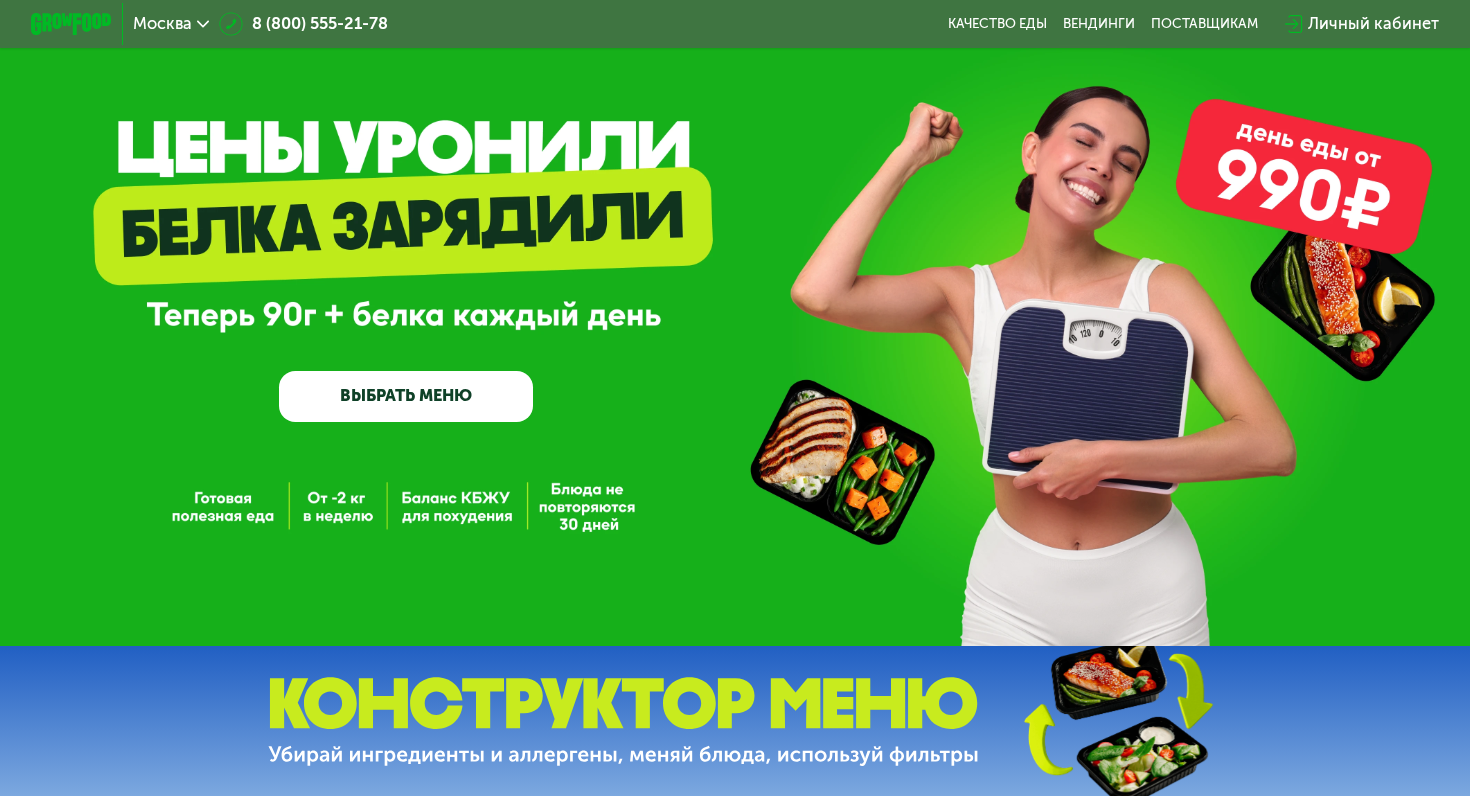 click on "ВЫБРАТЬ МЕНЮ" at bounding box center [406, 396] 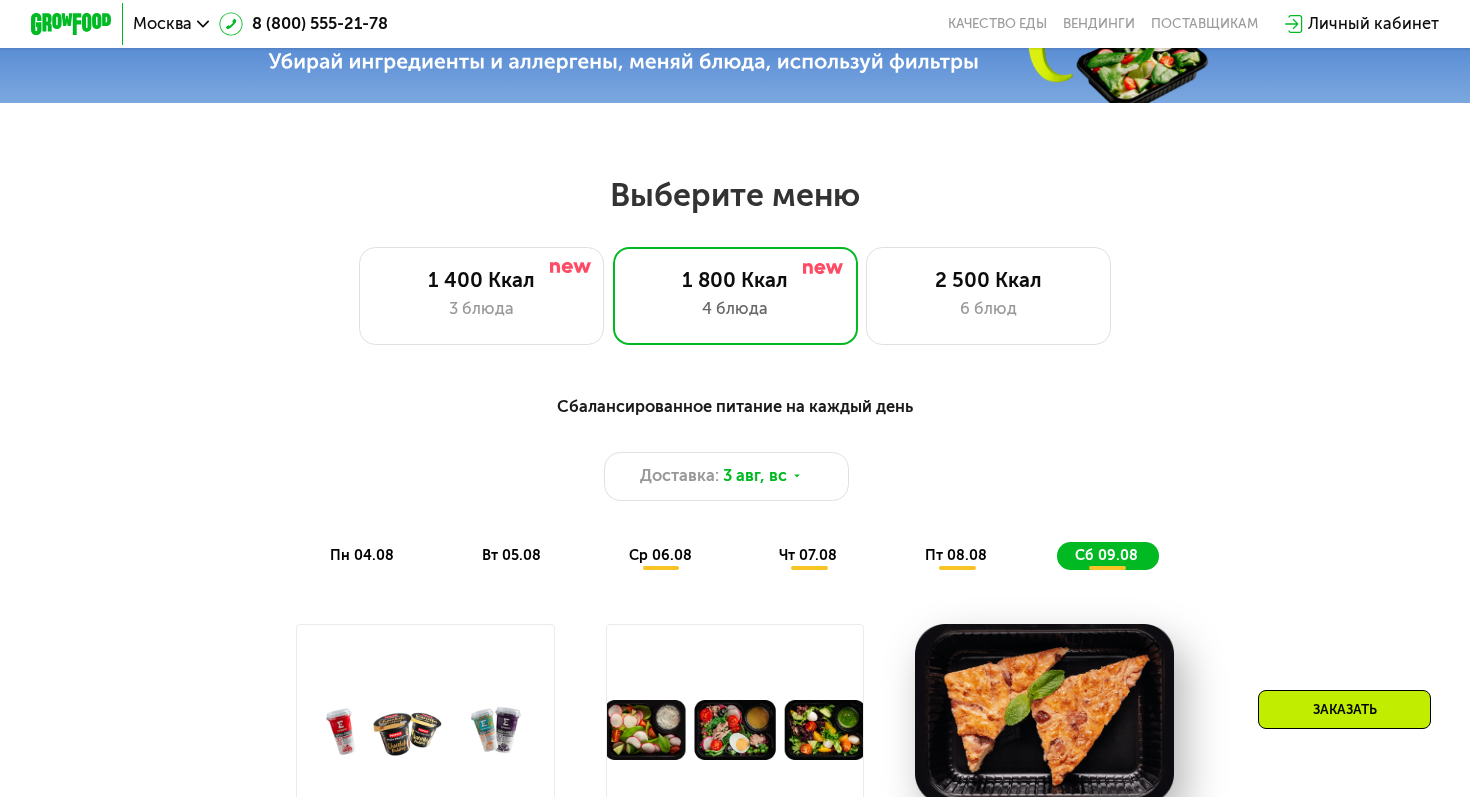 scroll, scrollTop: 707, scrollLeft: 0, axis: vertical 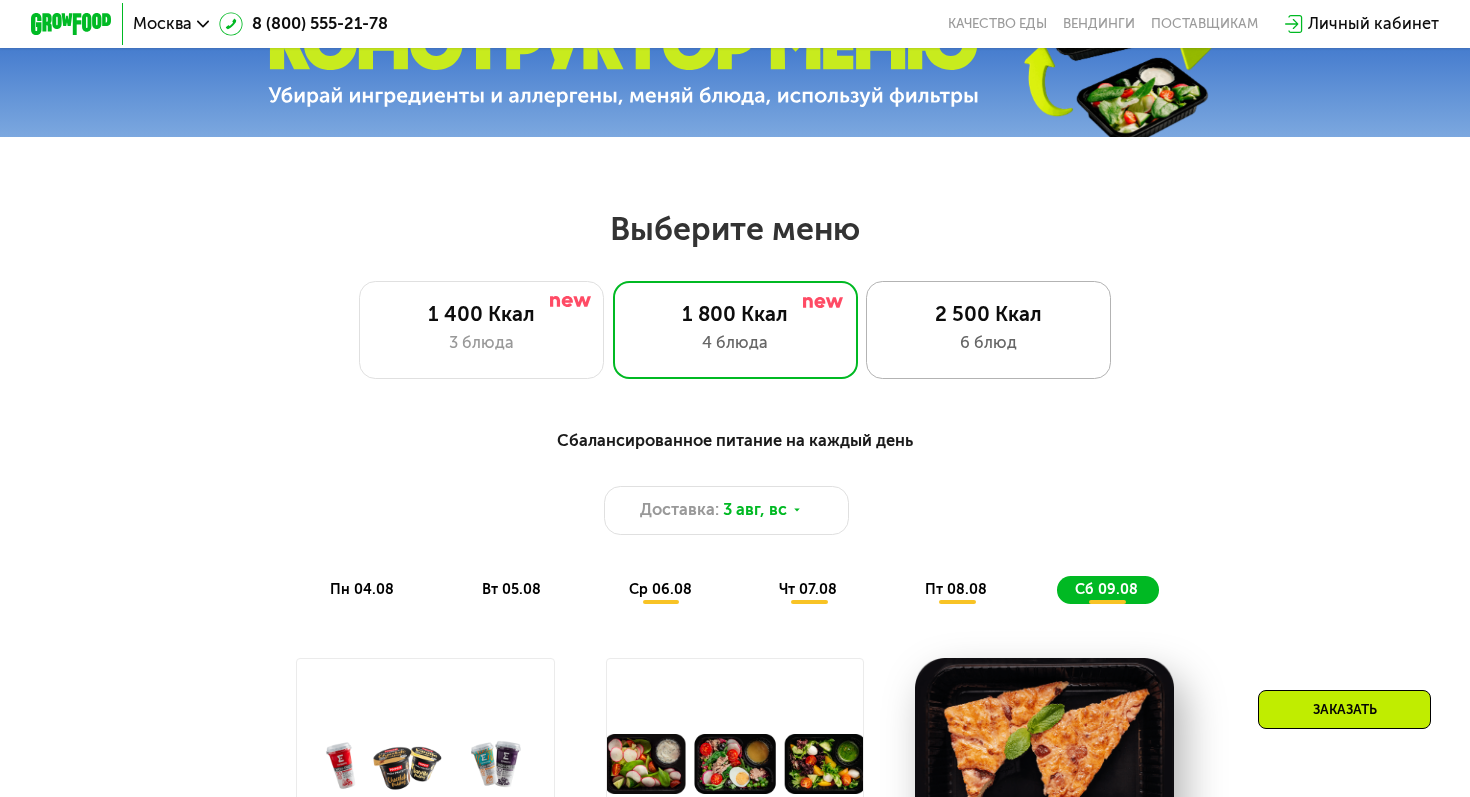 click on "6 блюд" at bounding box center (988, 343) 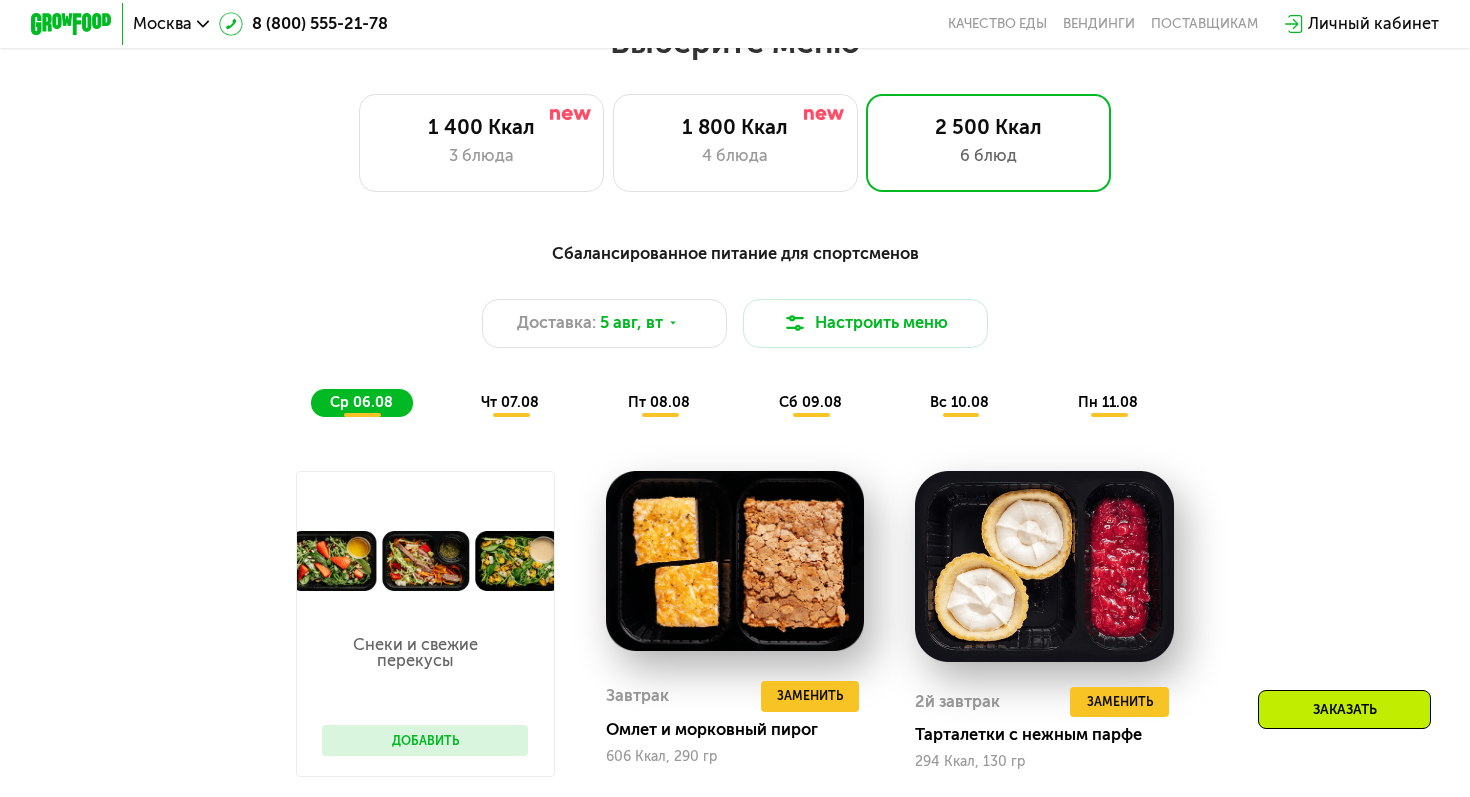scroll, scrollTop: 892, scrollLeft: 0, axis: vertical 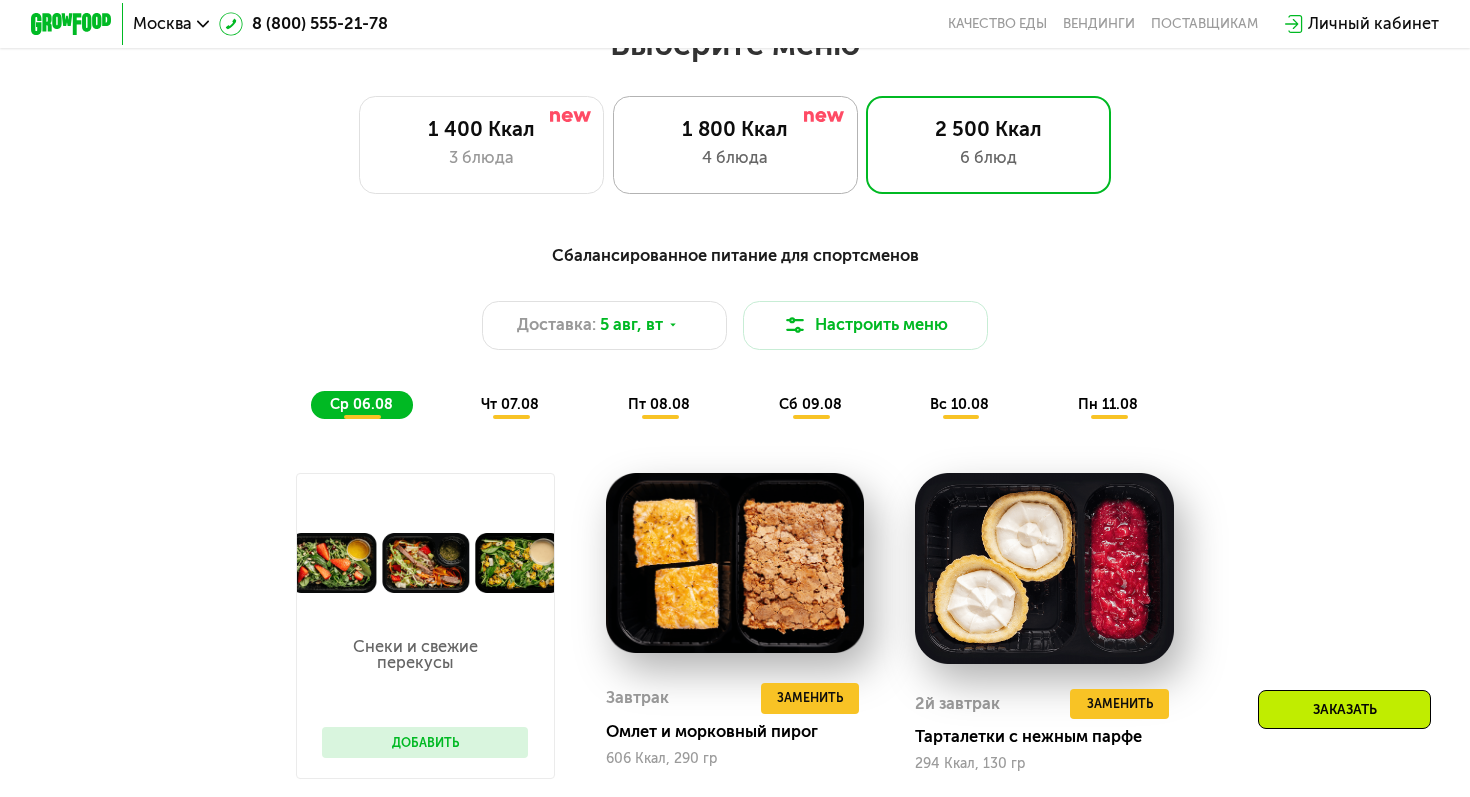 click on "4 блюда" at bounding box center [735, 158] 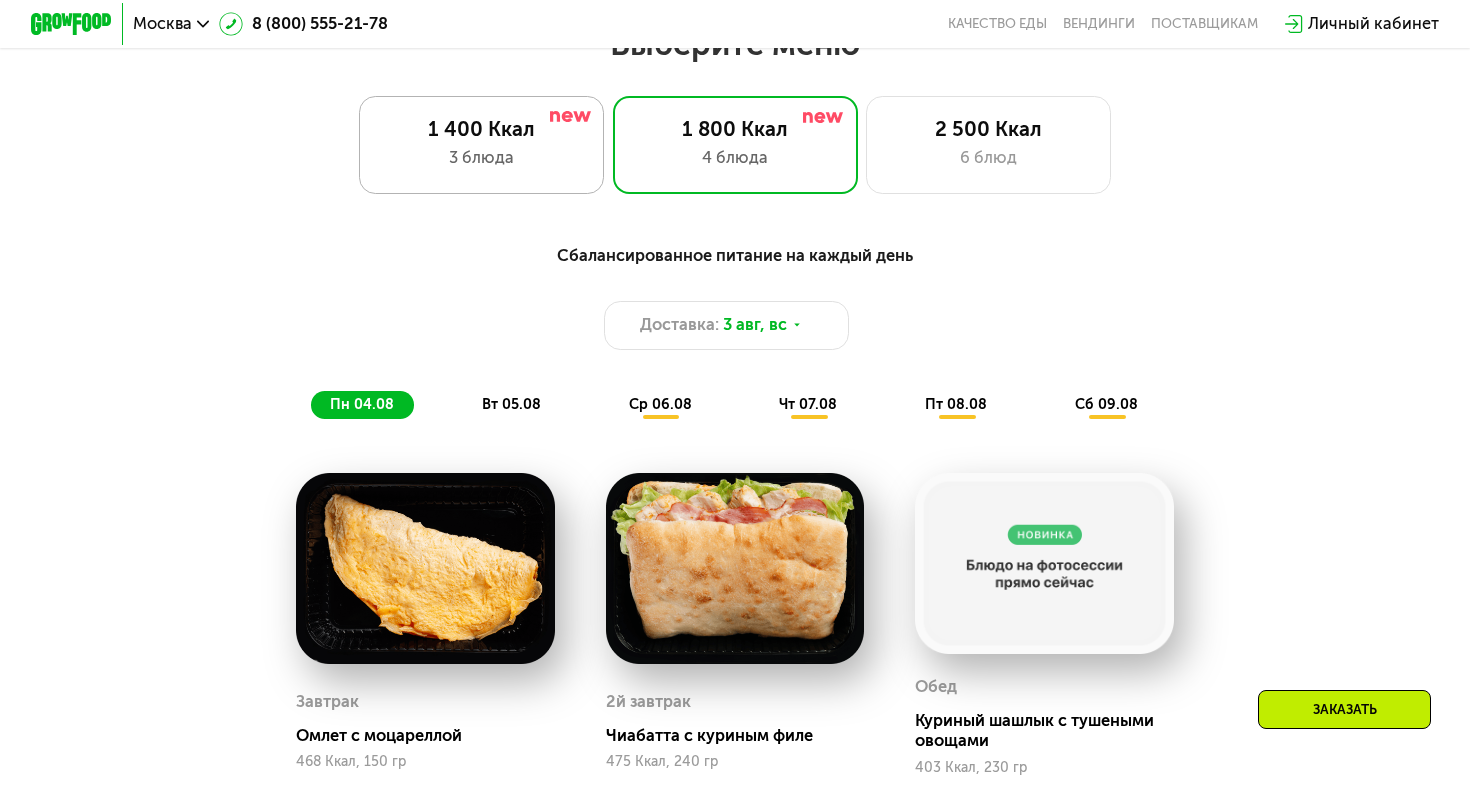 click on "3 блюда" at bounding box center (482, 158) 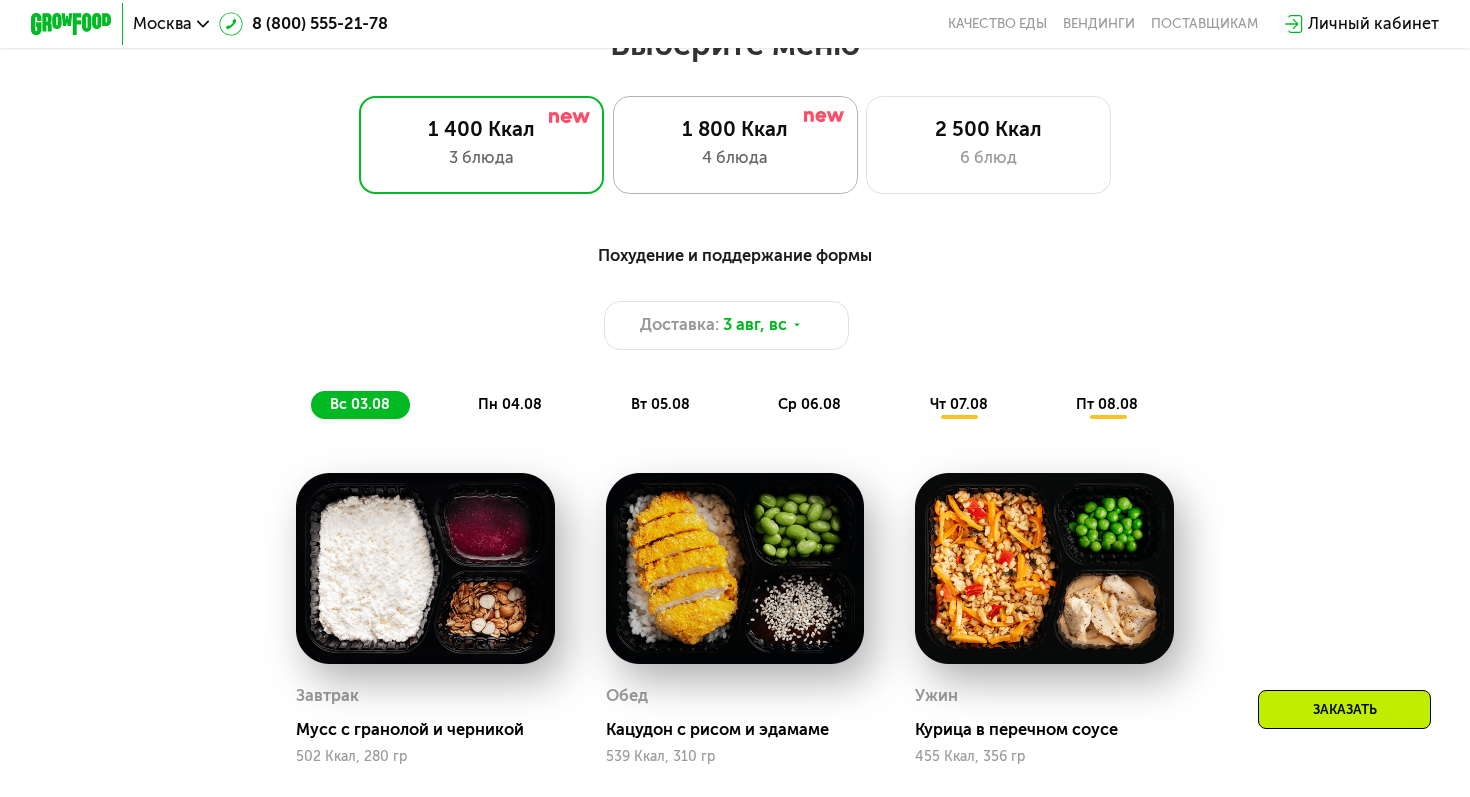 click on "4 блюда" at bounding box center (735, 158) 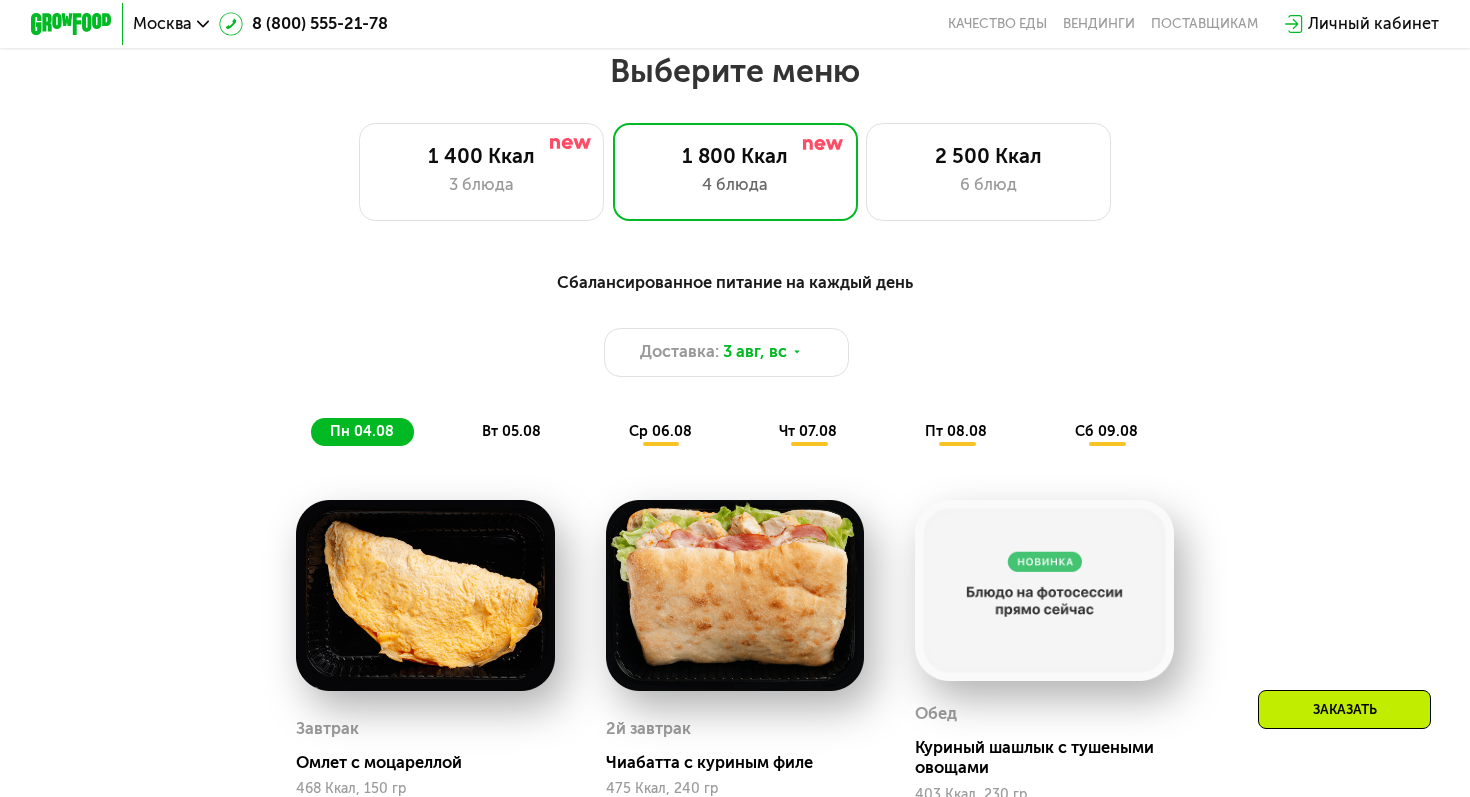 scroll, scrollTop: 833, scrollLeft: 0, axis: vertical 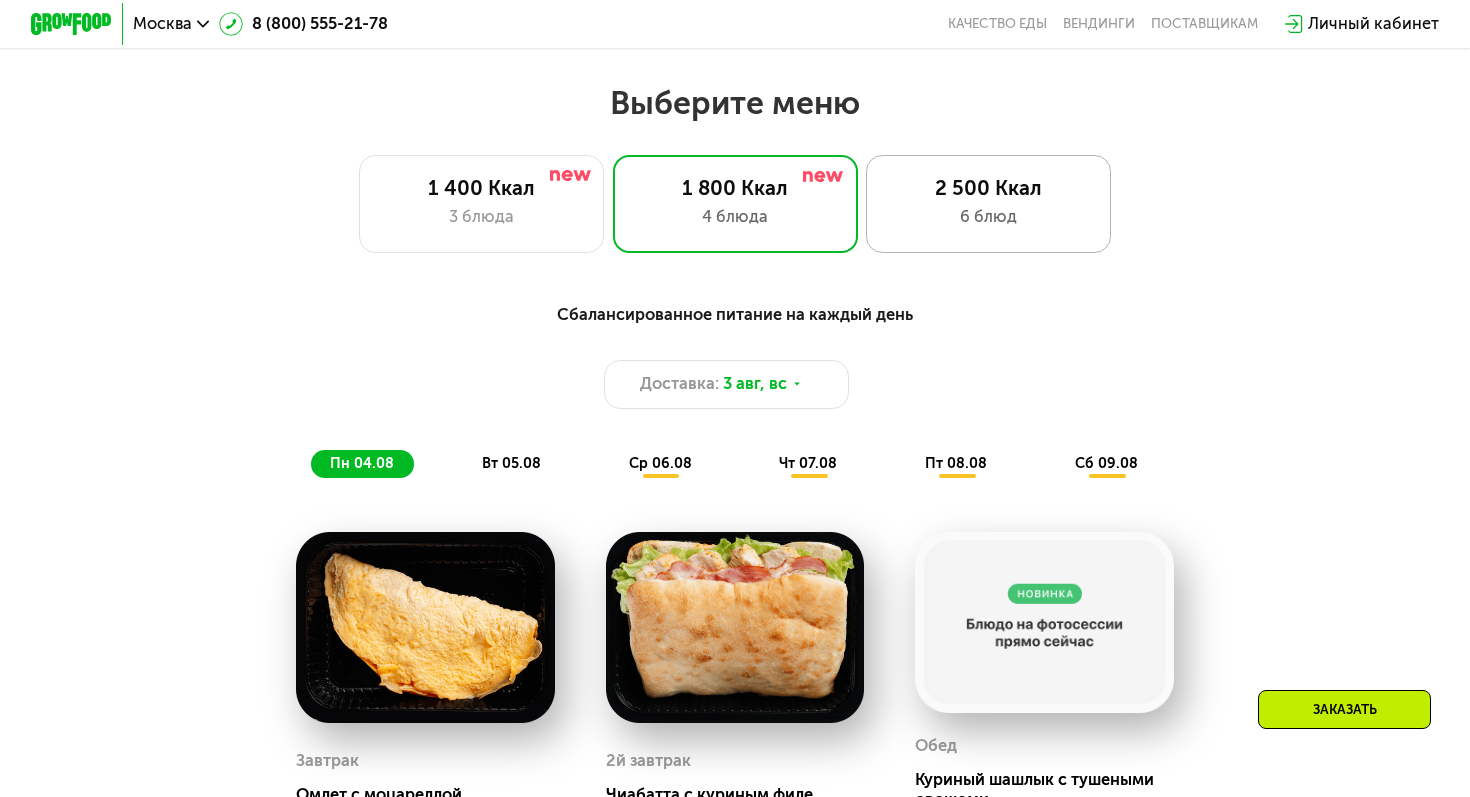 click on "2 500 Ккал" at bounding box center (988, 188) 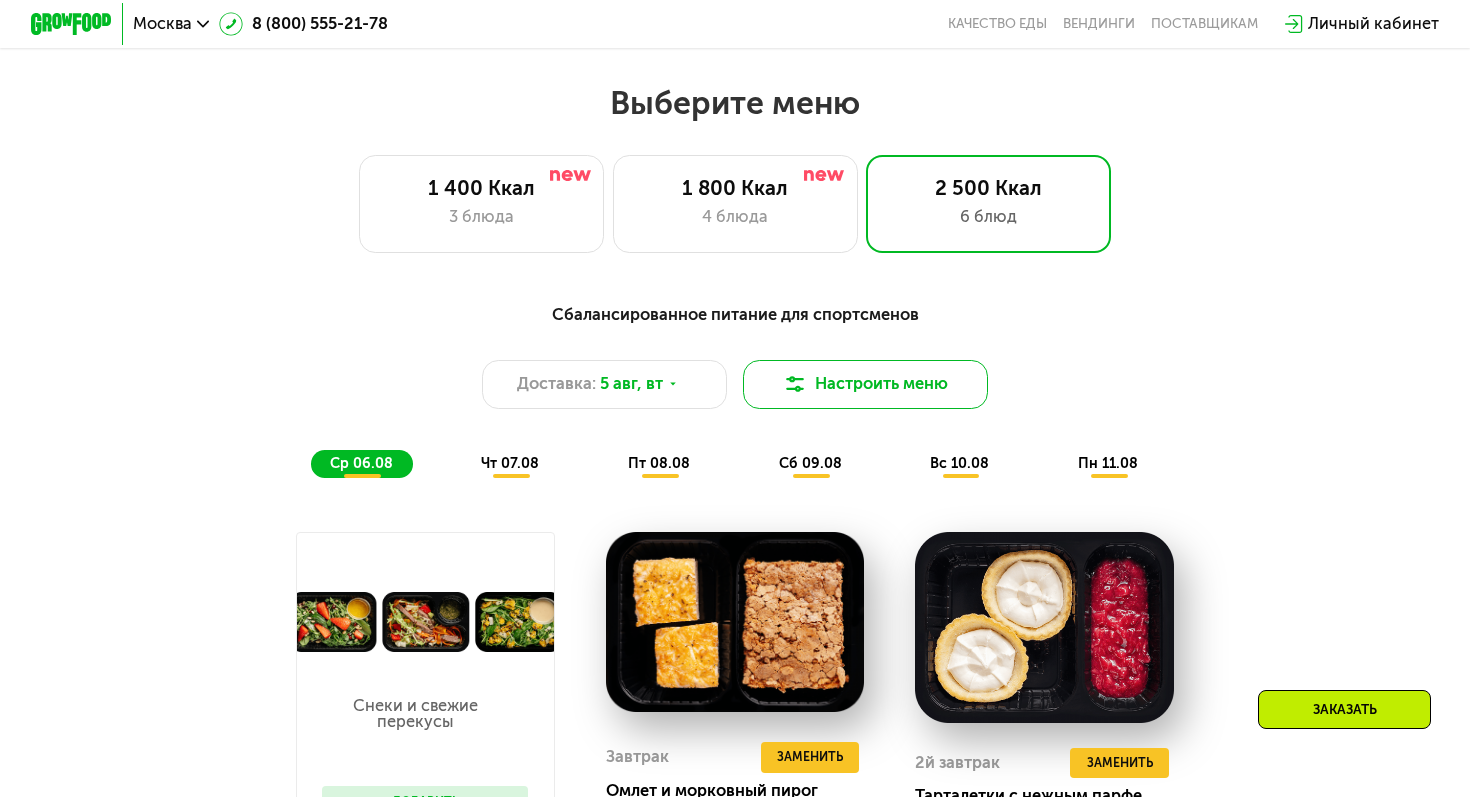 click on "Настроить меню" at bounding box center [865, 384] 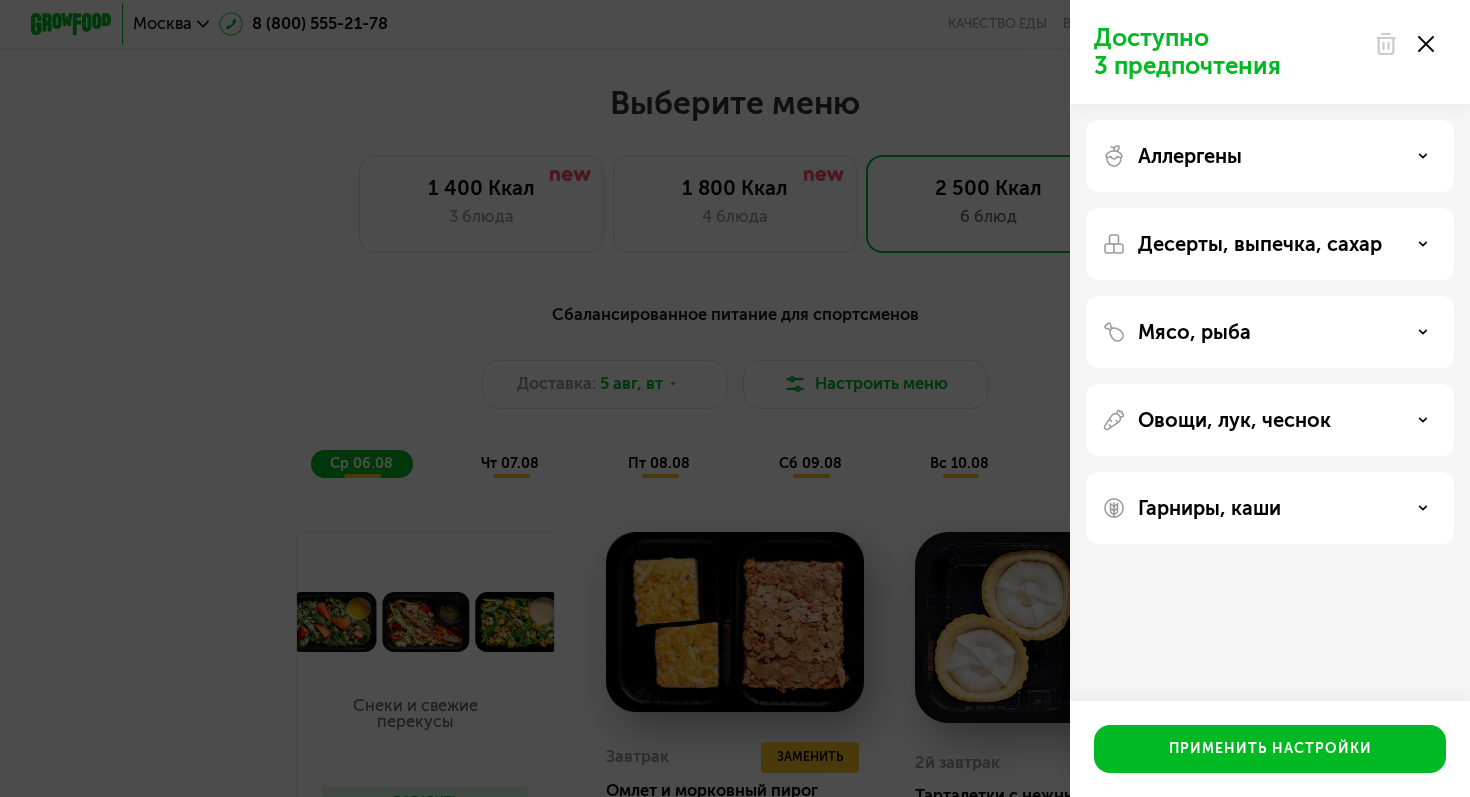 click on "Аллергены" at bounding box center (1270, 156) 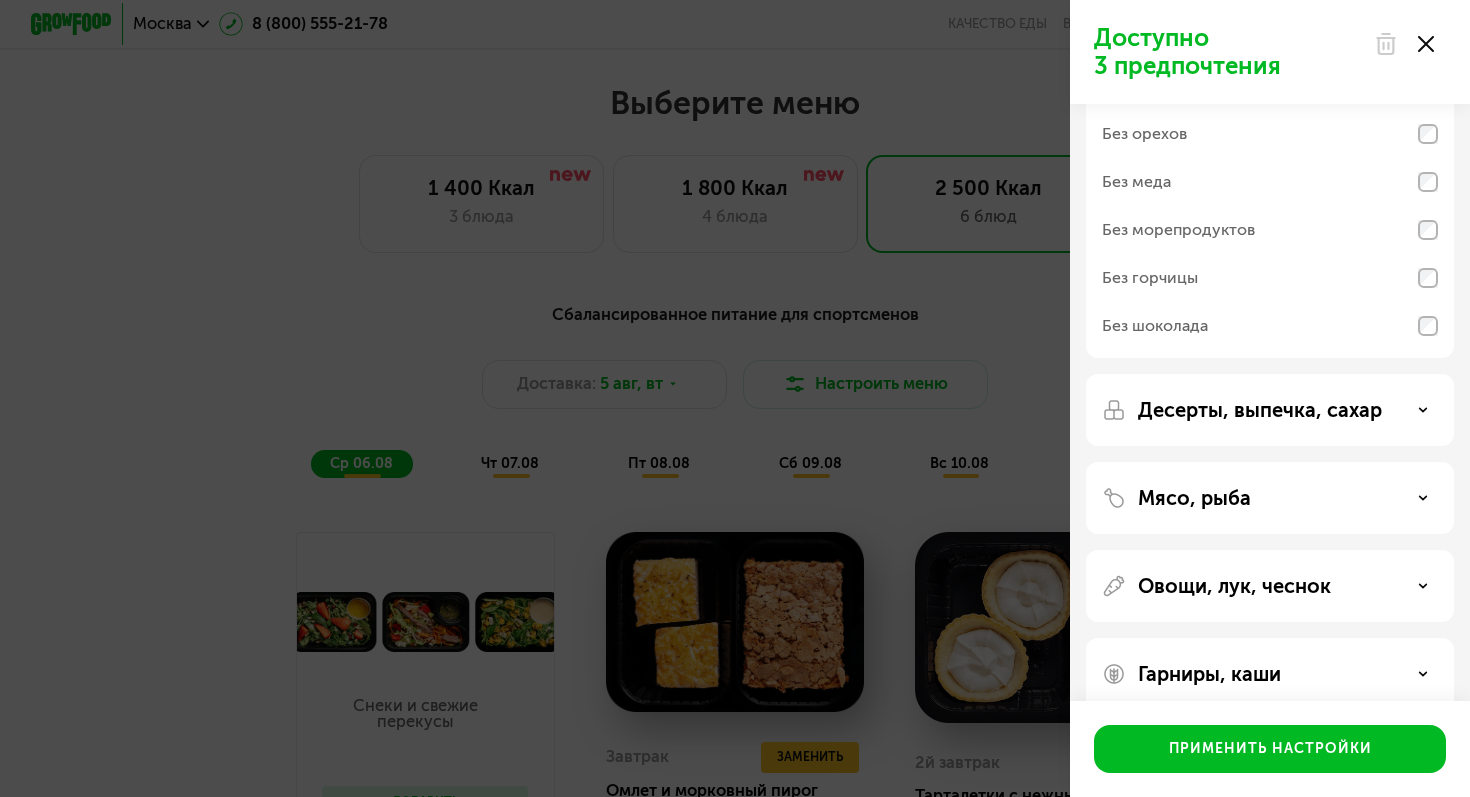 scroll, scrollTop: 168, scrollLeft: 0, axis: vertical 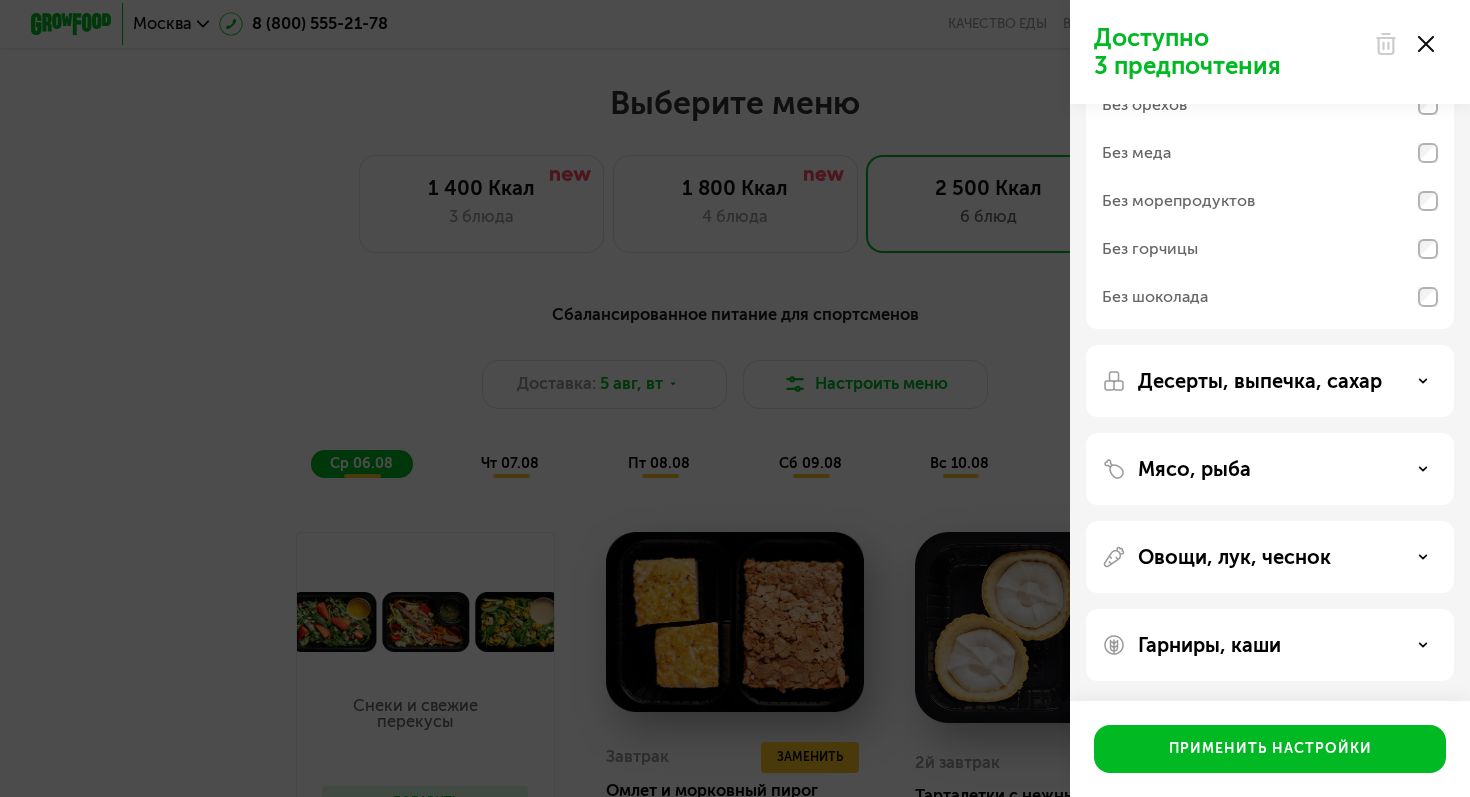 click on "Десерты, выпечка, сахар" at bounding box center [1270, 381] 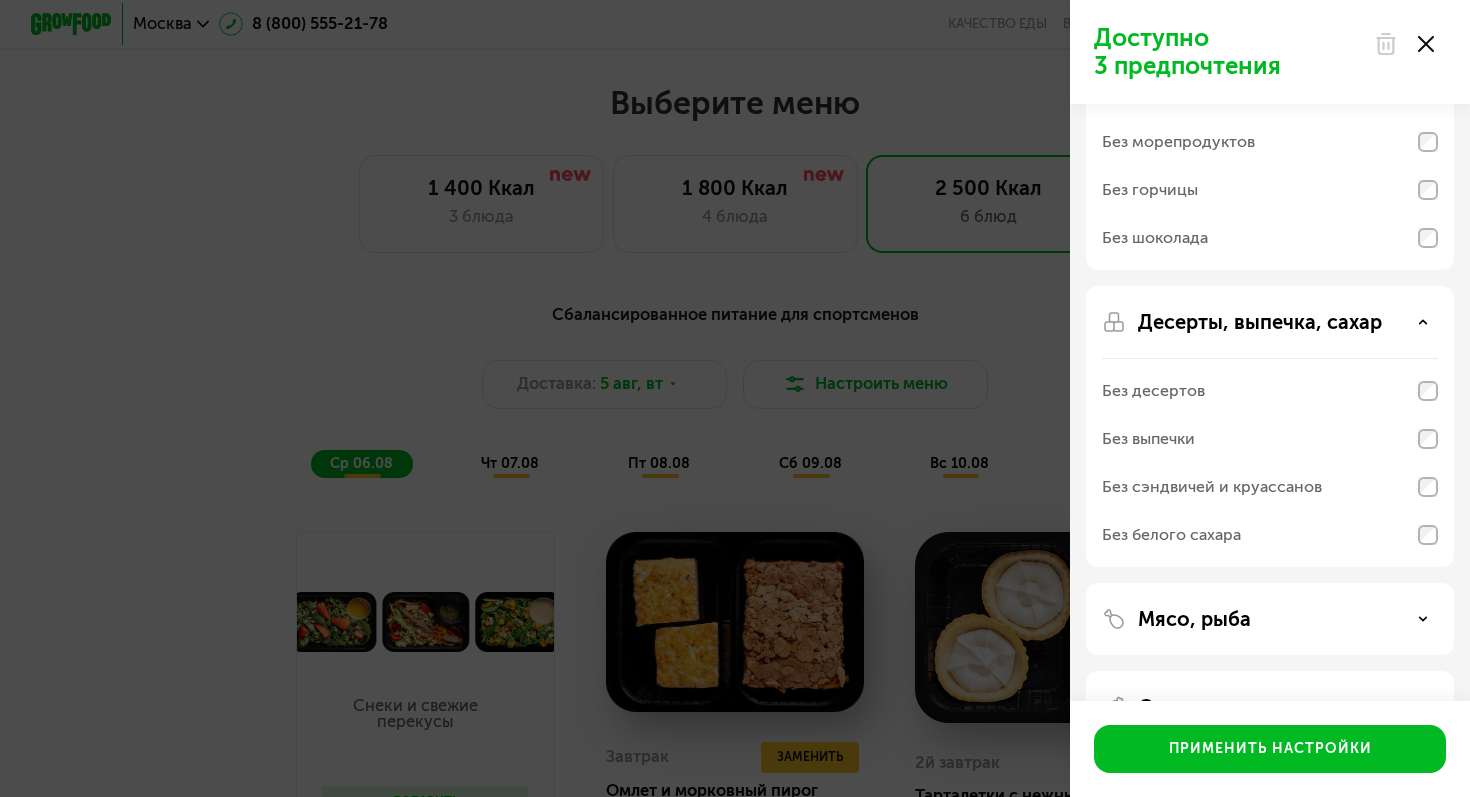 scroll, scrollTop: 254, scrollLeft: 0, axis: vertical 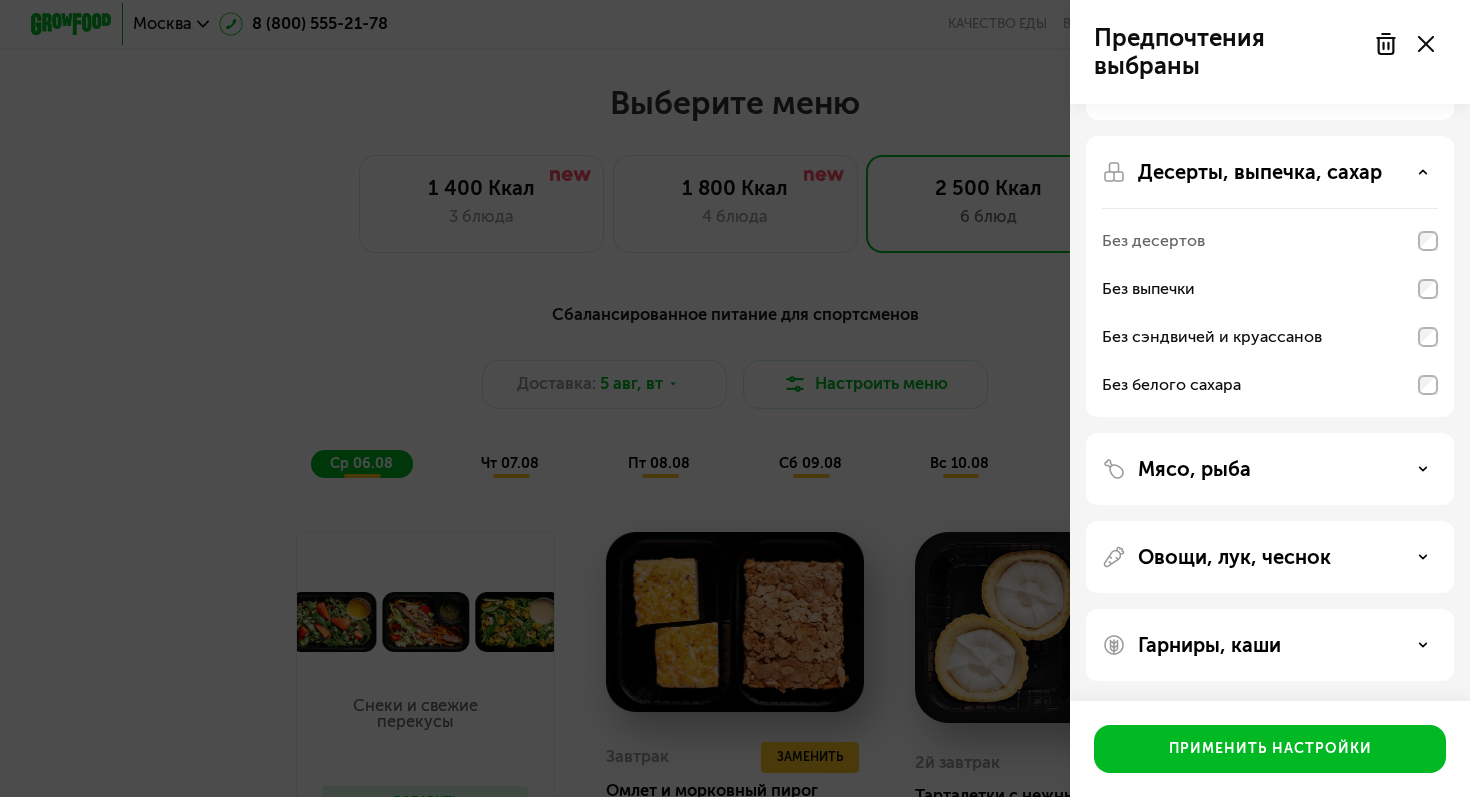 click on "Мясо, рыба" at bounding box center (1270, 469) 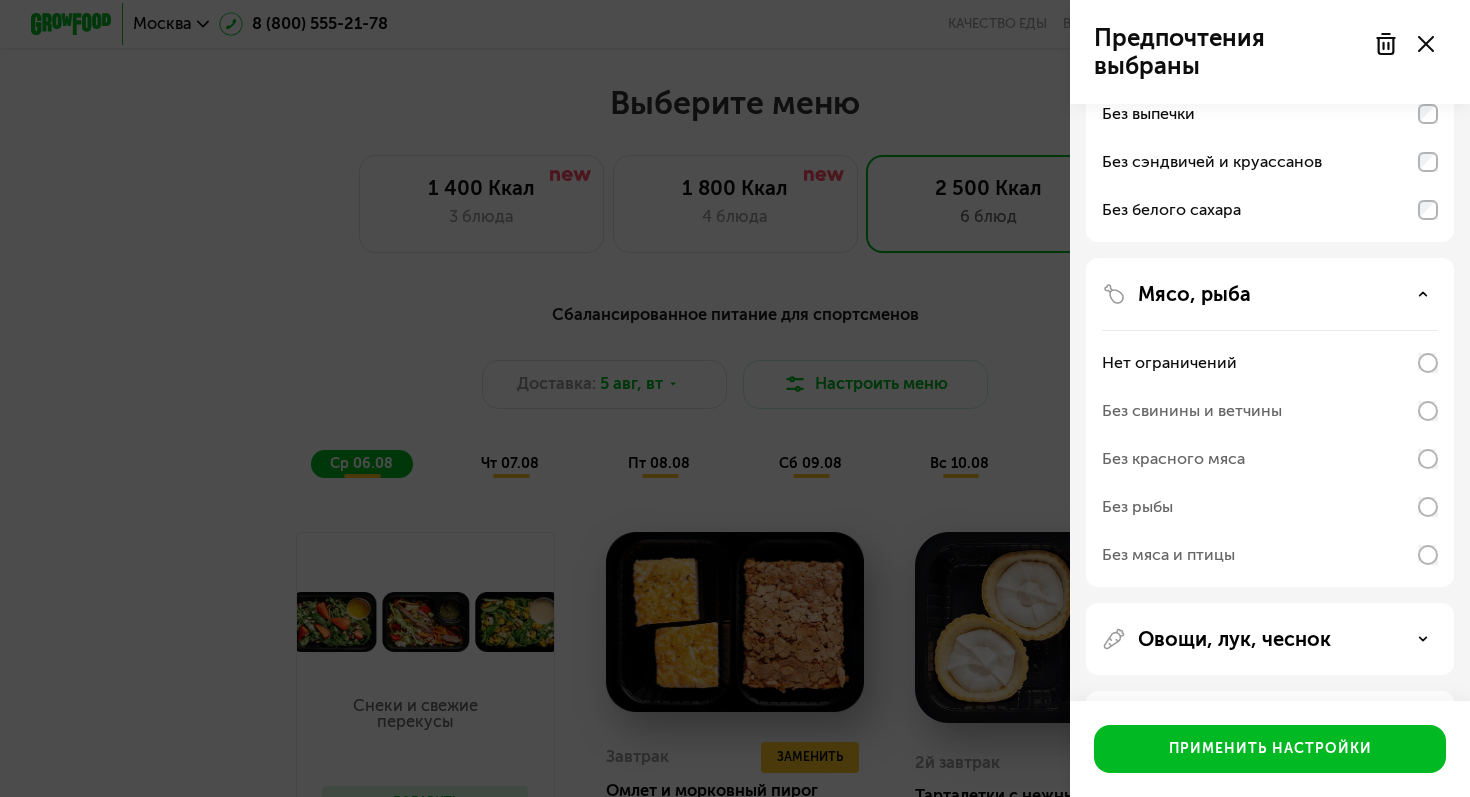 scroll, scrollTop: 634, scrollLeft: 0, axis: vertical 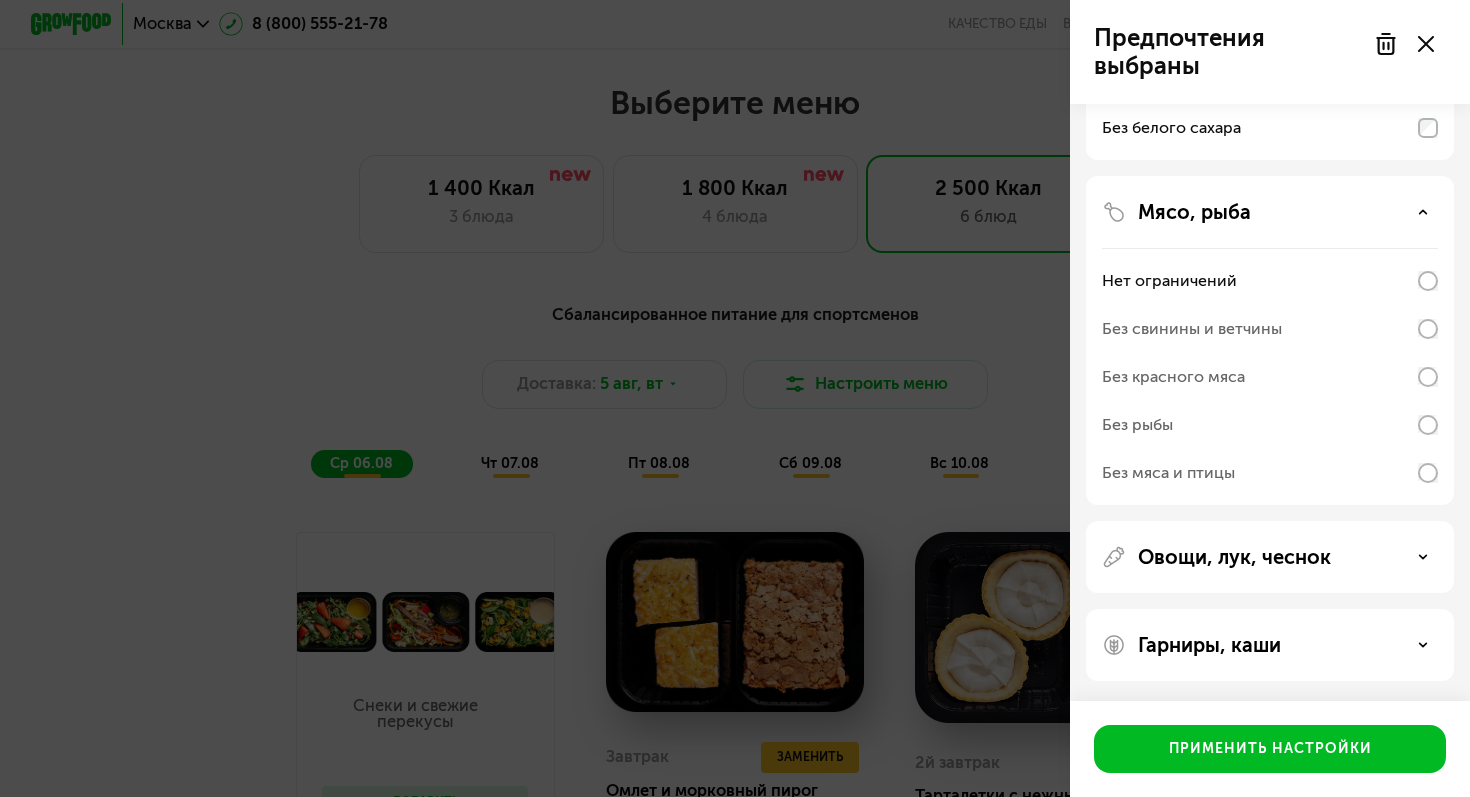 click on "Без свинины и ветчины" at bounding box center (1192, 329) 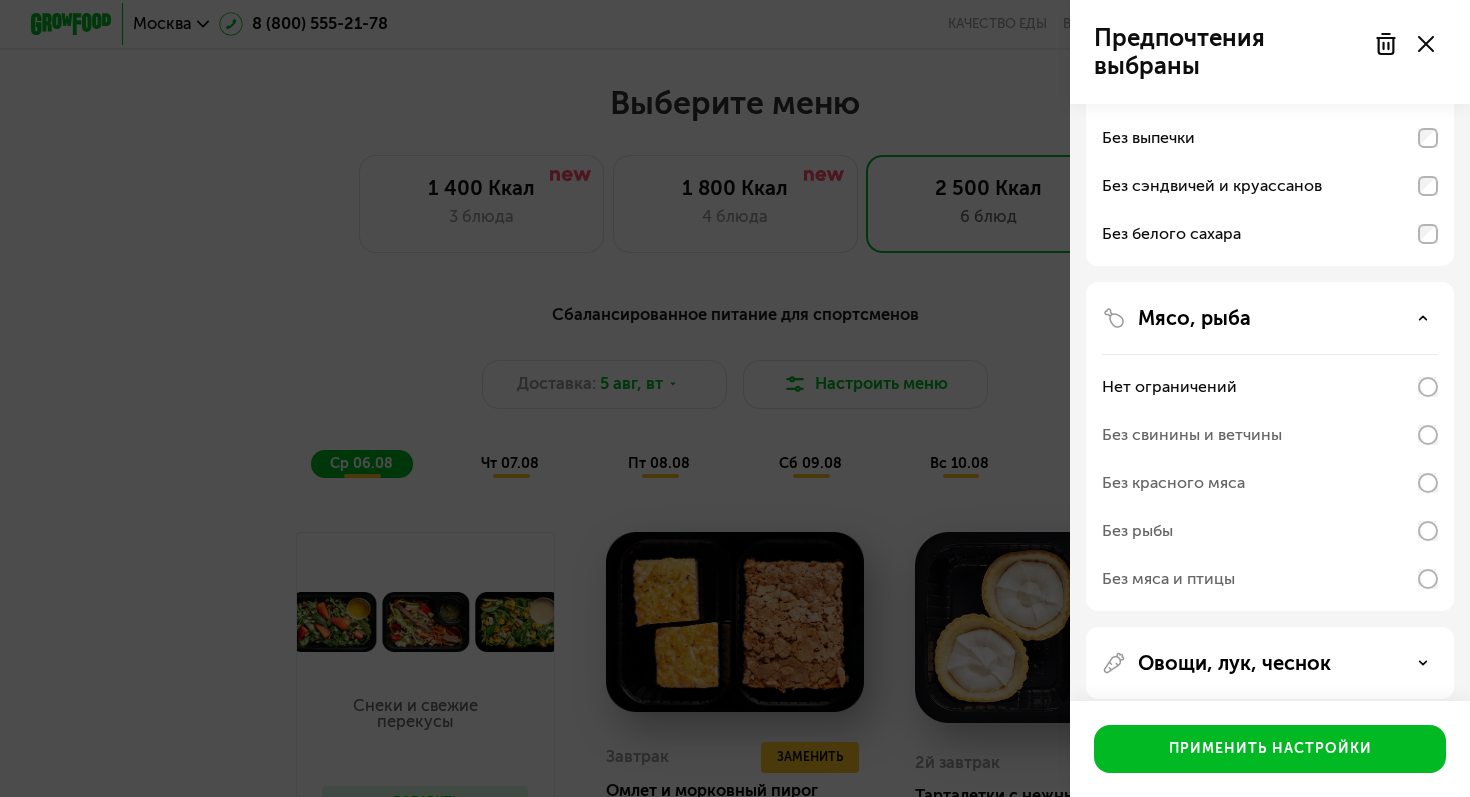 scroll, scrollTop: 634, scrollLeft: 0, axis: vertical 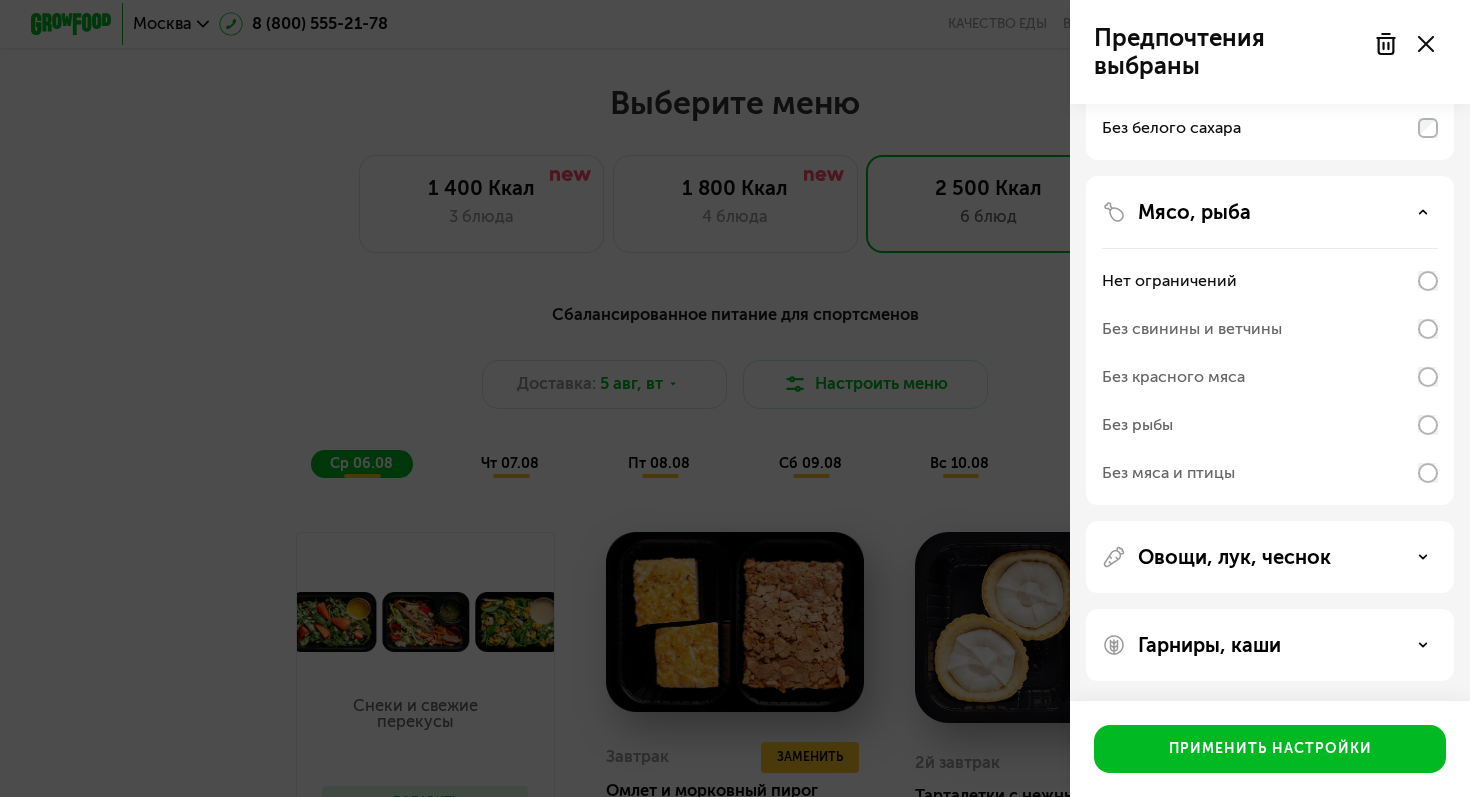 click on "Без красного мяса" 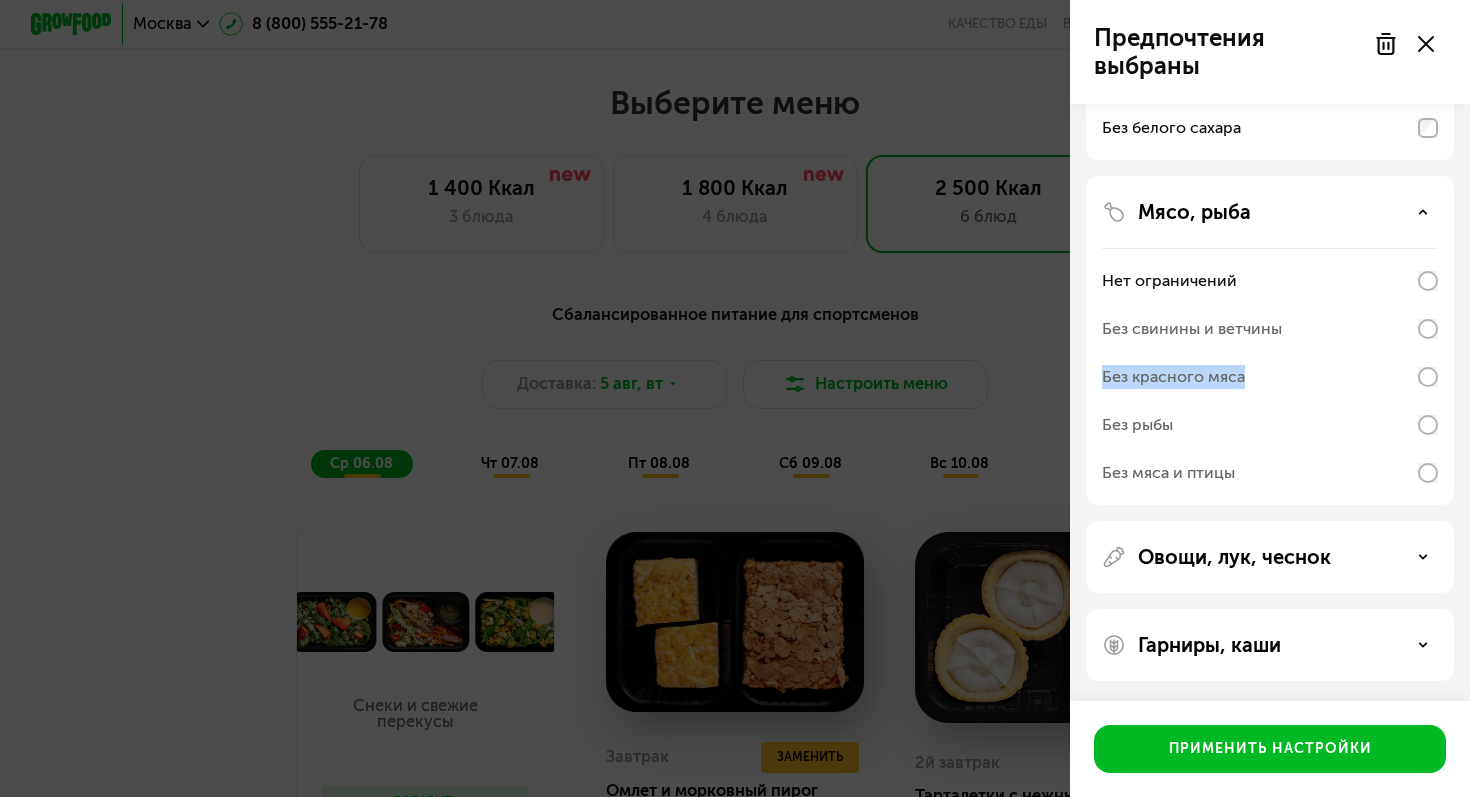 click on "Без красного мяса" 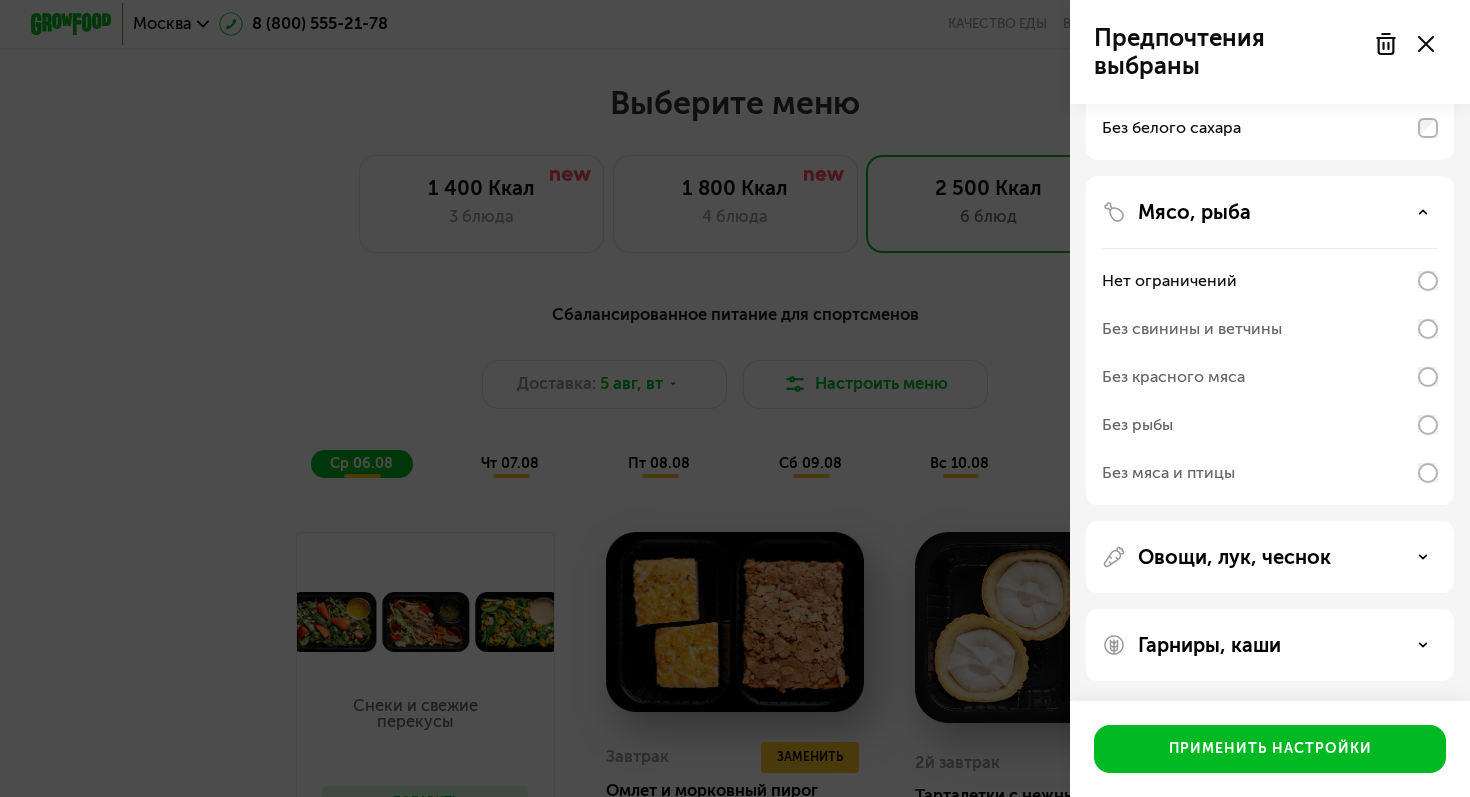 click on "Овощи, лук, чеснок" 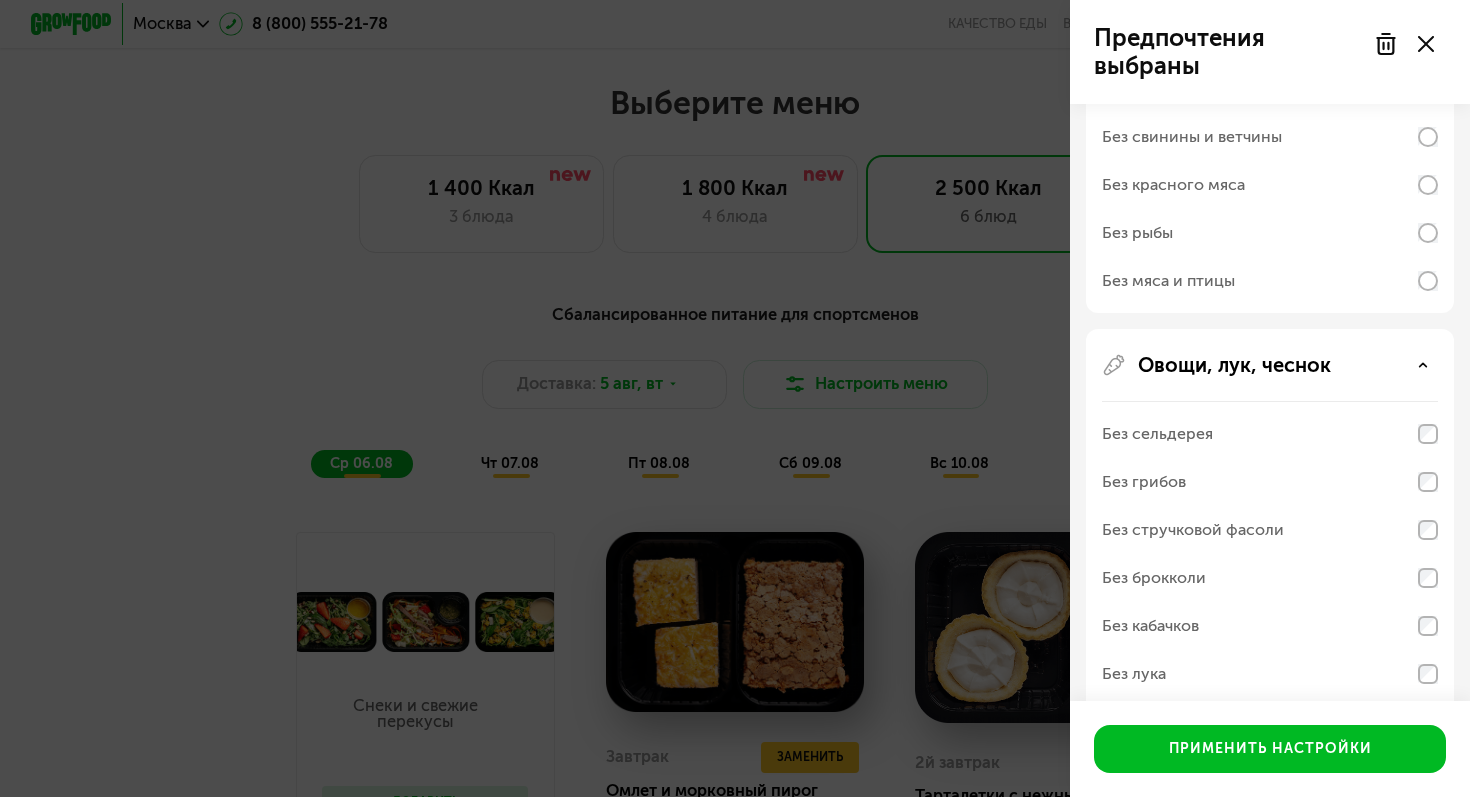 scroll, scrollTop: 910, scrollLeft: 0, axis: vertical 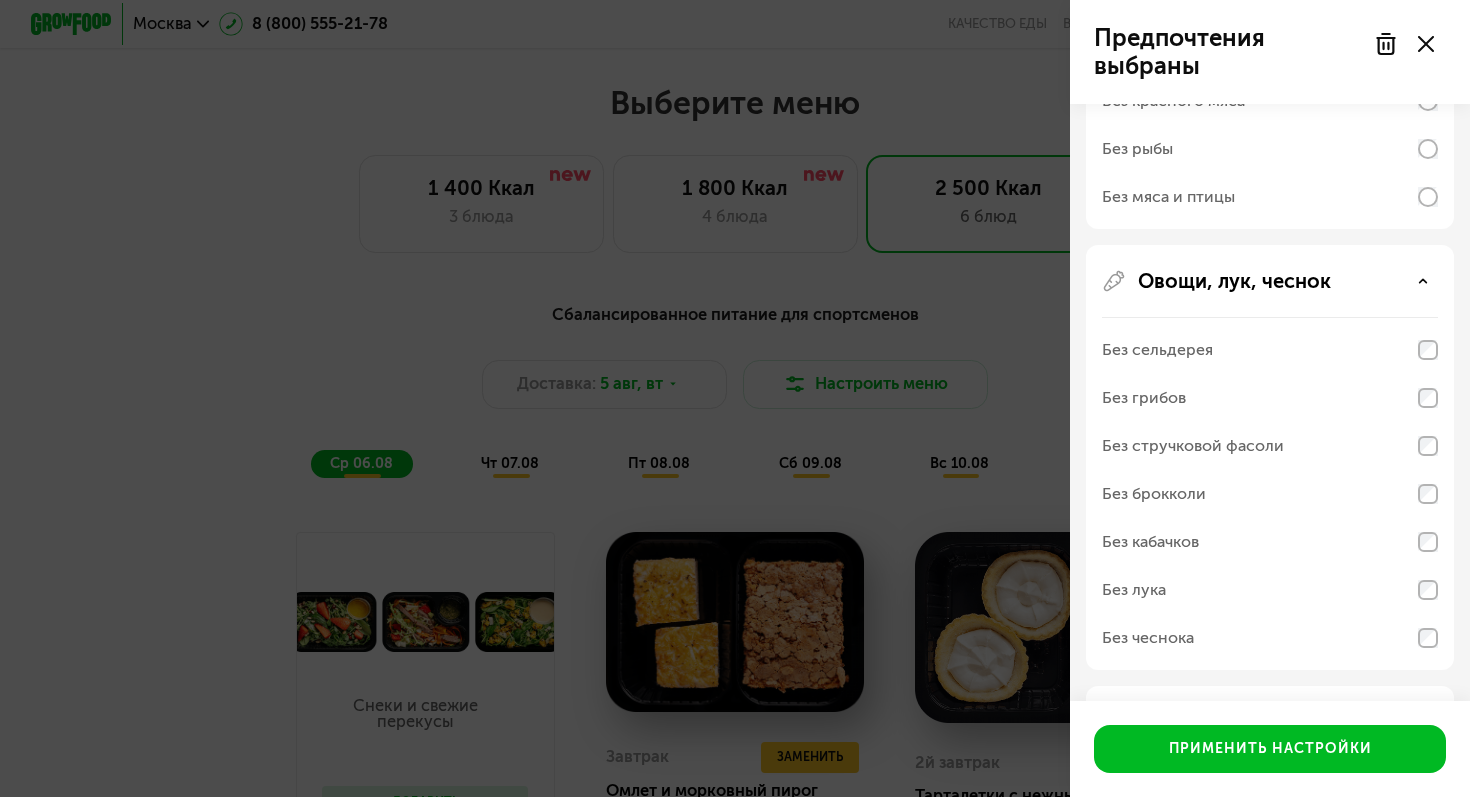 click 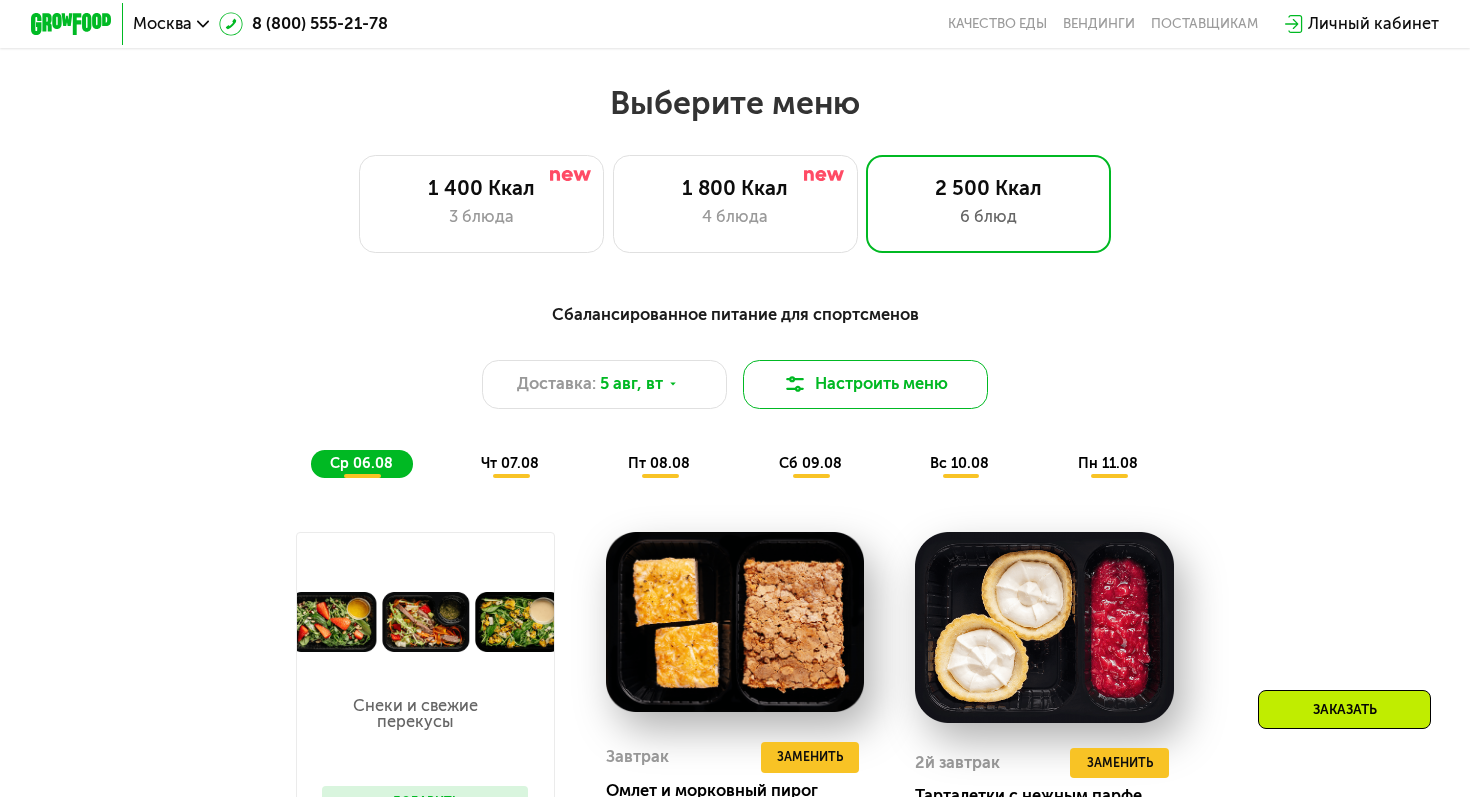 click on "Настроить меню" at bounding box center [865, 384] 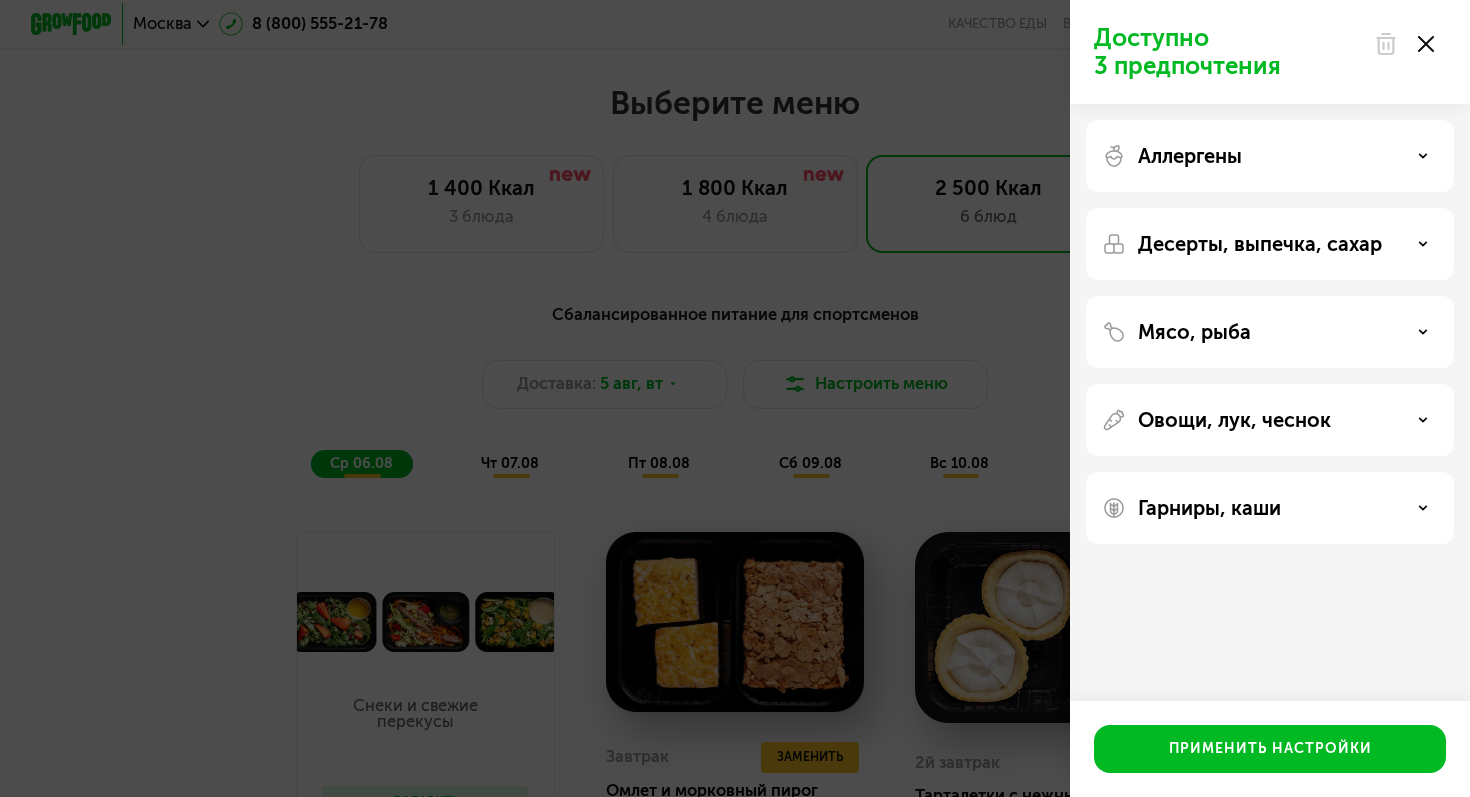 click on "Мясо, рыба" 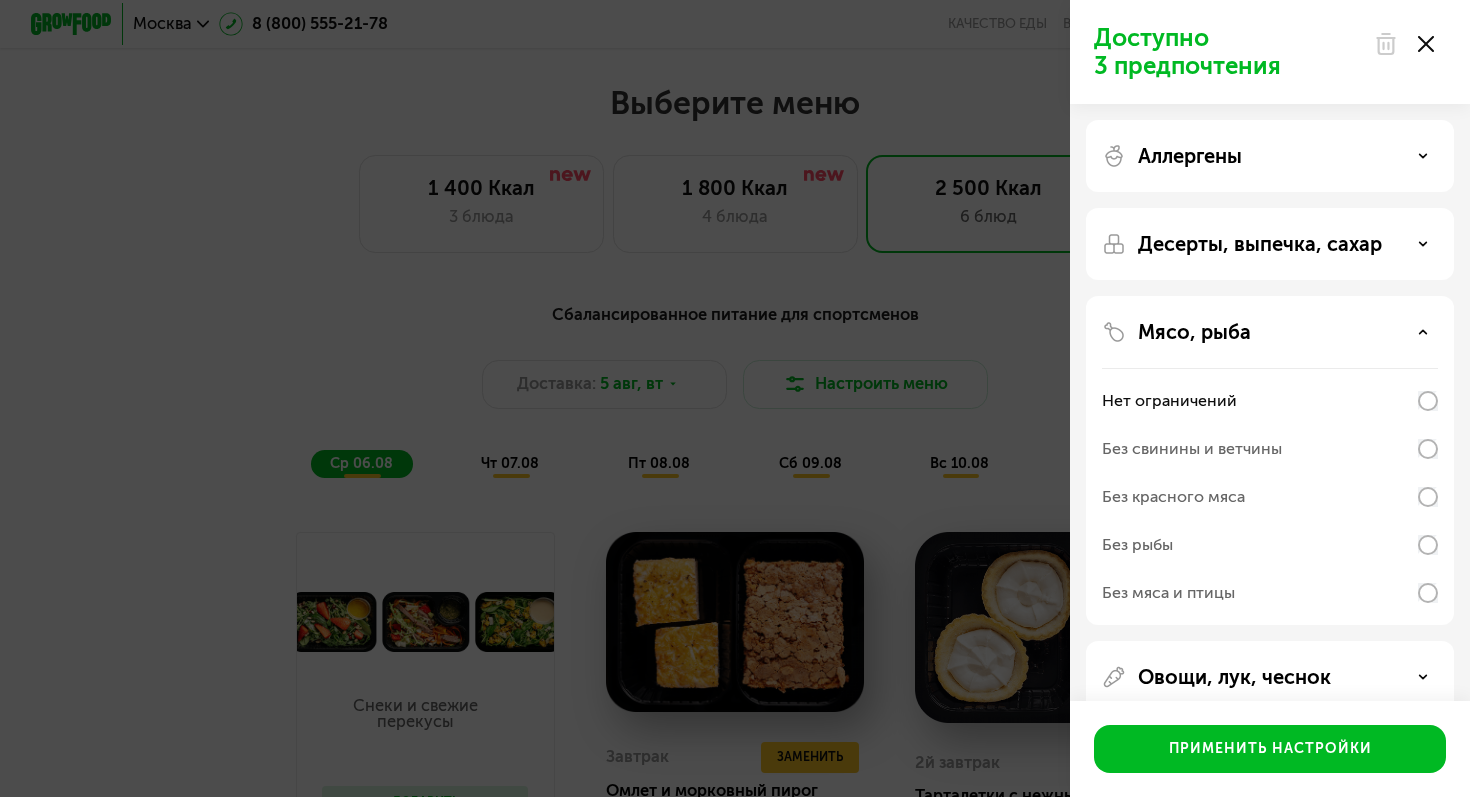 click on "Без свинины и ветчины" at bounding box center [1192, 449] 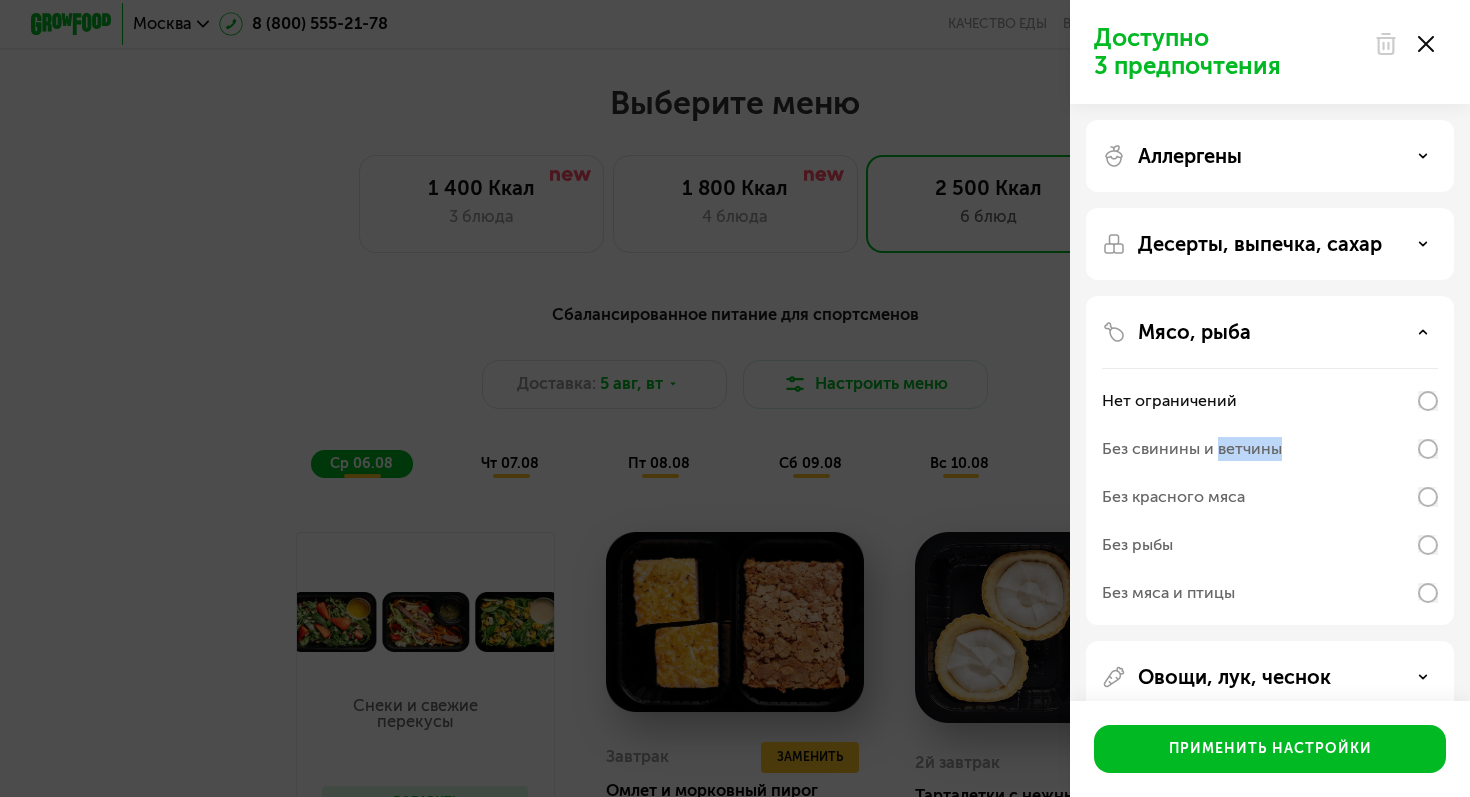 click on "Без свинины и ветчины" at bounding box center (1192, 449) 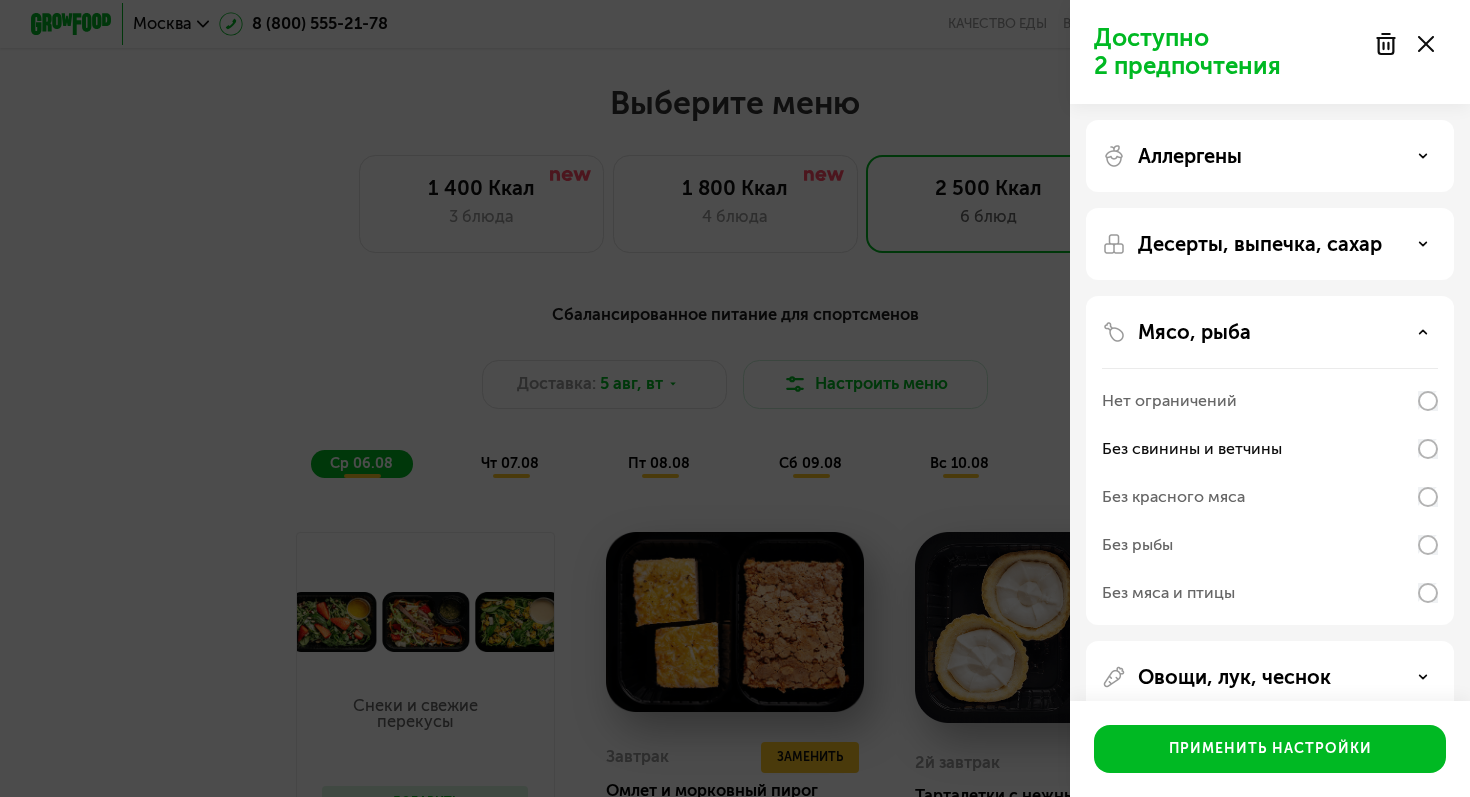 click on "Без свинины и ветчины" at bounding box center (1192, 449) 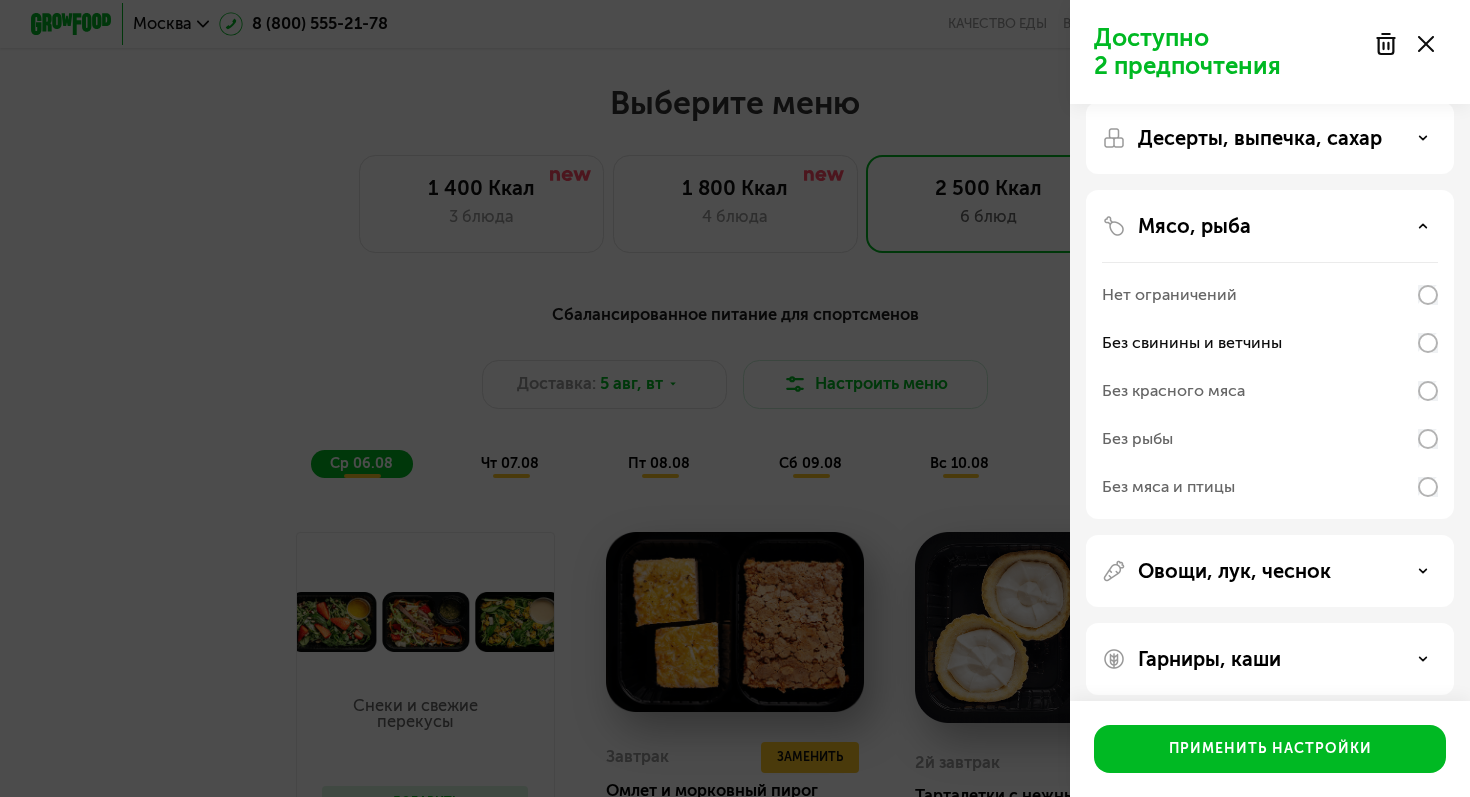 scroll, scrollTop: 120, scrollLeft: 0, axis: vertical 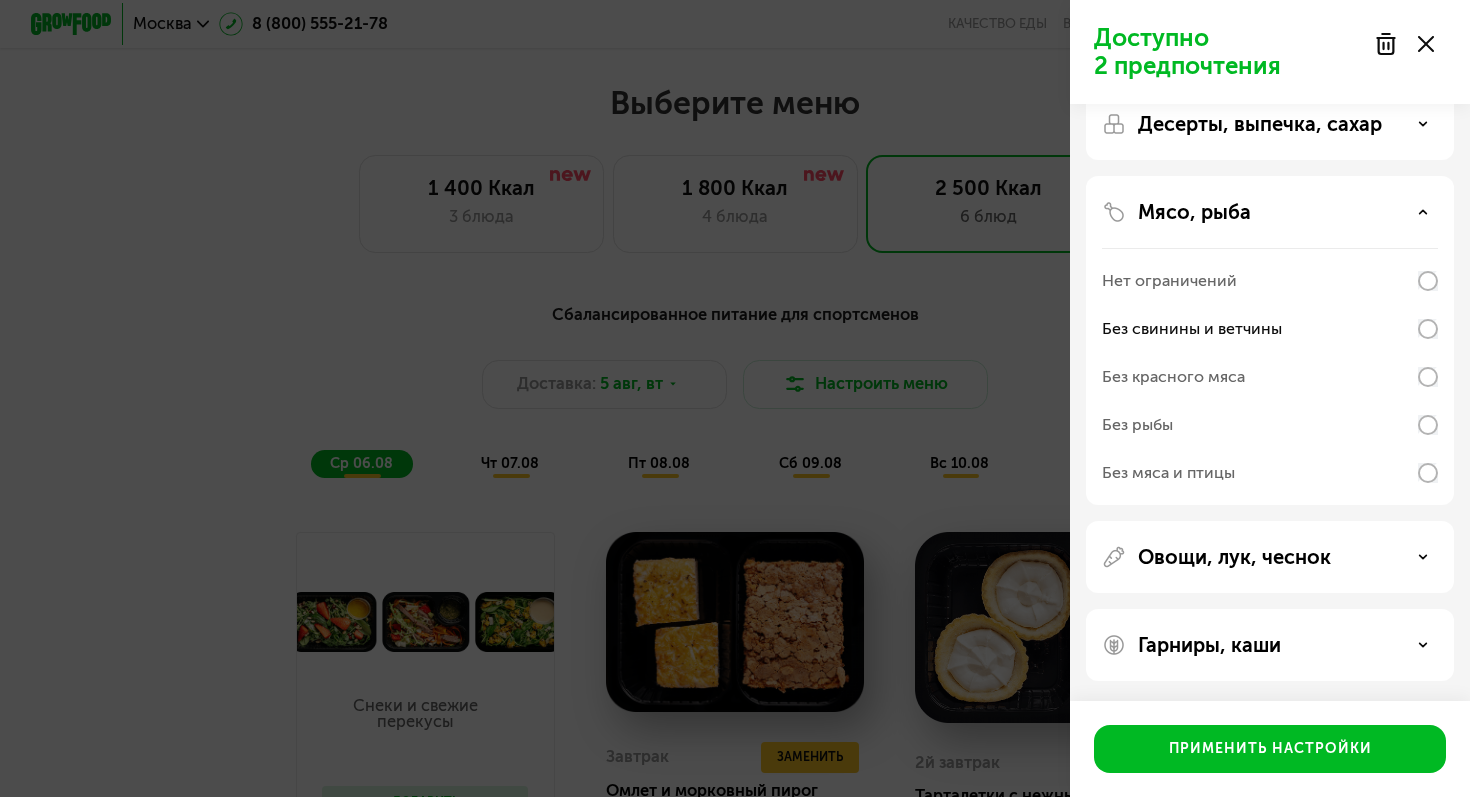 click on "Овощи, лук, чеснок" at bounding box center [1270, 557] 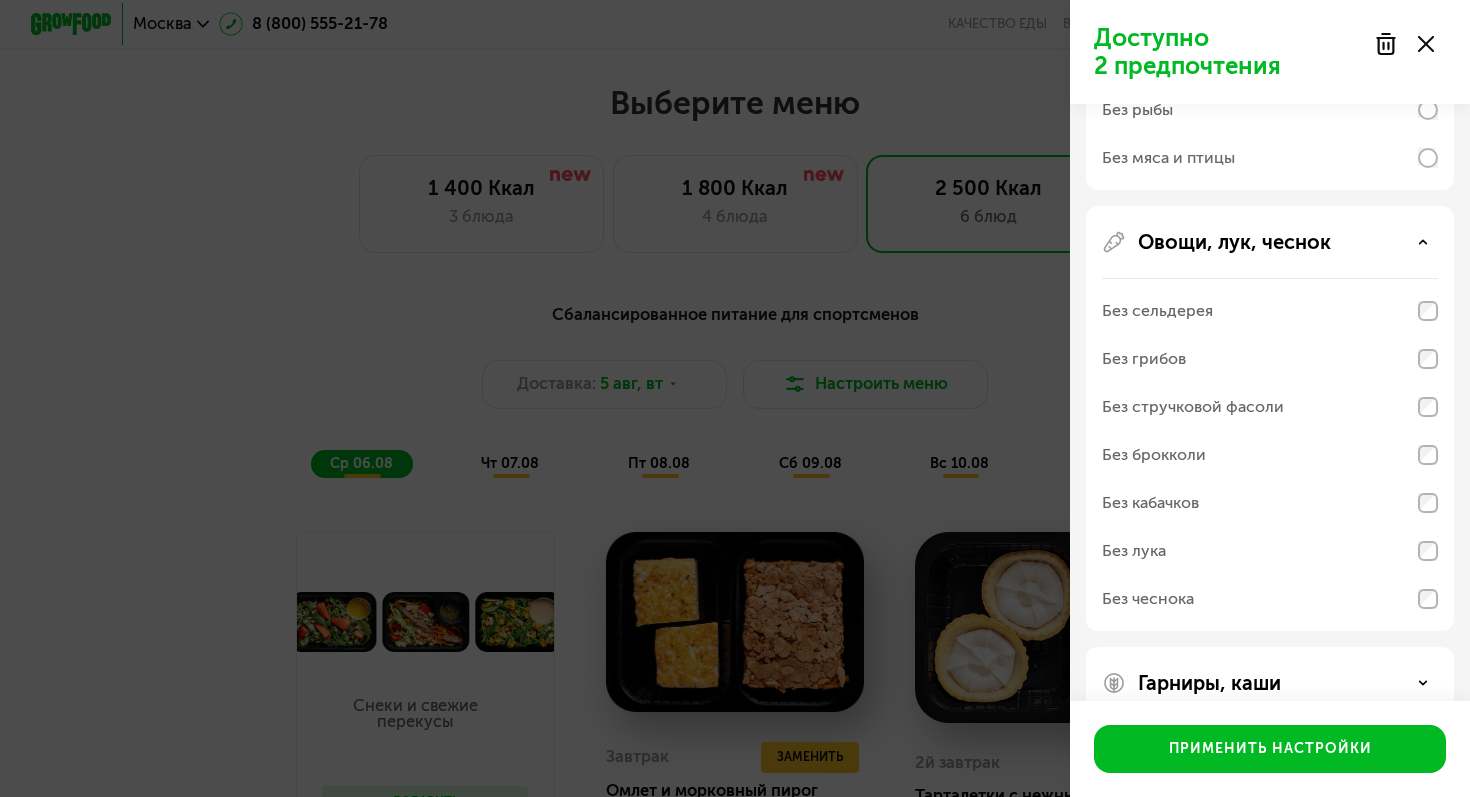 scroll, scrollTop: 473, scrollLeft: 0, axis: vertical 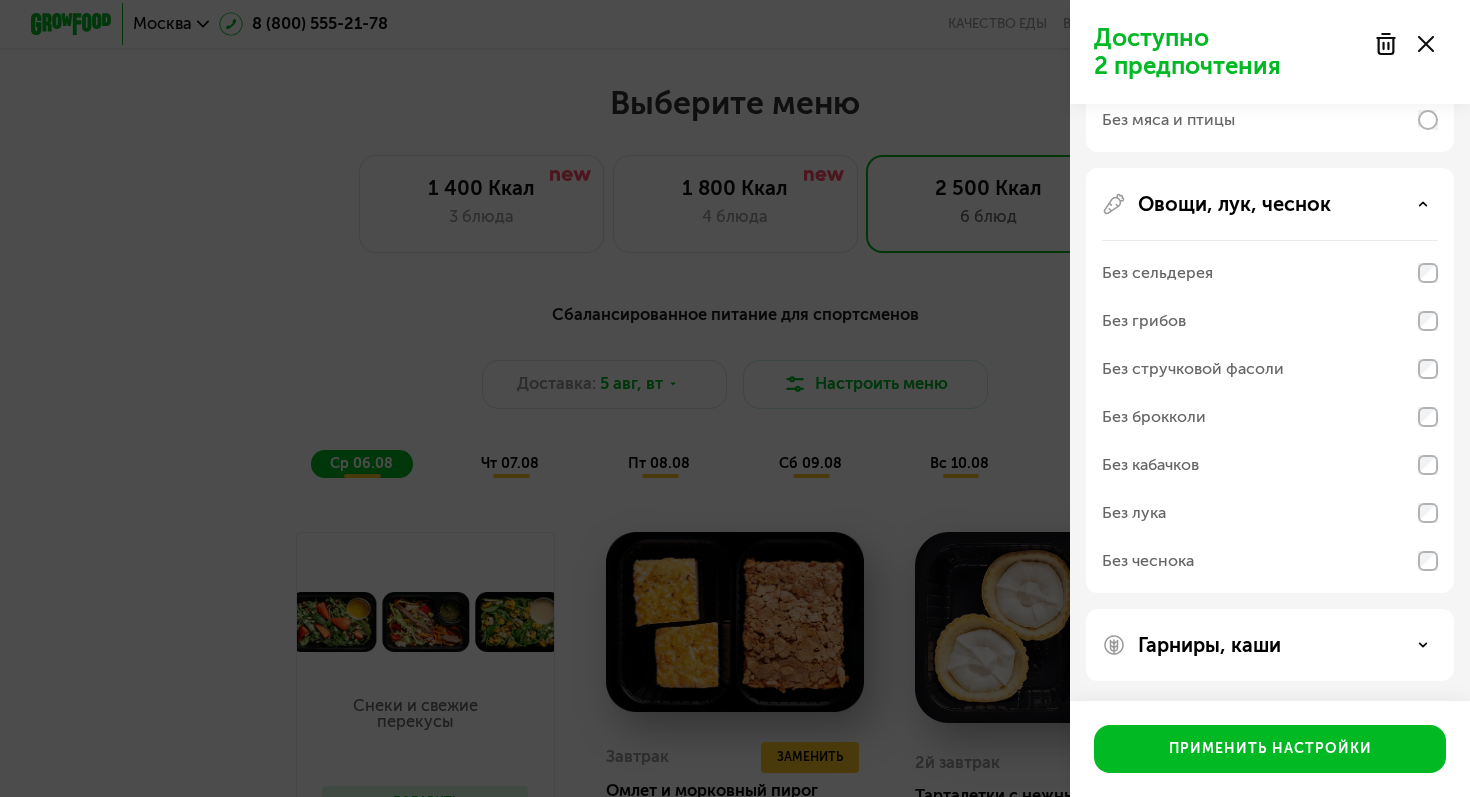click on "Гарниры, каши" at bounding box center (1270, 645) 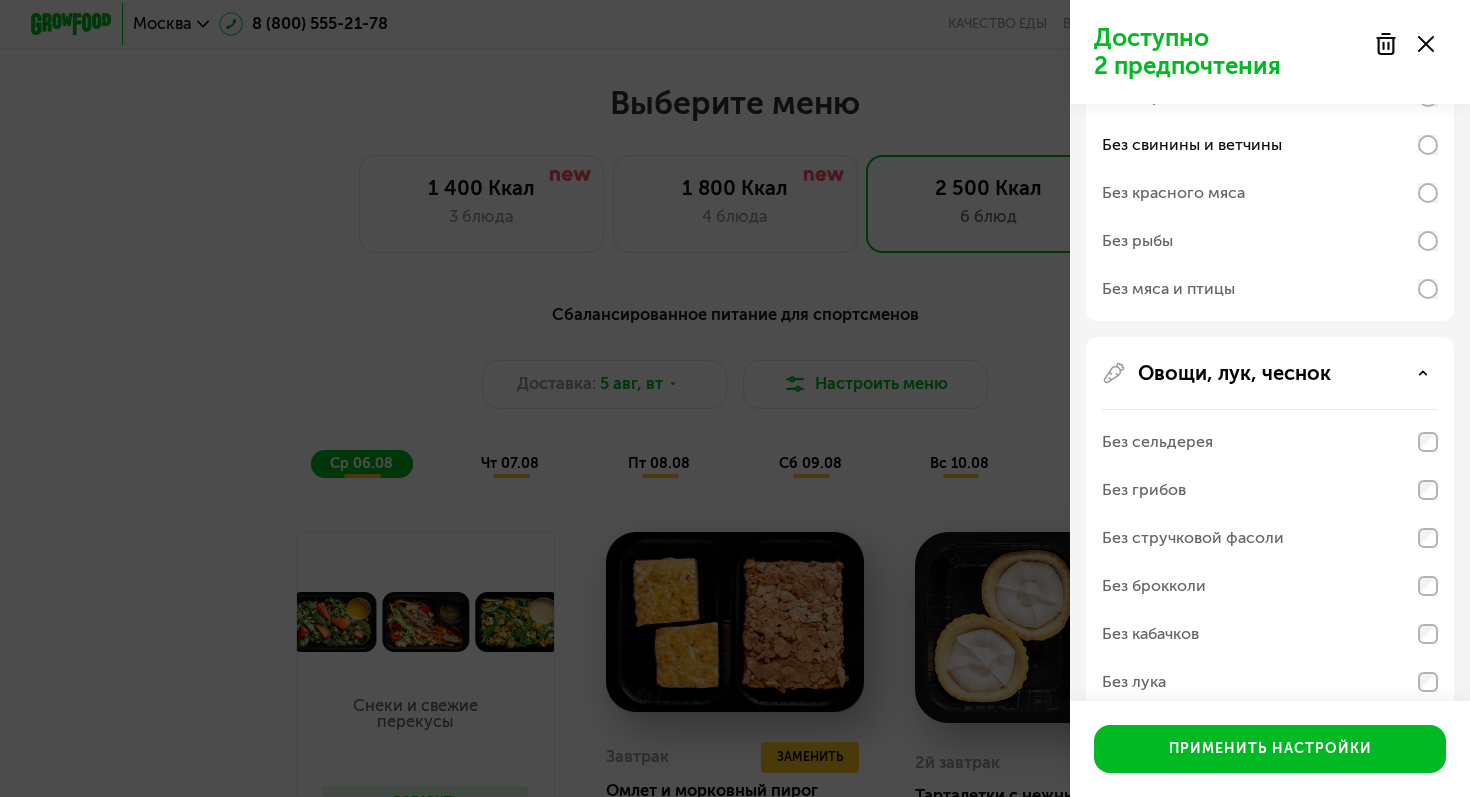 scroll, scrollTop: 0, scrollLeft: 0, axis: both 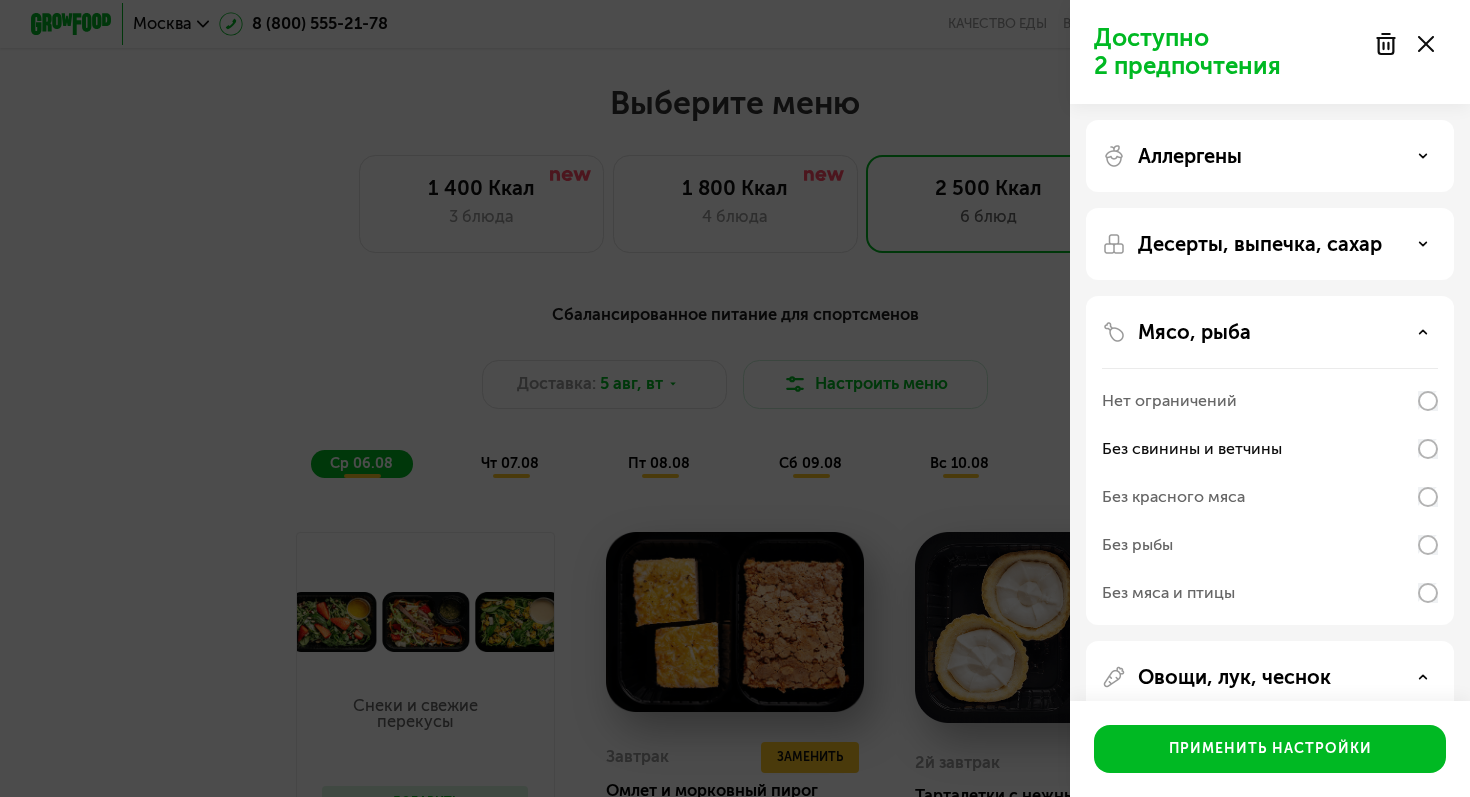 click on "Десерты, выпечка, сахар" at bounding box center (1260, 244) 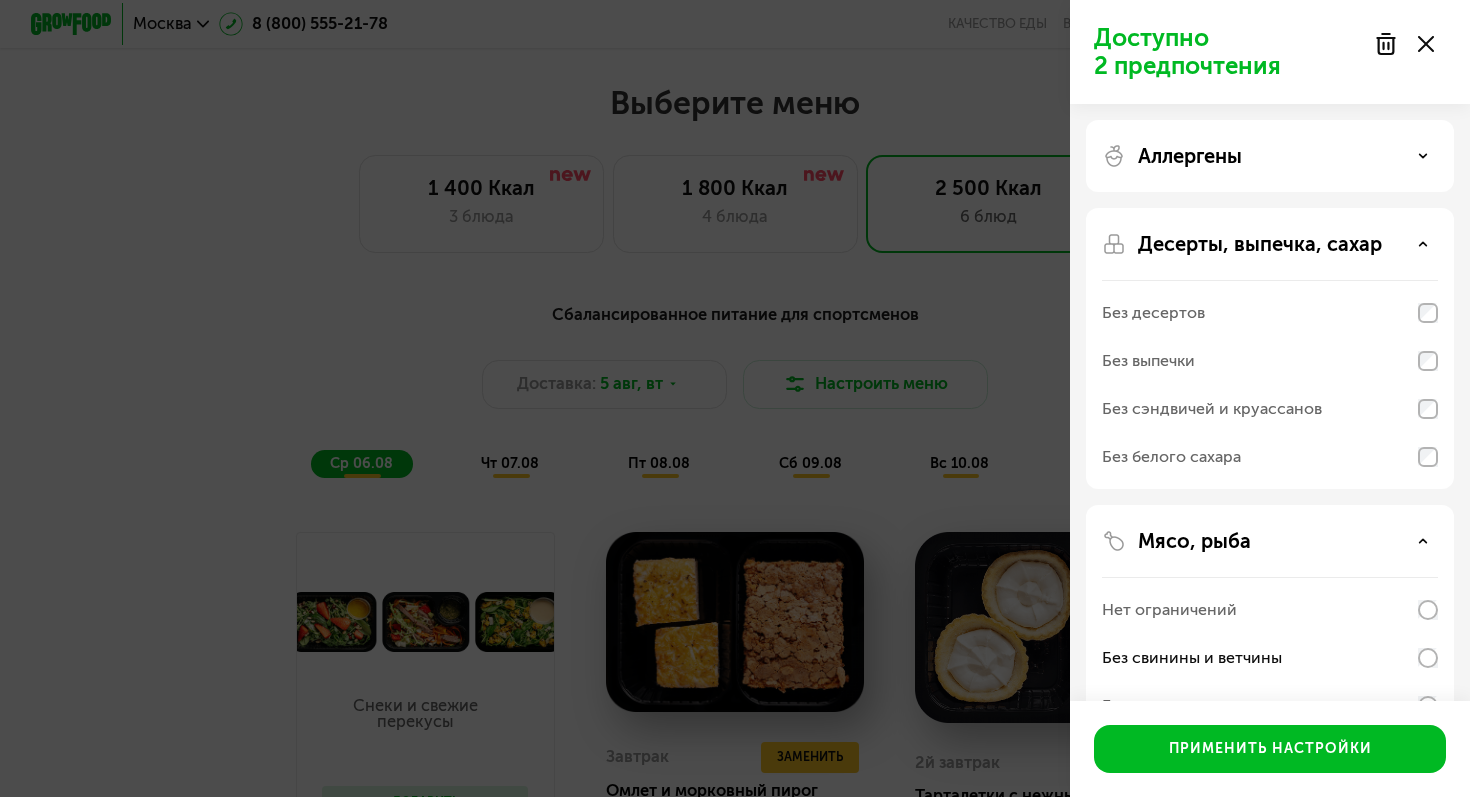 click on "Аллергены" at bounding box center [1270, 156] 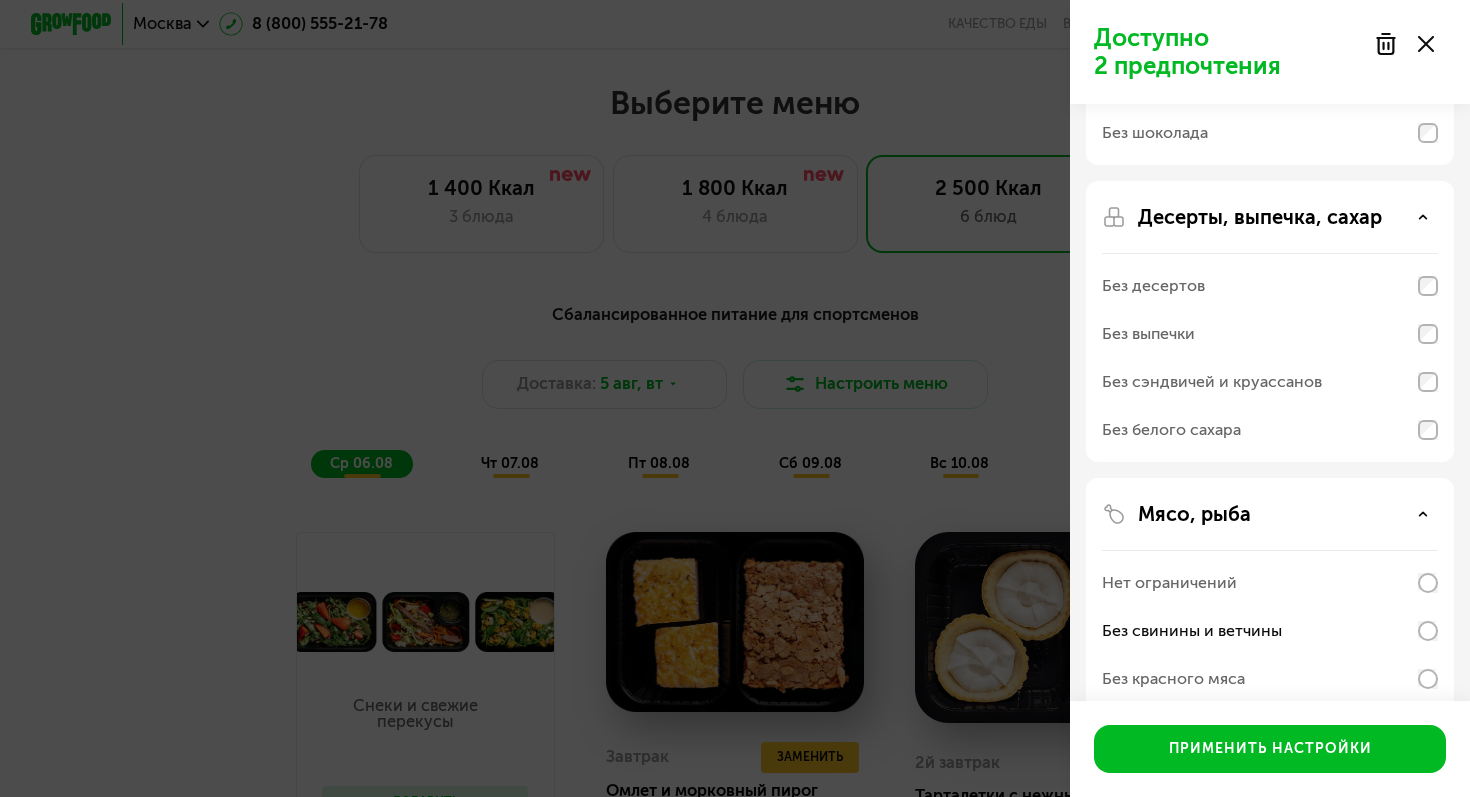 scroll, scrollTop: 341, scrollLeft: 0, axis: vertical 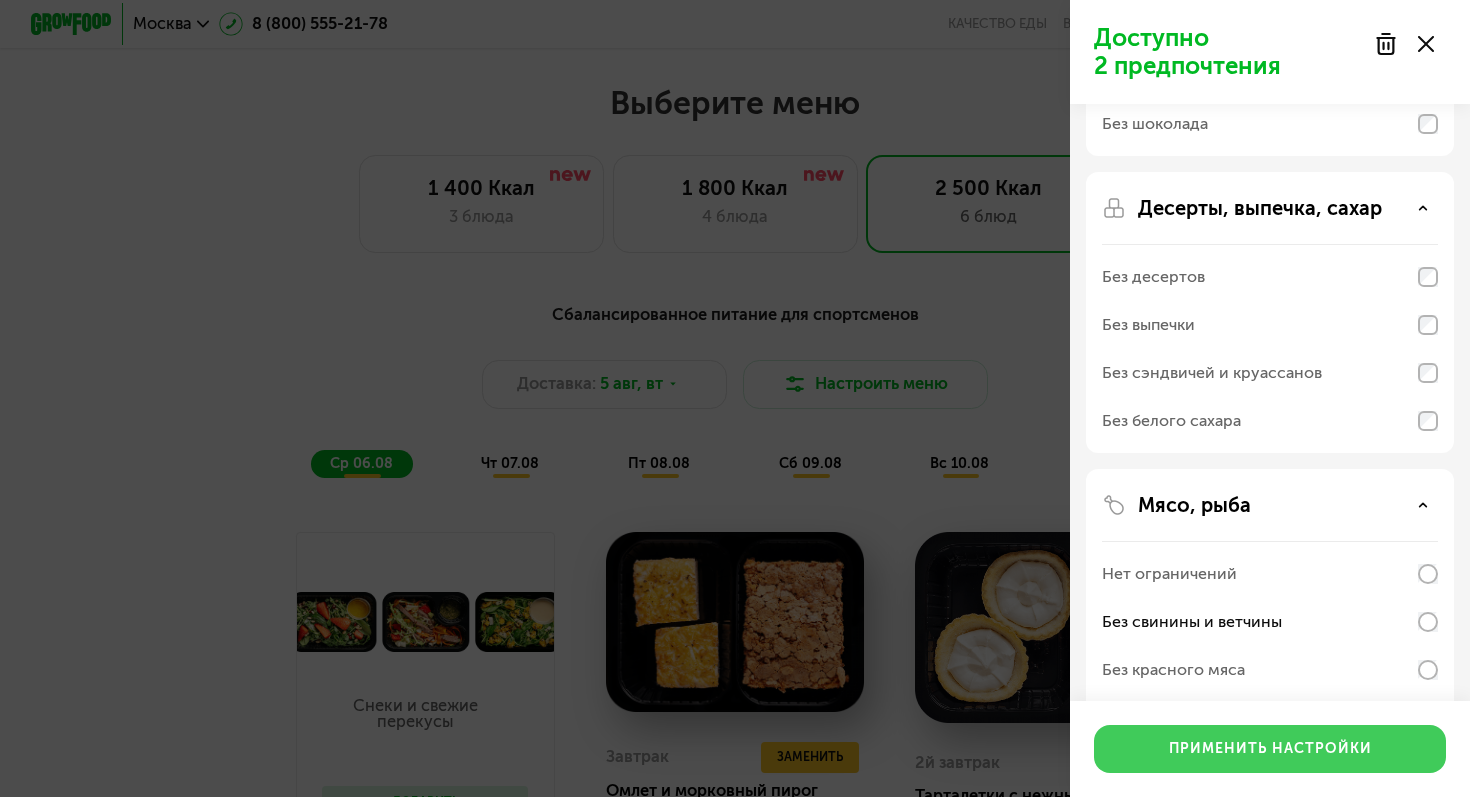 click on "Применить настройки" at bounding box center (1270, 749) 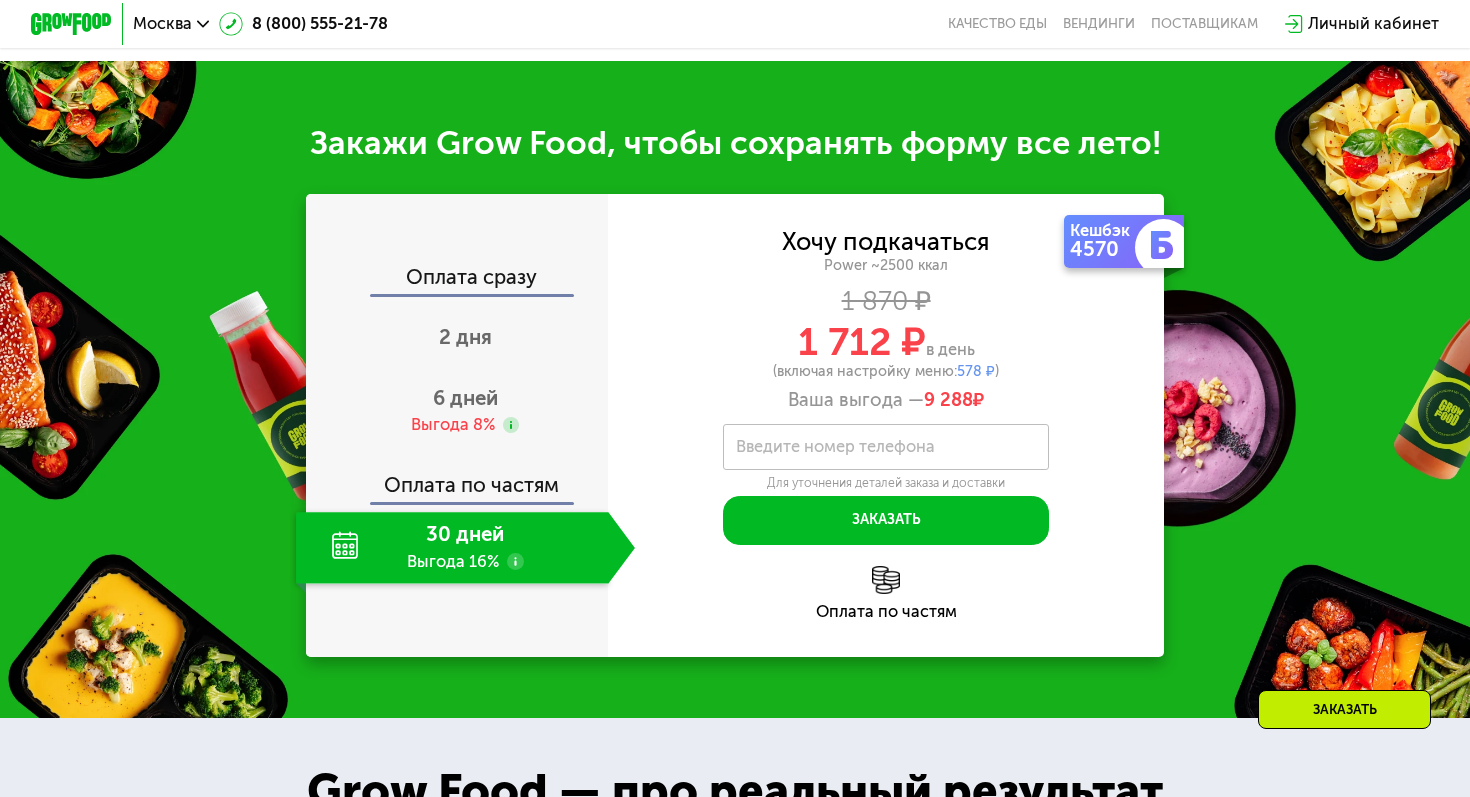 scroll, scrollTop: 2478, scrollLeft: 0, axis: vertical 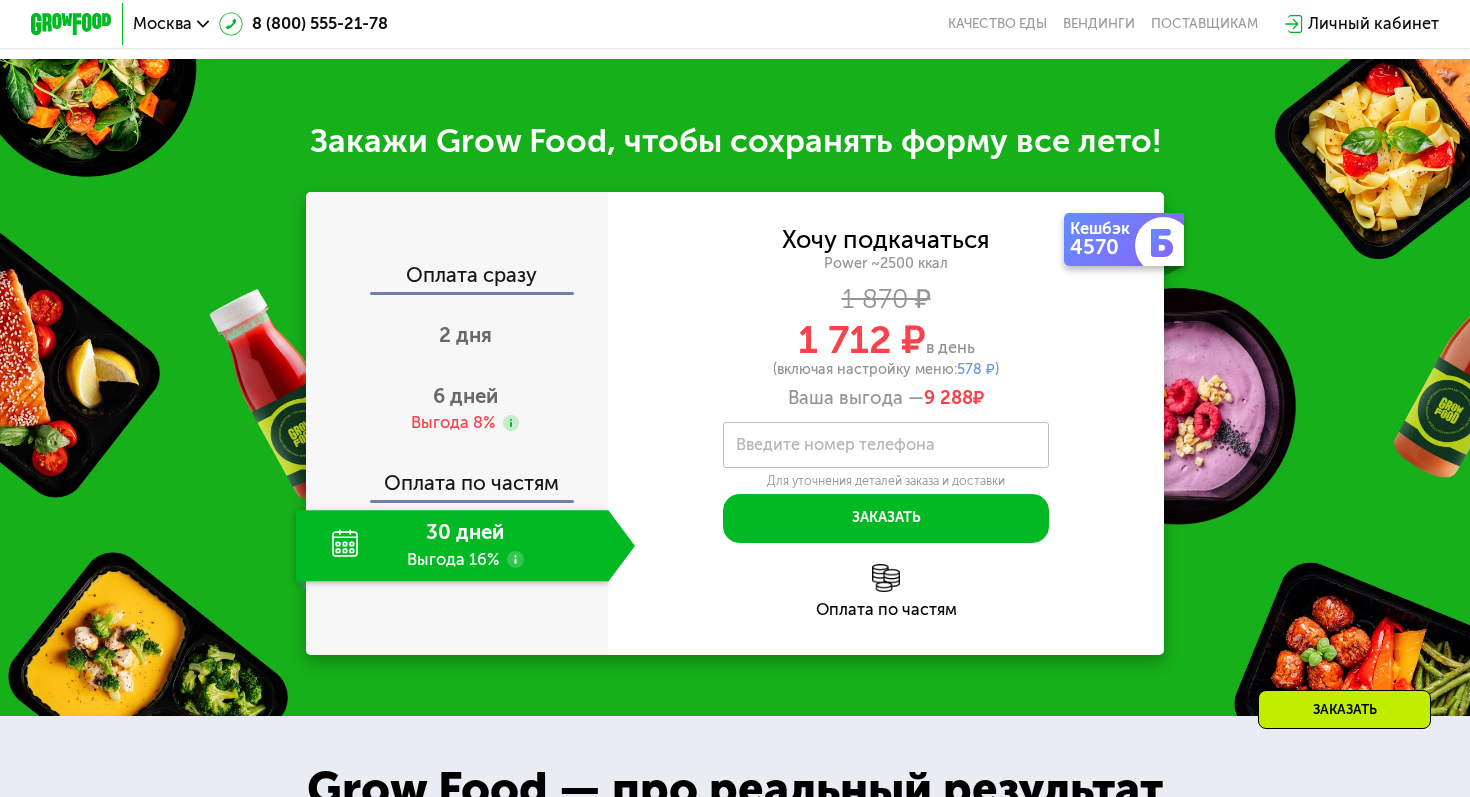 click on "Введите свой номер телефона       Введите номер телефона   Для уточнения деталей заказа и доставки  Заказать  Код подтверждения отправлен на [EMAIL].  Изменить номер  Оставьте свой номер, чтобы оформить заказ или узнать подробности  Оплата по частям" 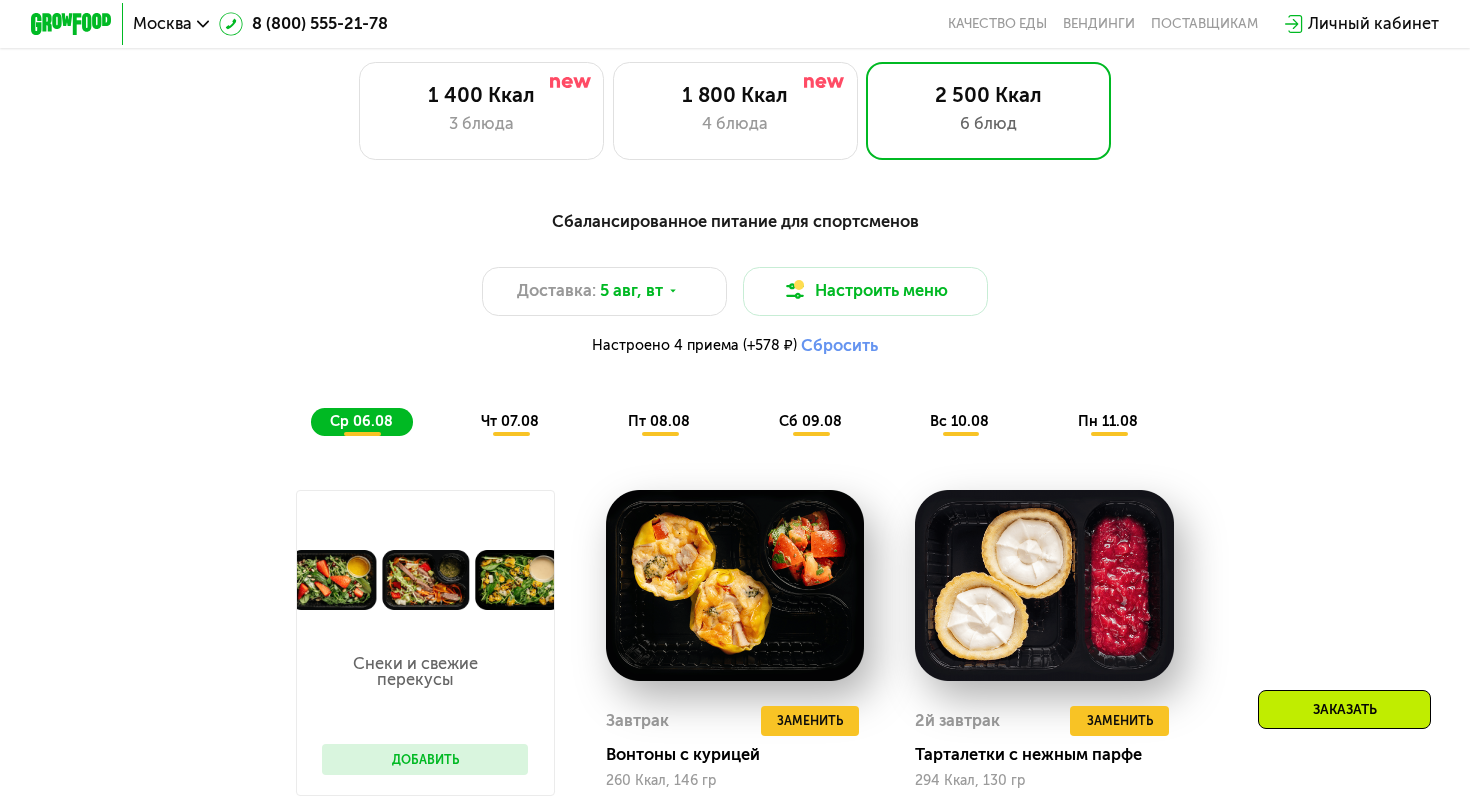 scroll, scrollTop: 922, scrollLeft: 0, axis: vertical 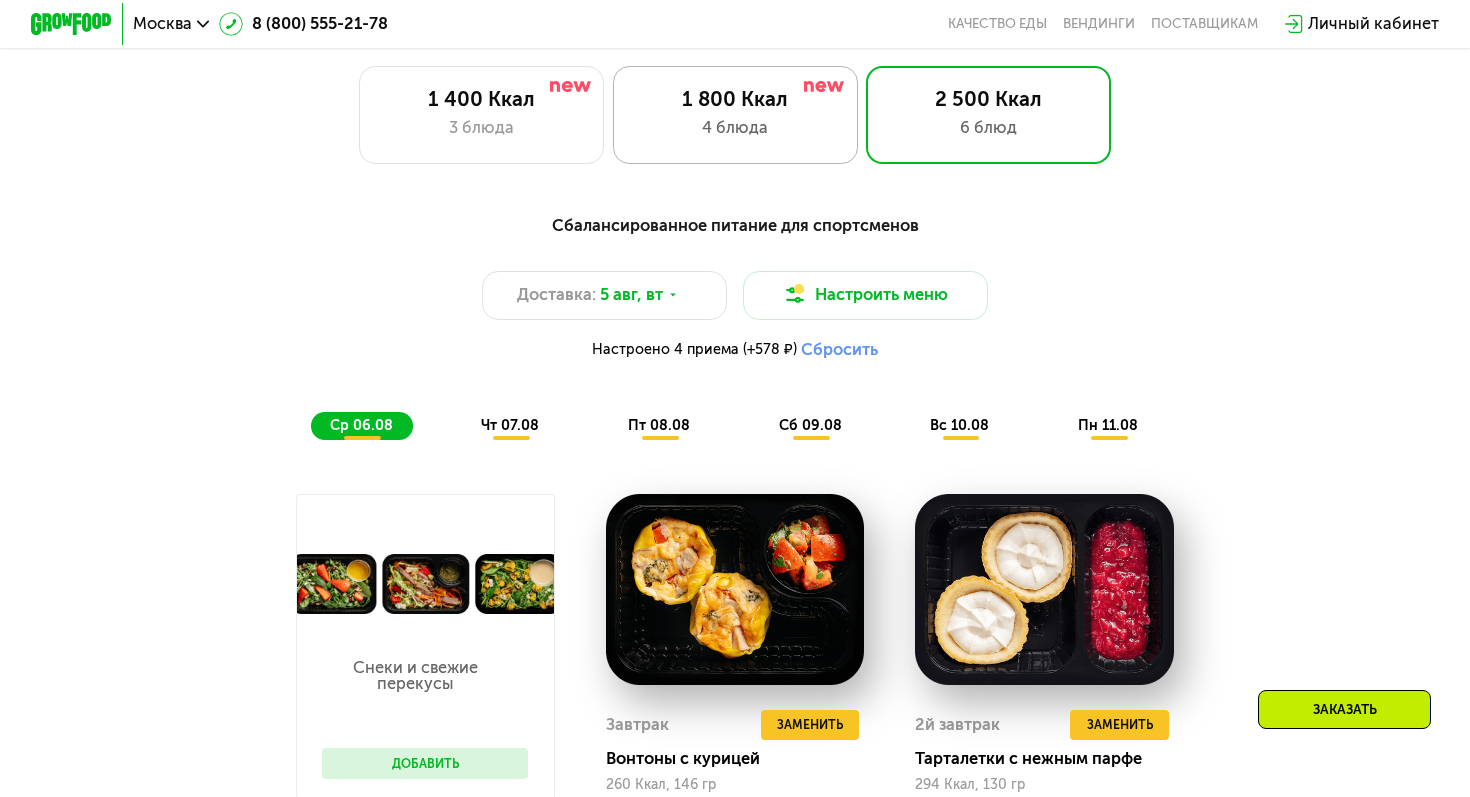 click on "4 блюда" at bounding box center (735, 128) 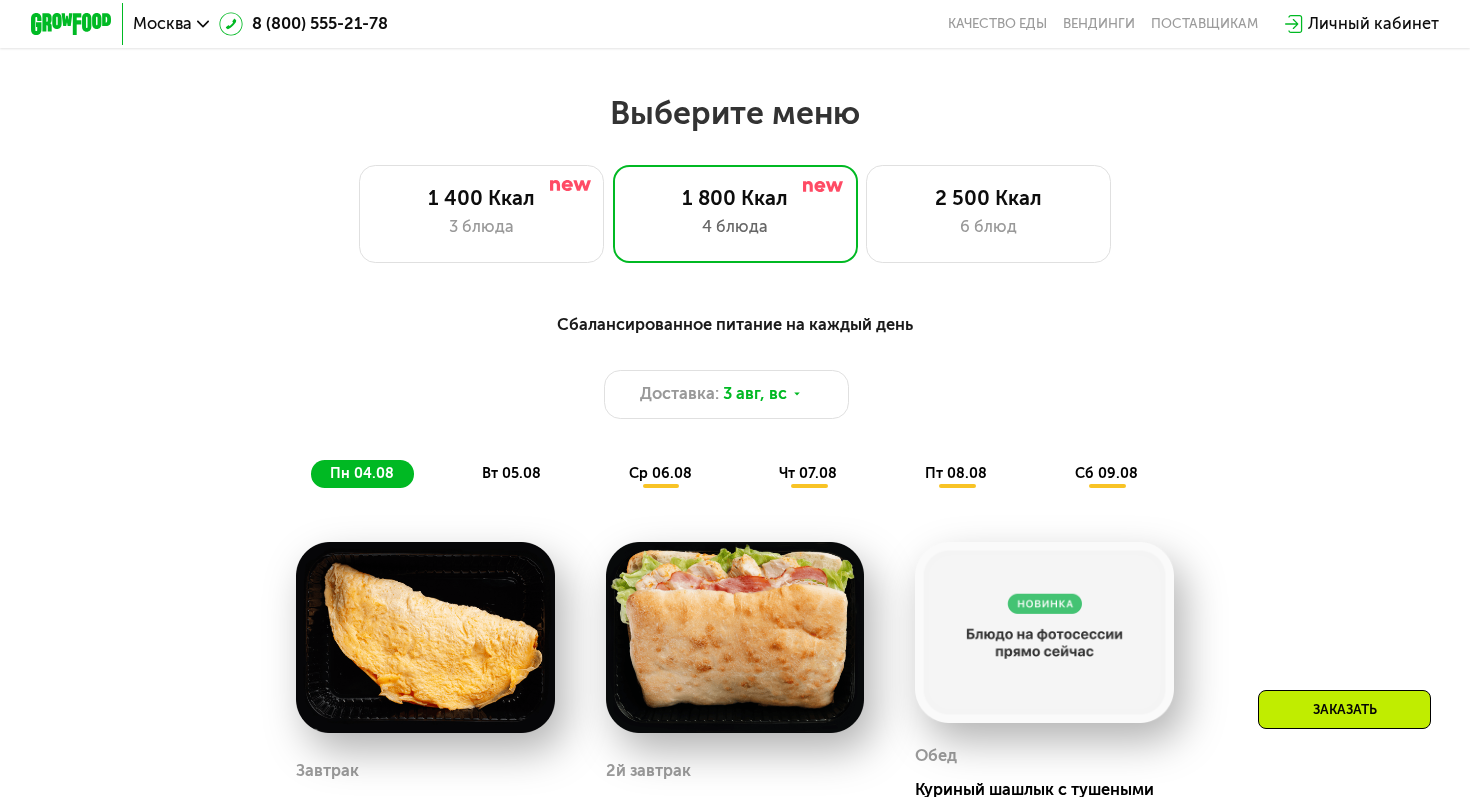scroll, scrollTop: 804, scrollLeft: 0, axis: vertical 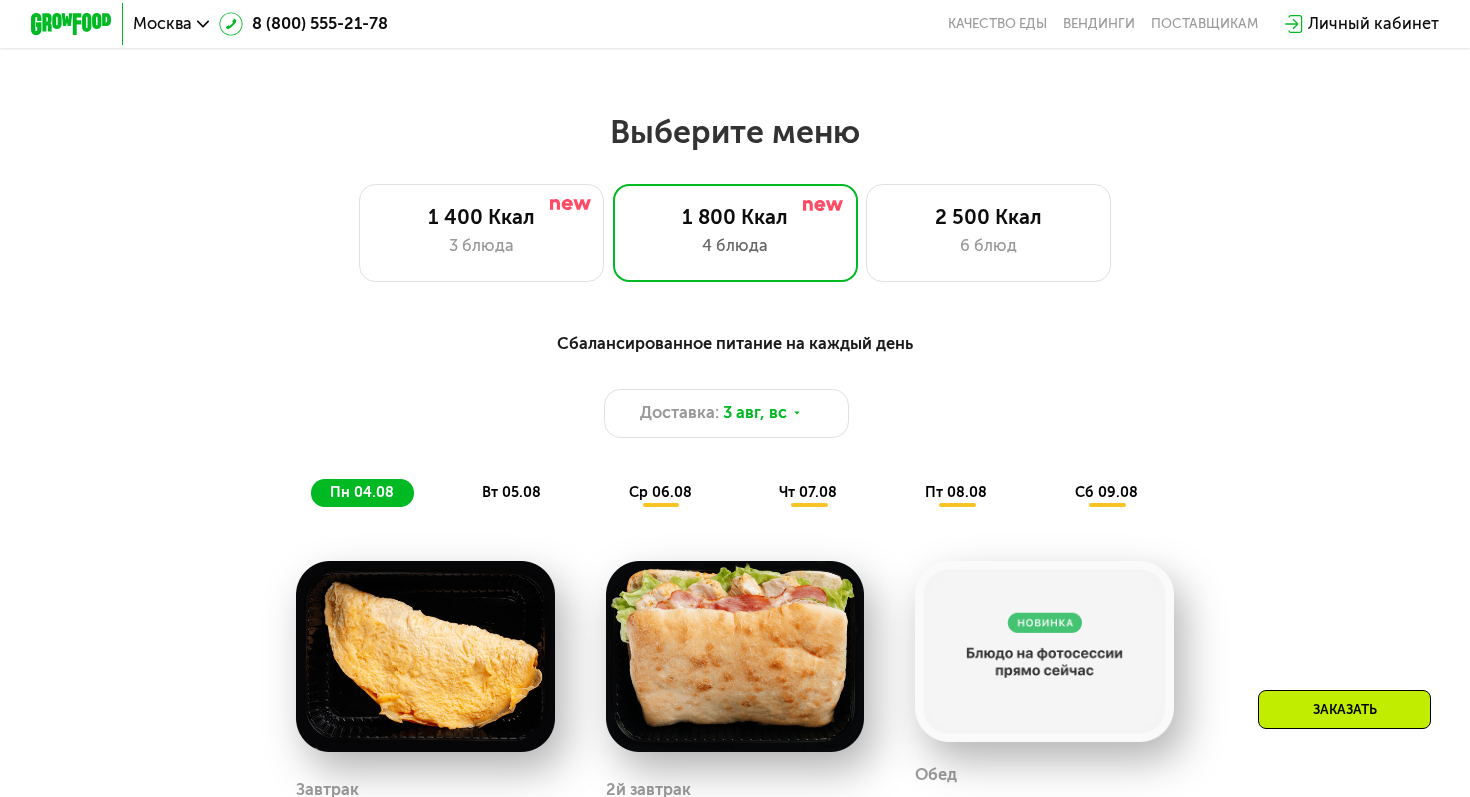 click on "вт 05.08" at bounding box center [511, 492] 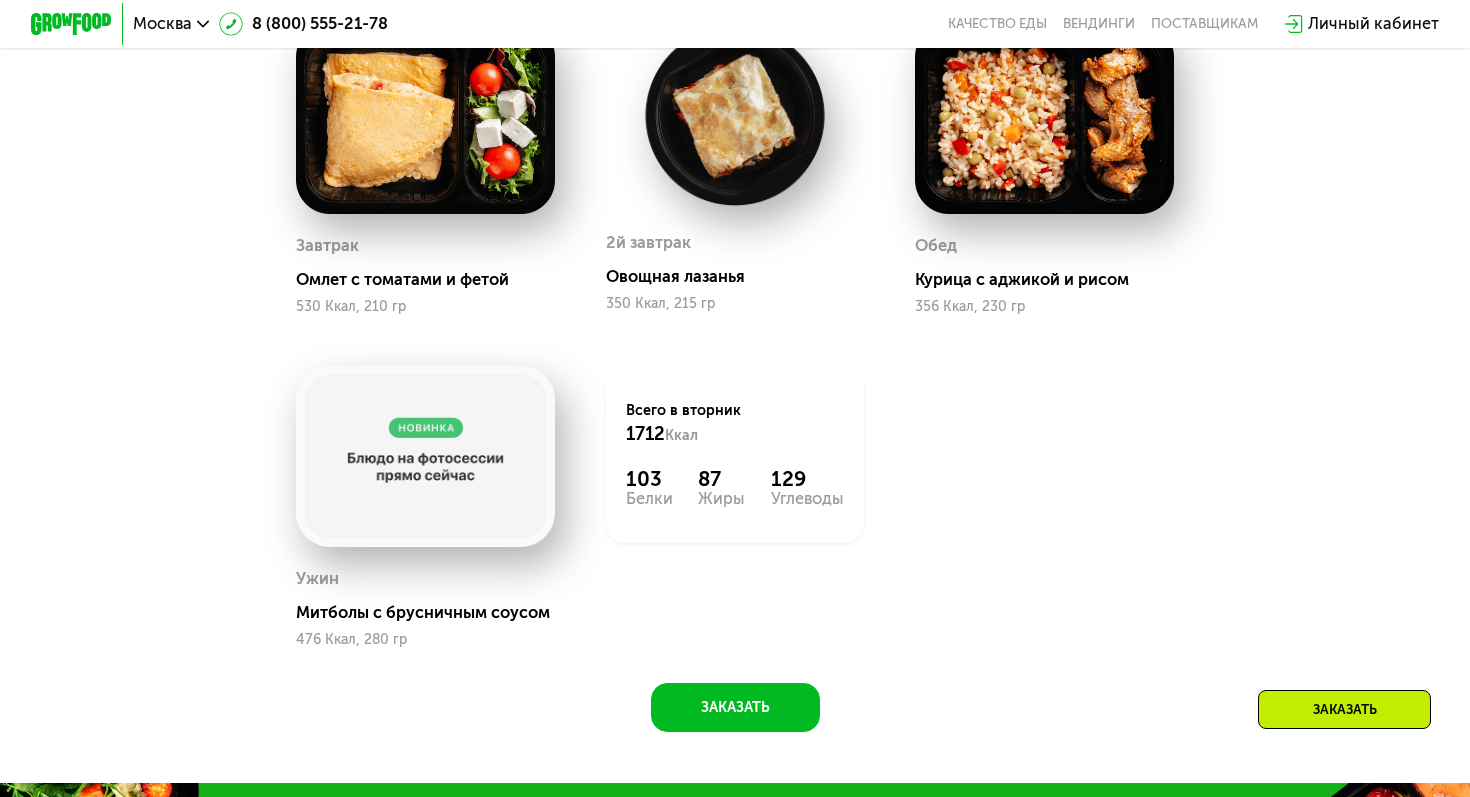 scroll, scrollTop: 1363, scrollLeft: 0, axis: vertical 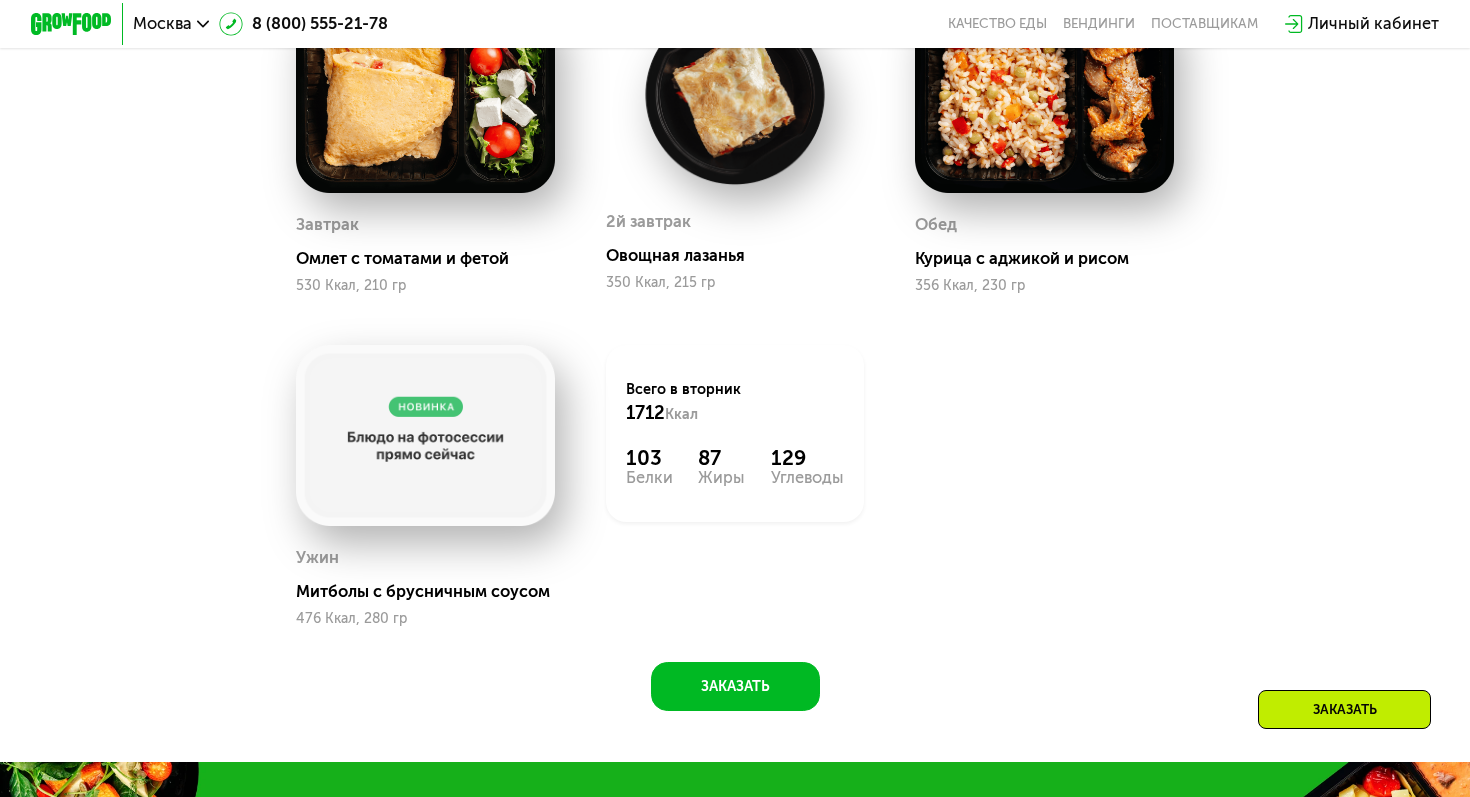 click on "Митболы с брусничным соусом" at bounding box center (433, 592) 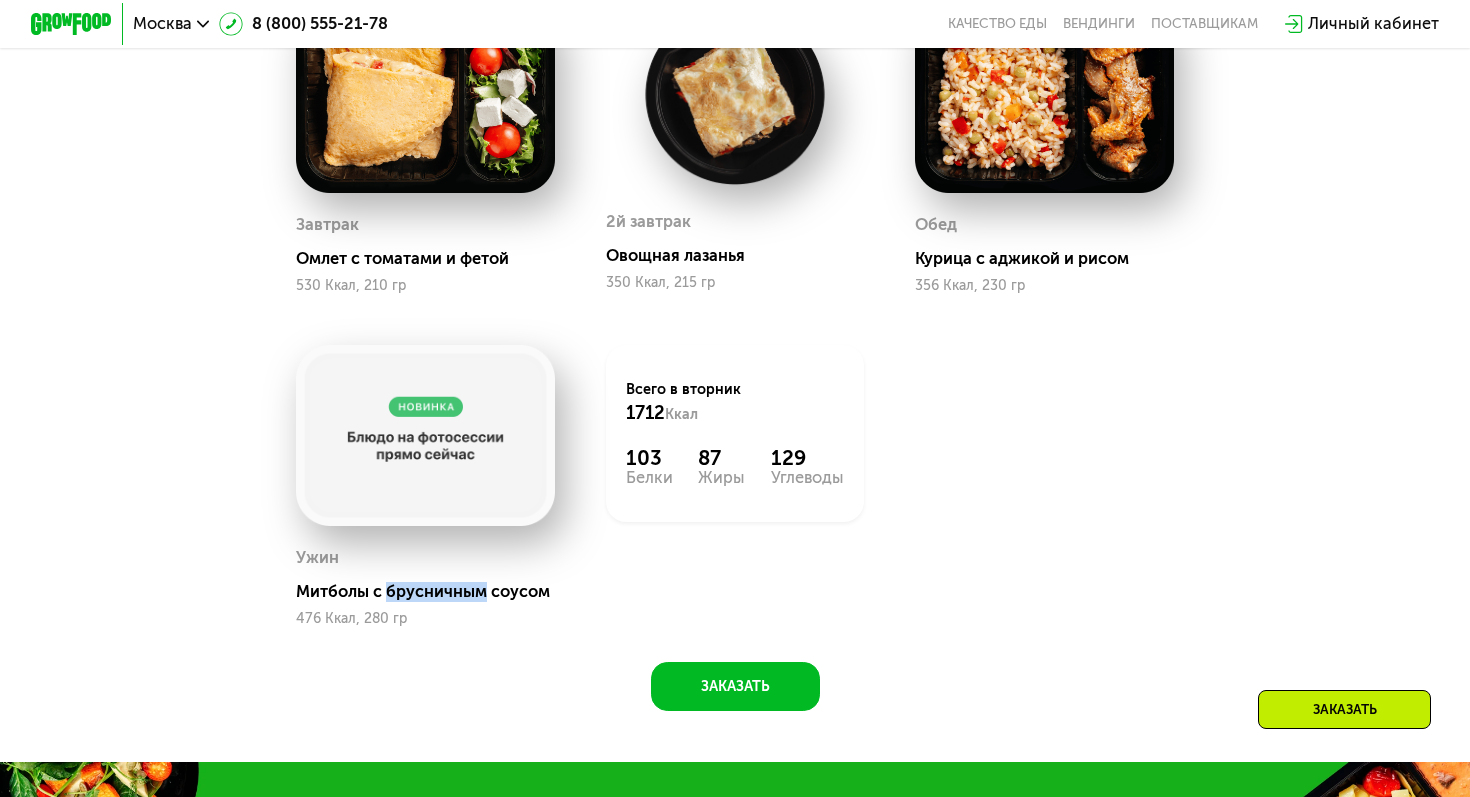 click on "Митболы с брусничным соусом" at bounding box center (433, 592) 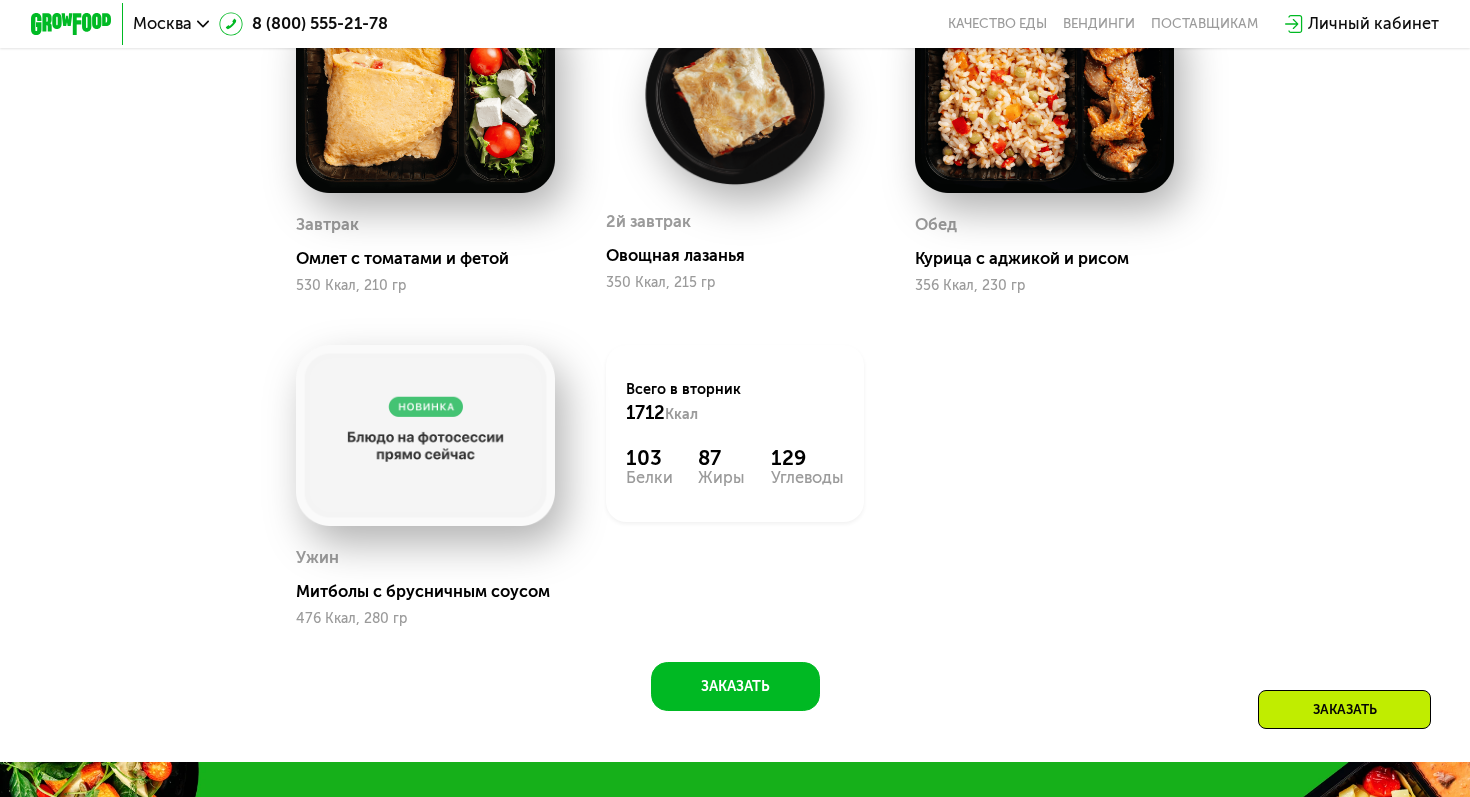 click on "Всего в вторник 1712 Ккал 103  Белки  87  Жиры  129  Углеводы" 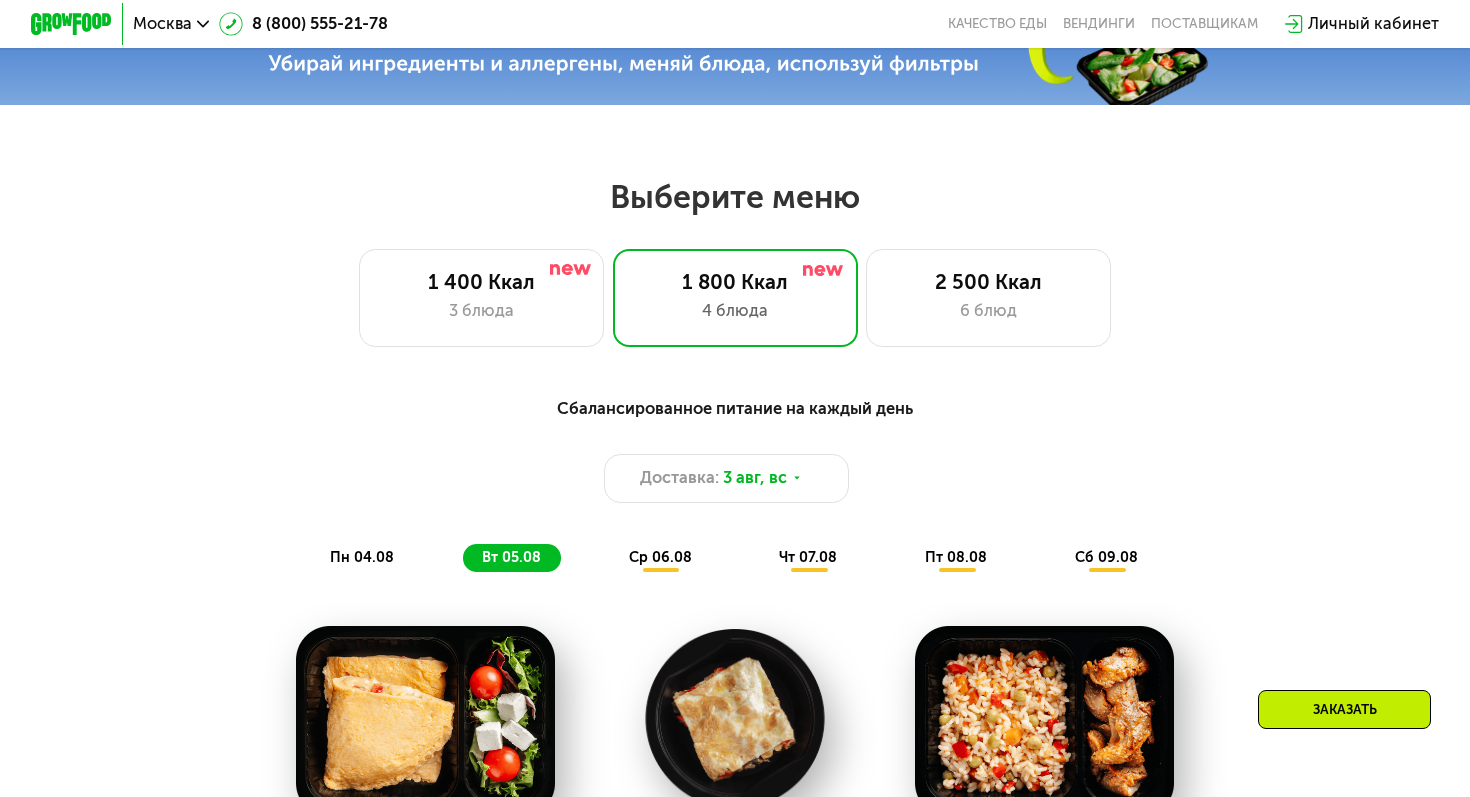 scroll, scrollTop: 723, scrollLeft: 0, axis: vertical 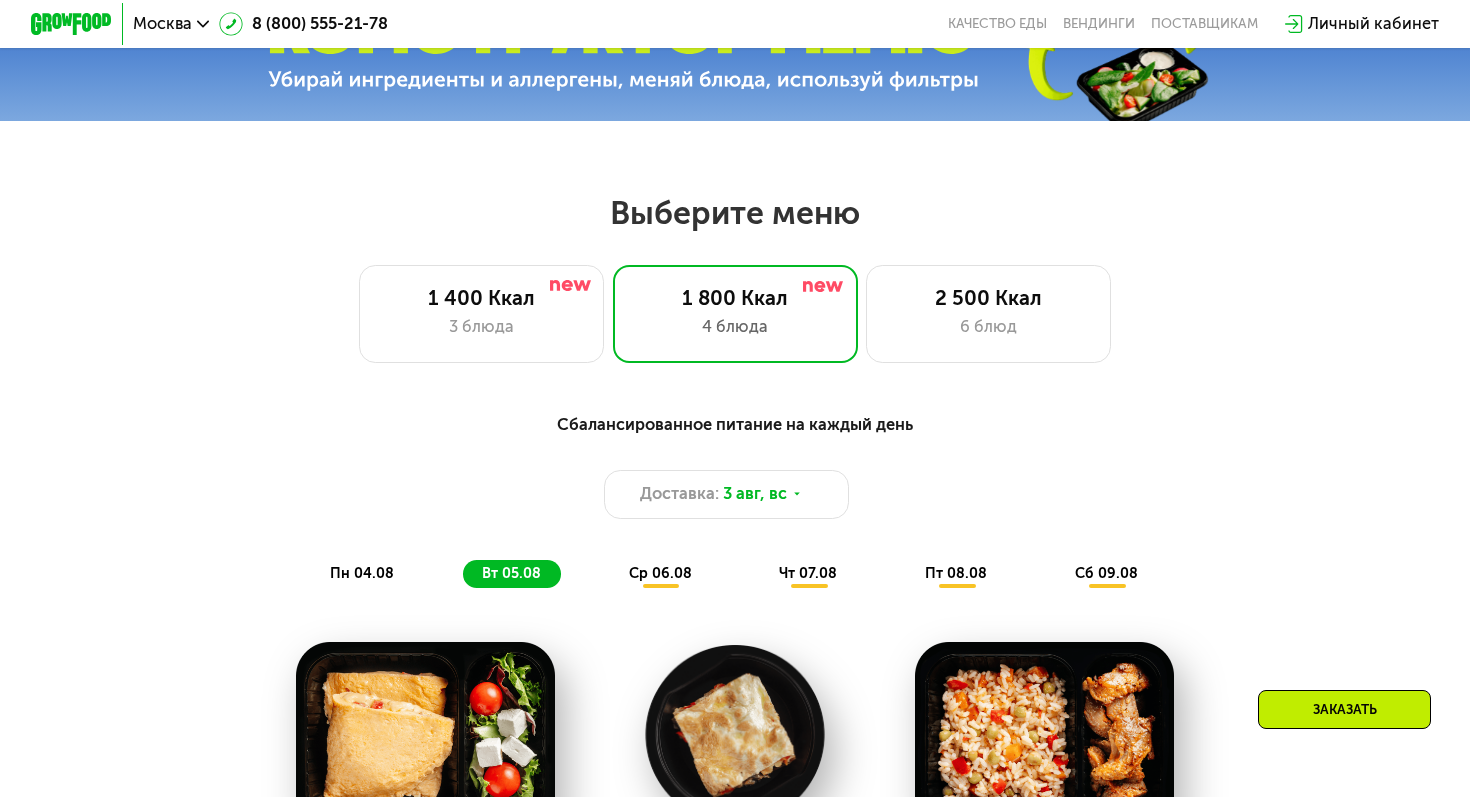 click on "ср 06.08" 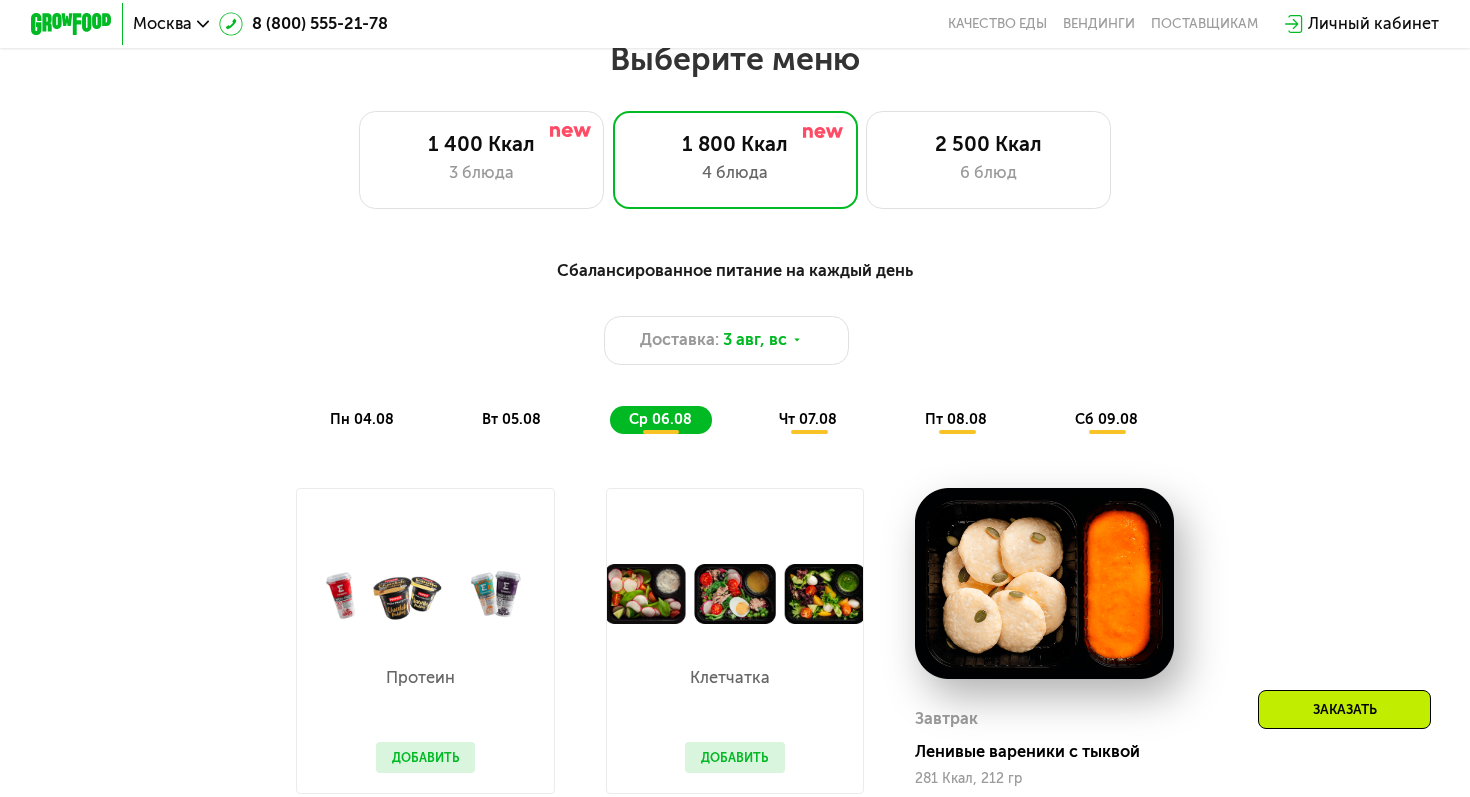 scroll, scrollTop: 786, scrollLeft: 0, axis: vertical 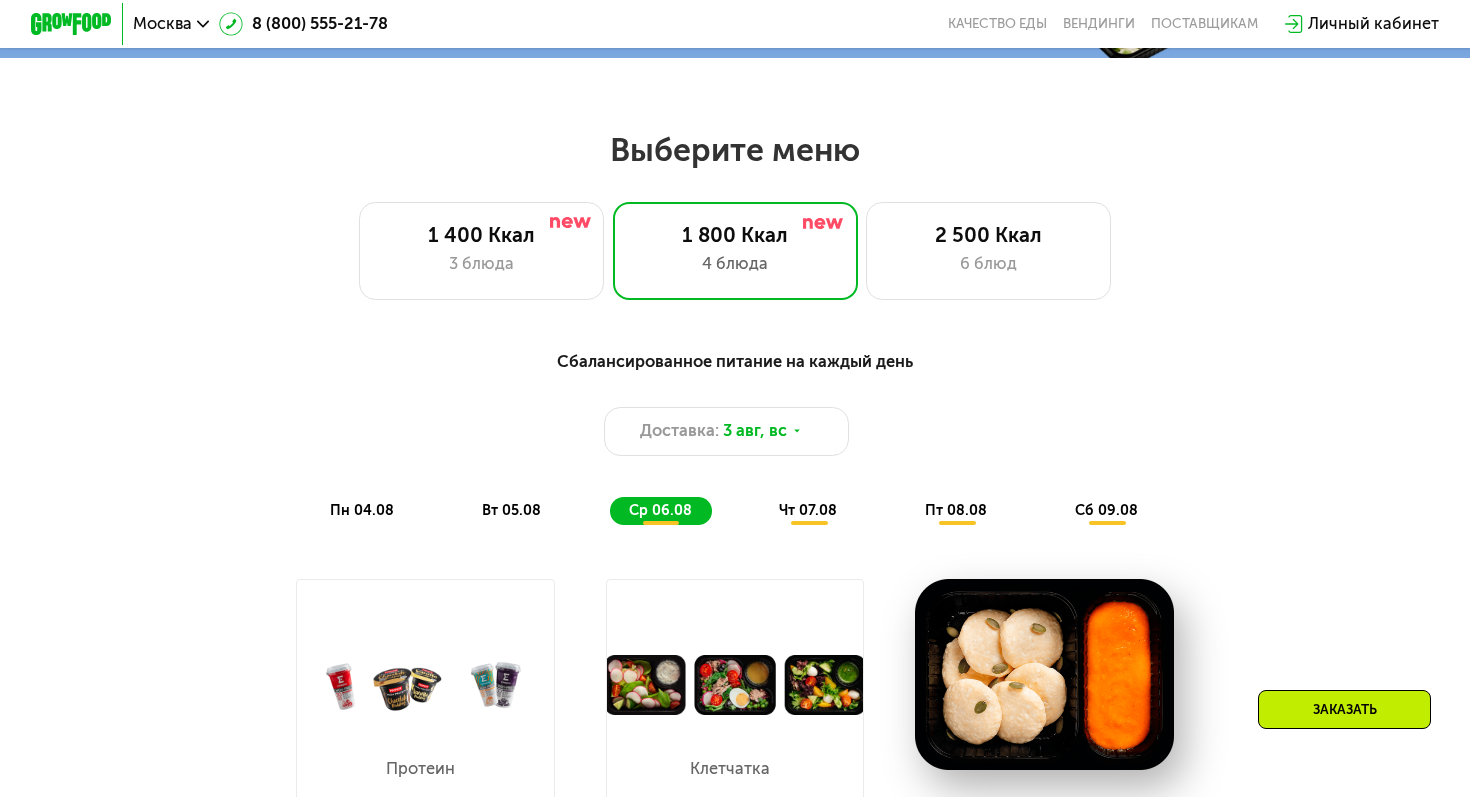 click on "чт 07.08" at bounding box center [808, 510] 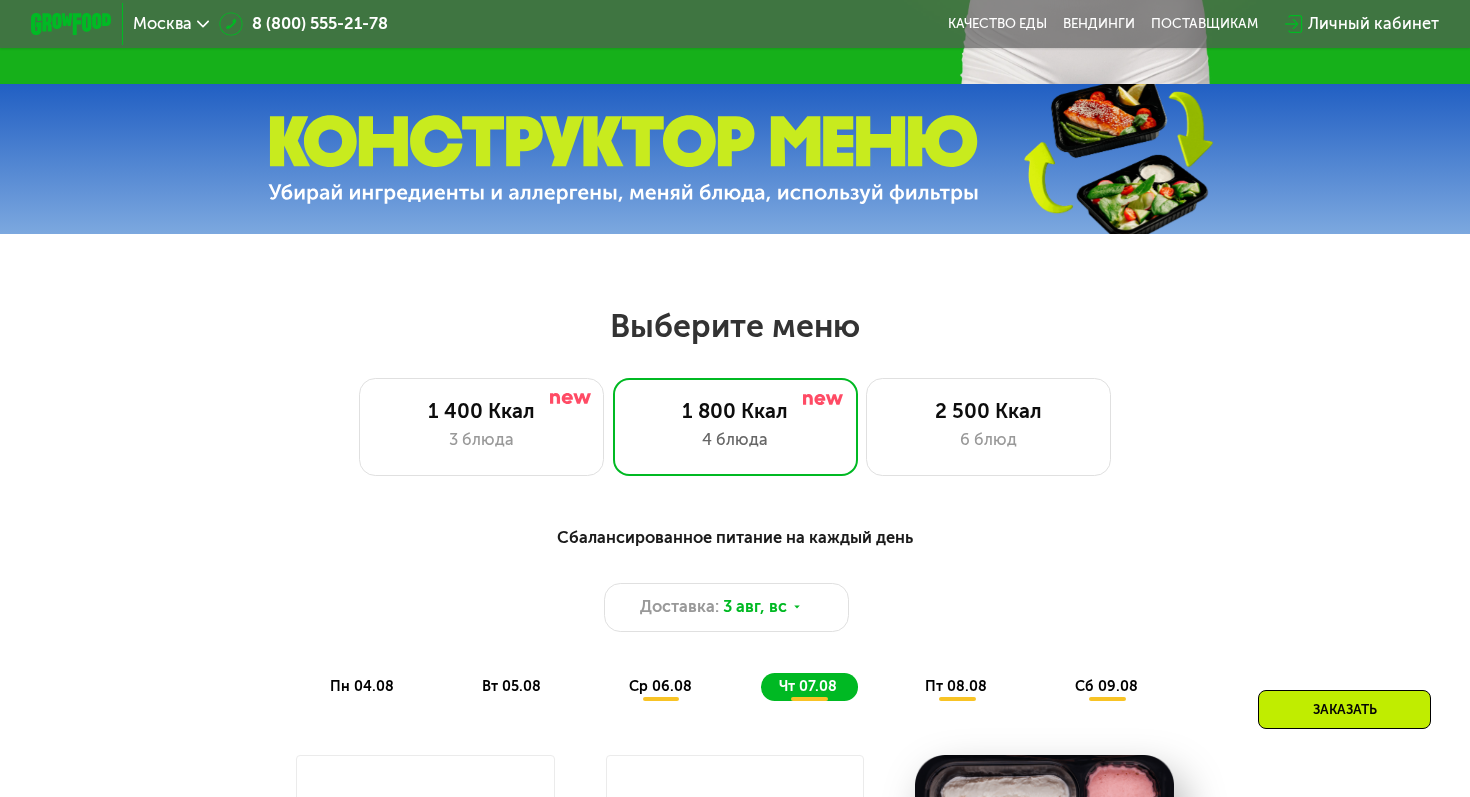 scroll, scrollTop: 915, scrollLeft: 0, axis: vertical 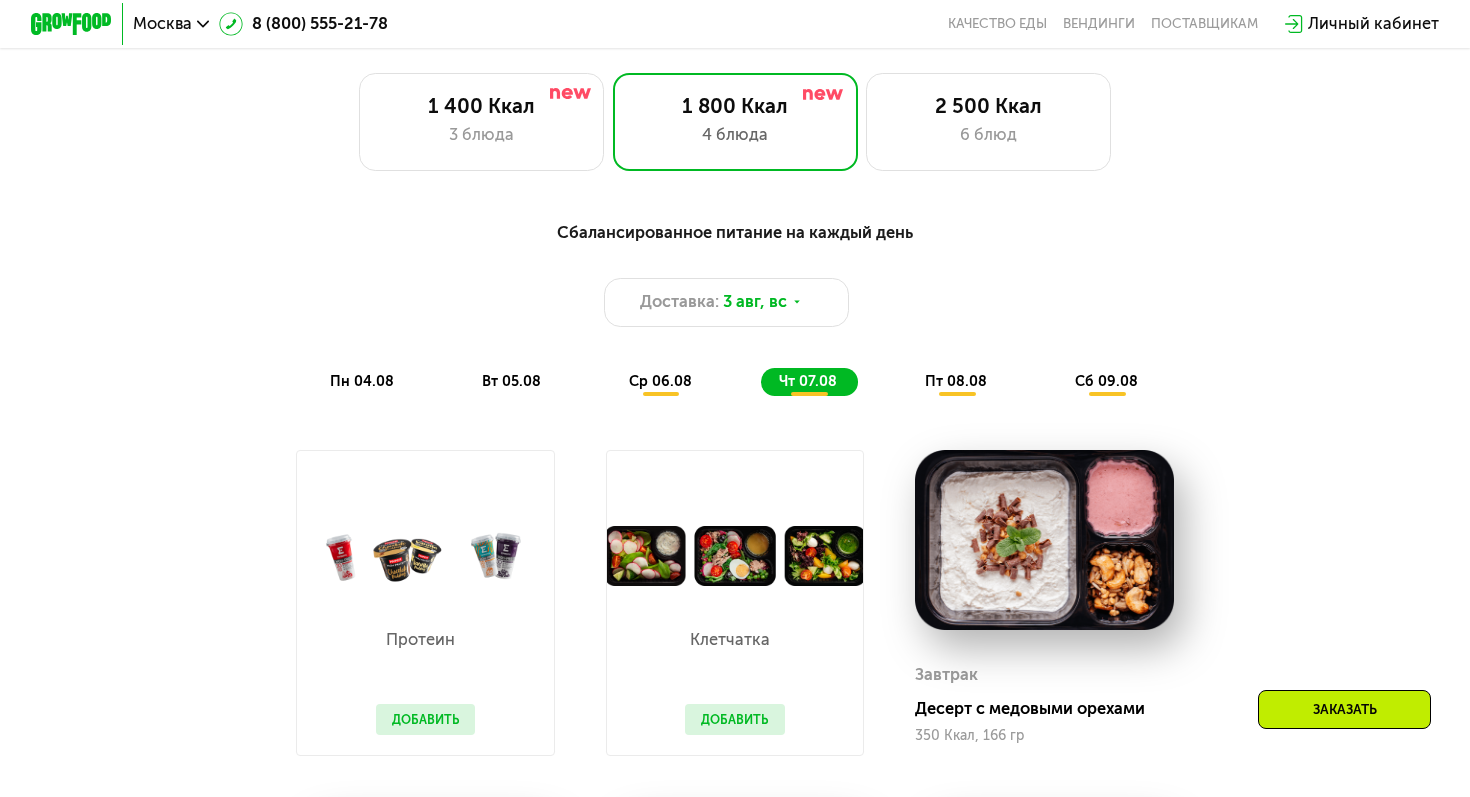 click on "пт 08.08" at bounding box center [956, 381] 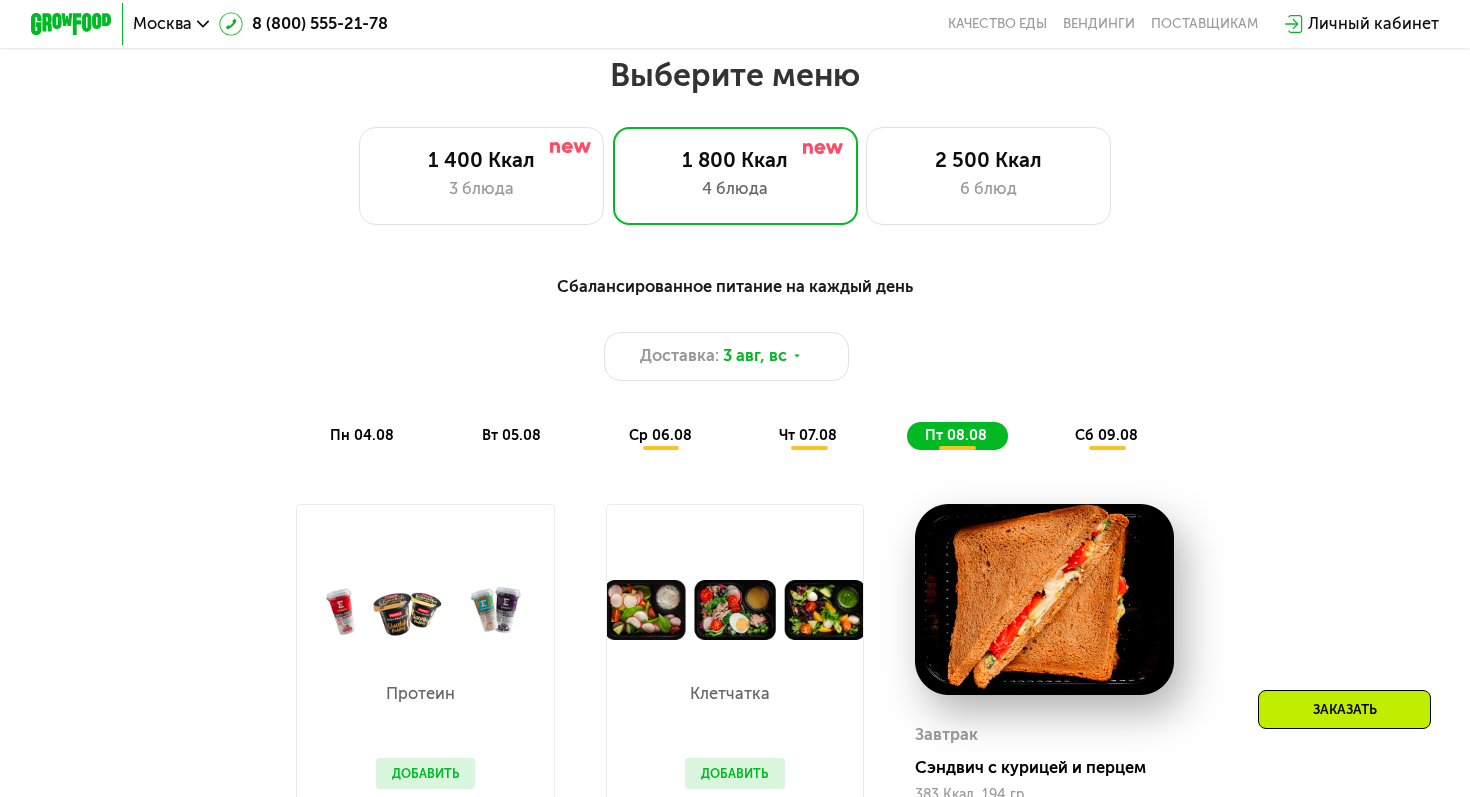 scroll, scrollTop: 855, scrollLeft: 0, axis: vertical 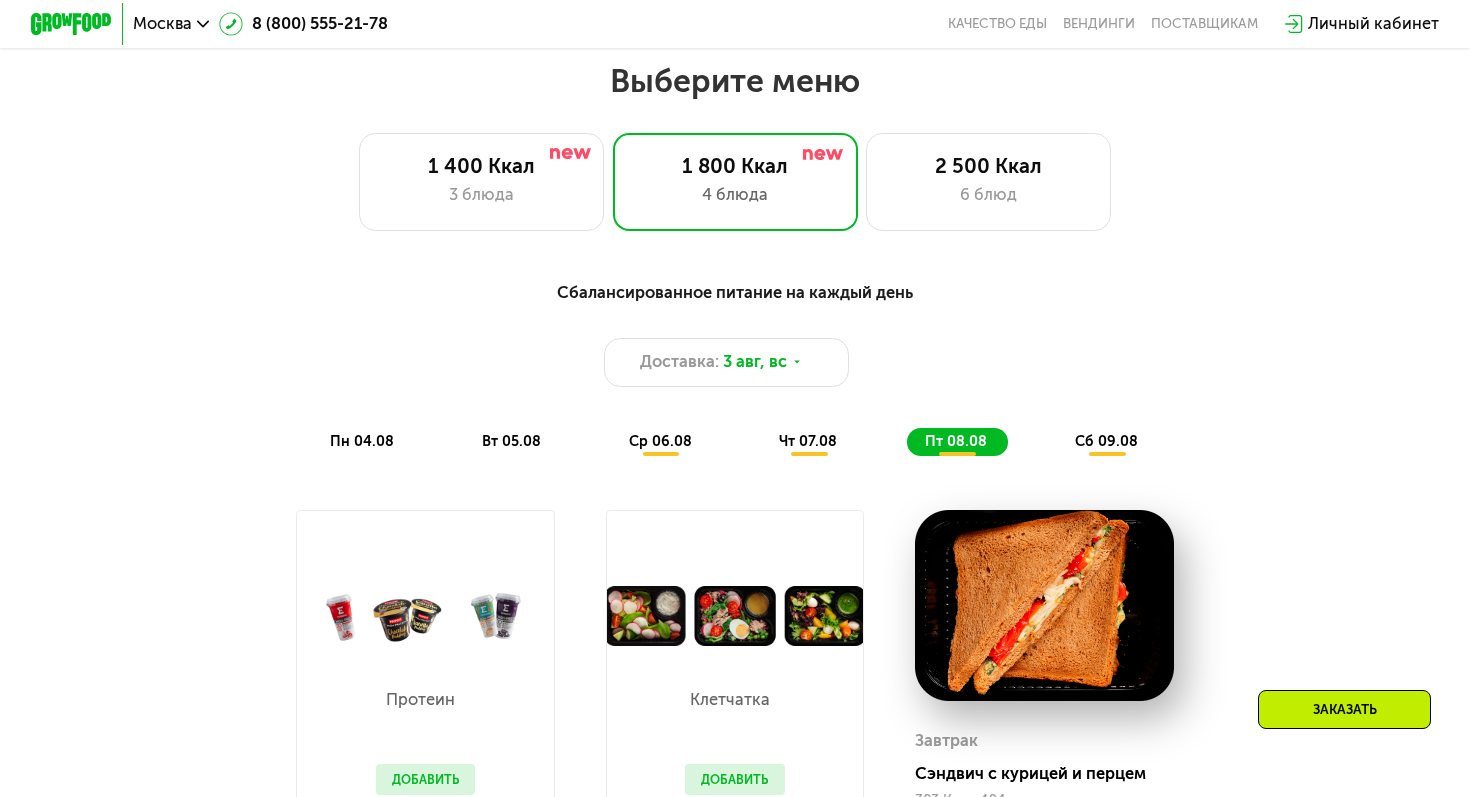 click on "сб 09.08" at bounding box center (1106, 441) 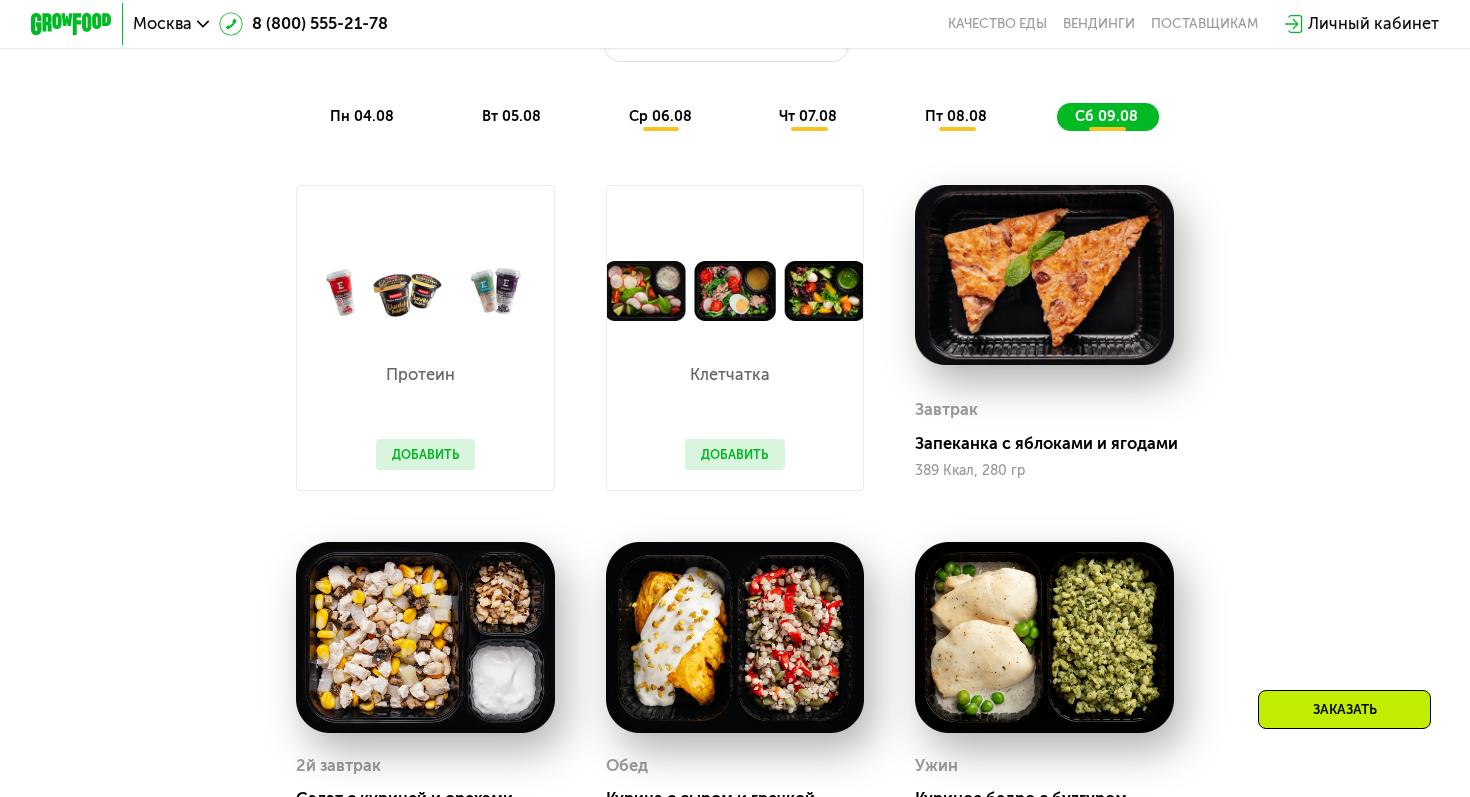 scroll, scrollTop: 1192, scrollLeft: 0, axis: vertical 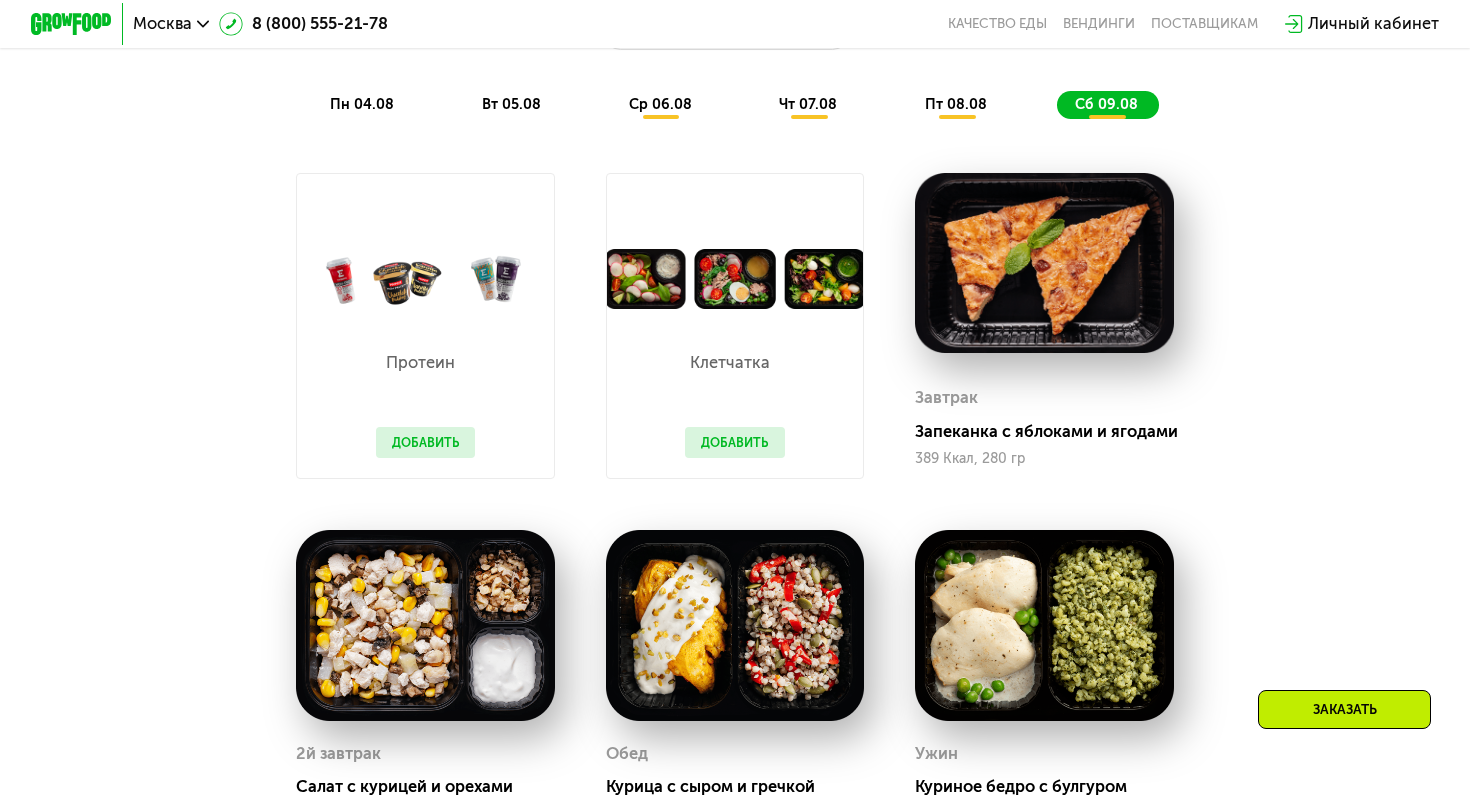 click on "Добавить" at bounding box center (426, 442) 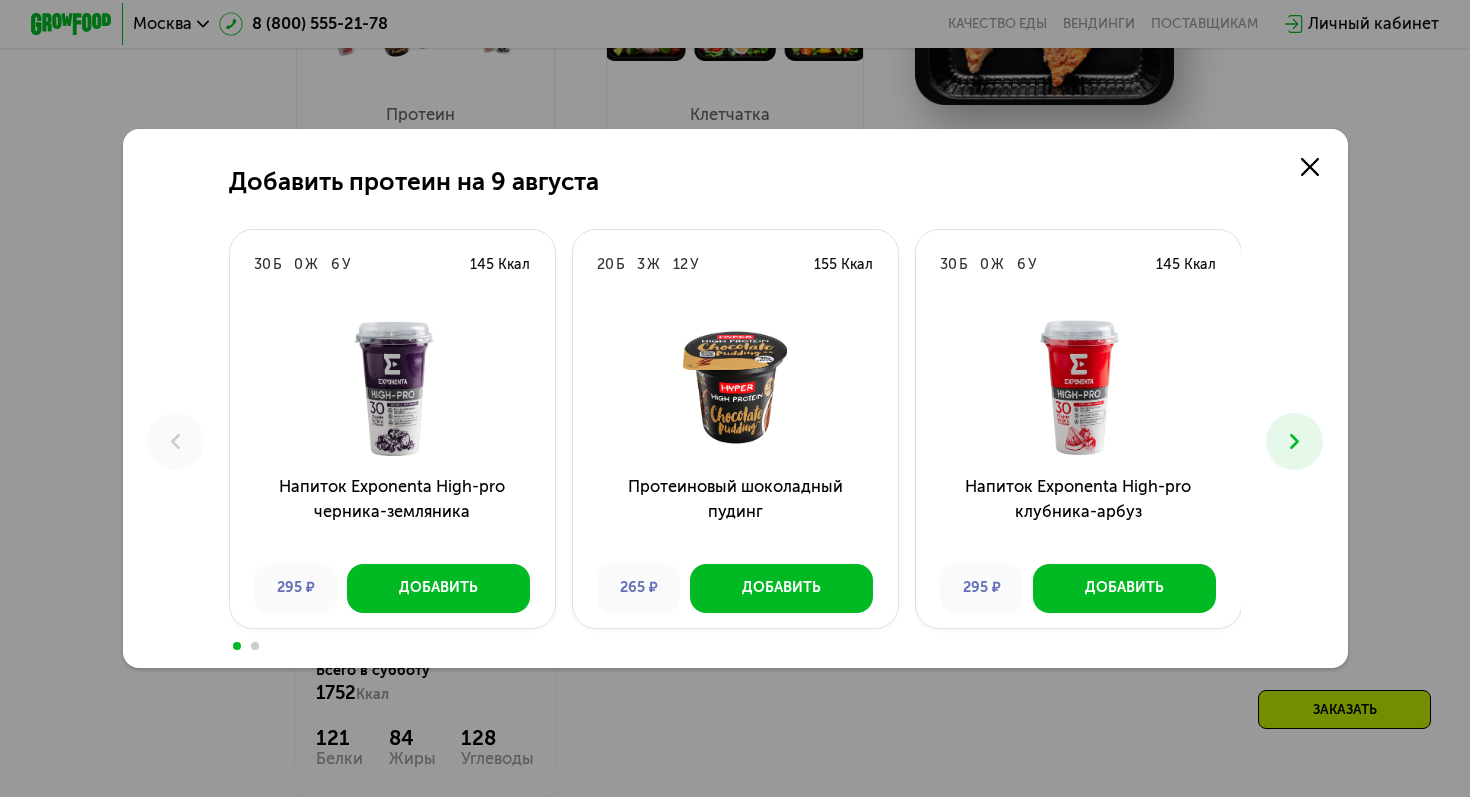 scroll, scrollTop: 1458, scrollLeft: 0, axis: vertical 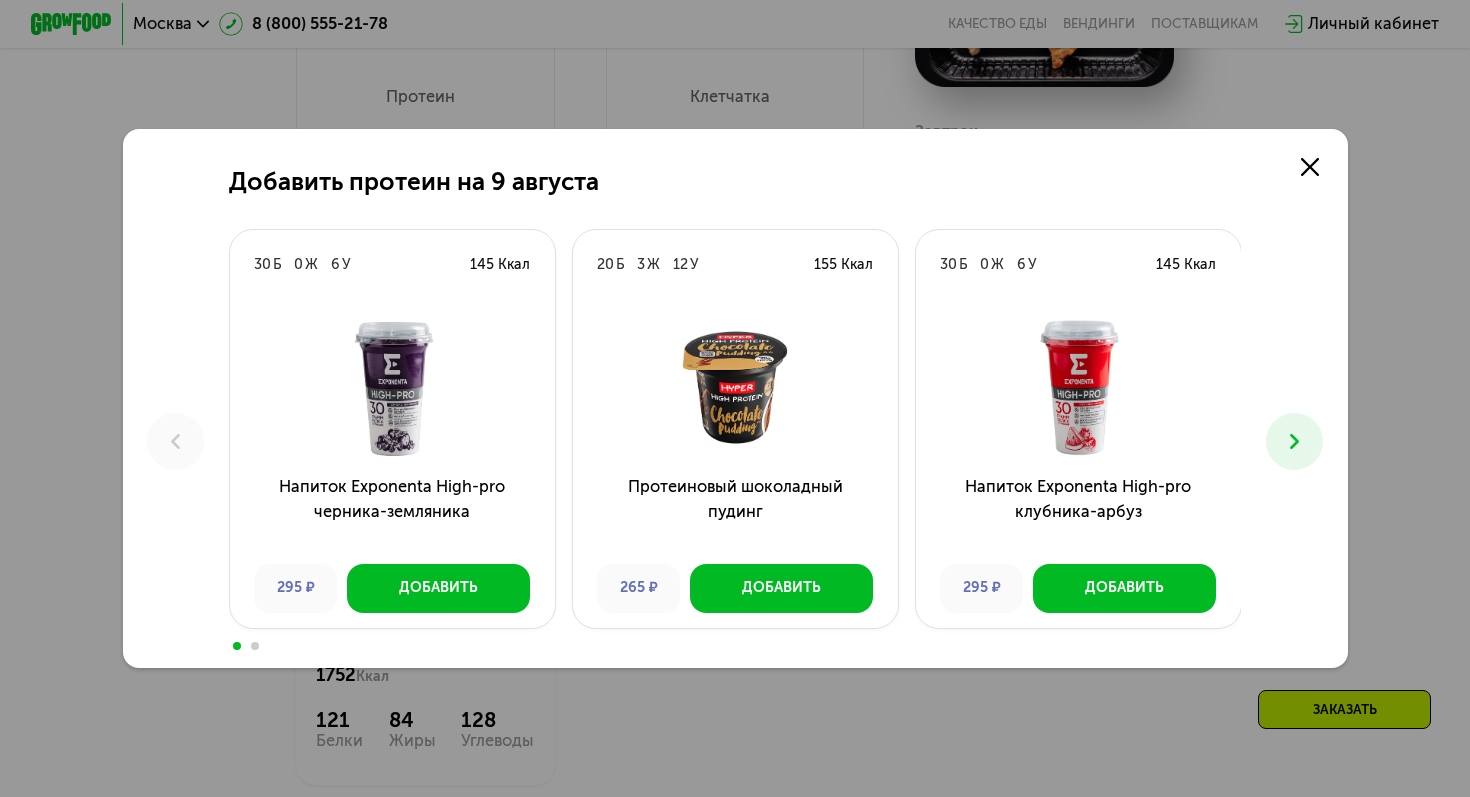 click at bounding box center [1294, 441] 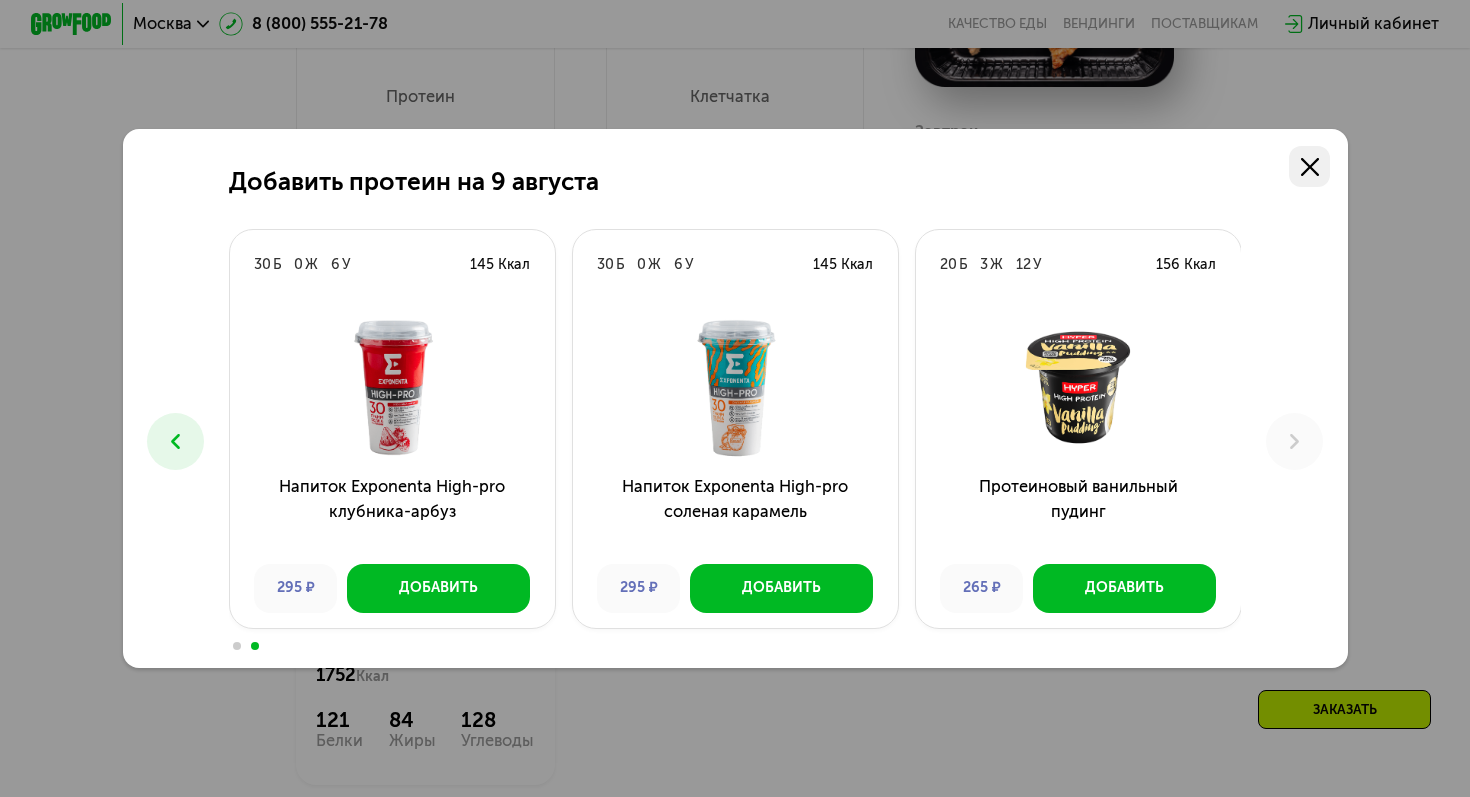 click 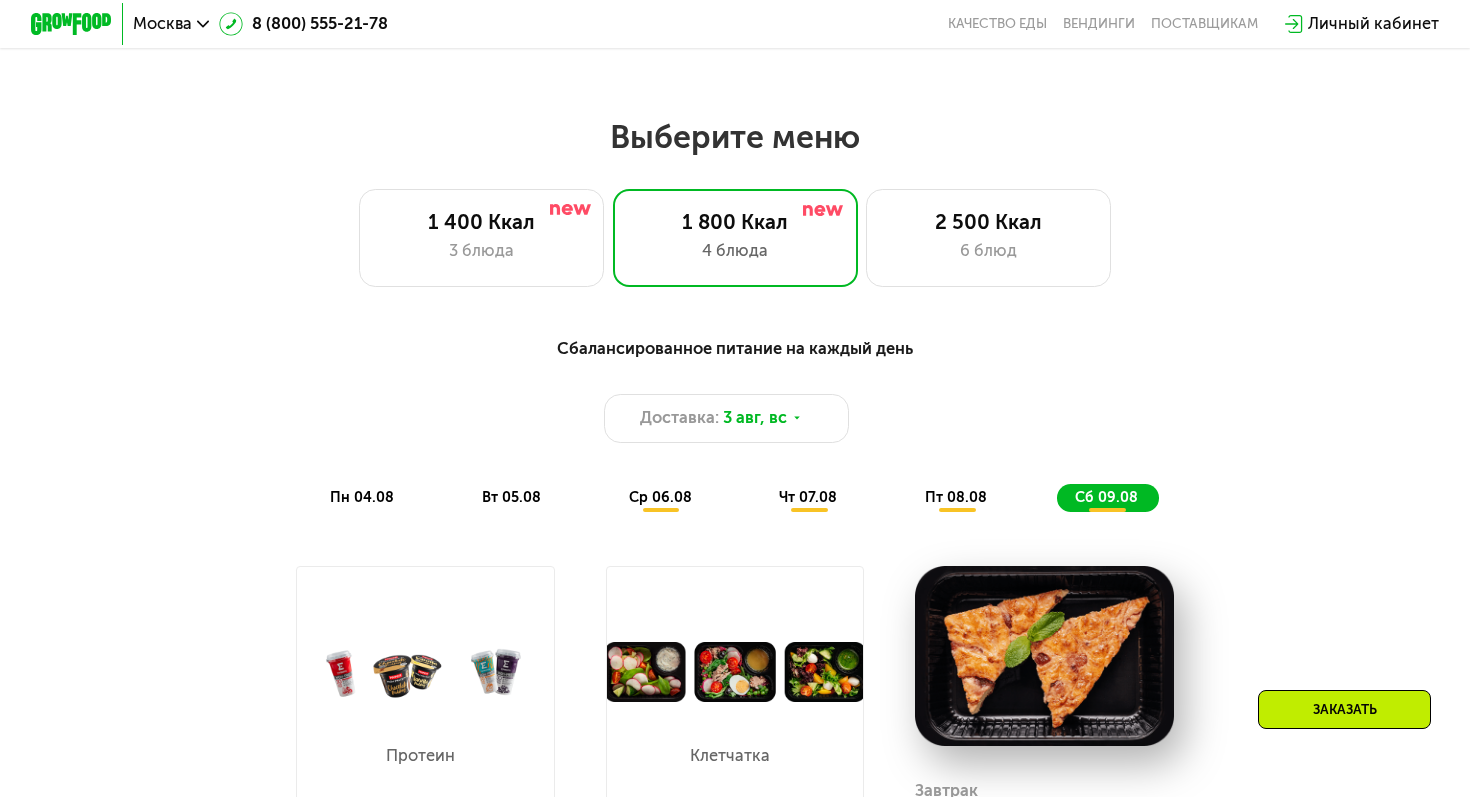 scroll, scrollTop: 815, scrollLeft: 0, axis: vertical 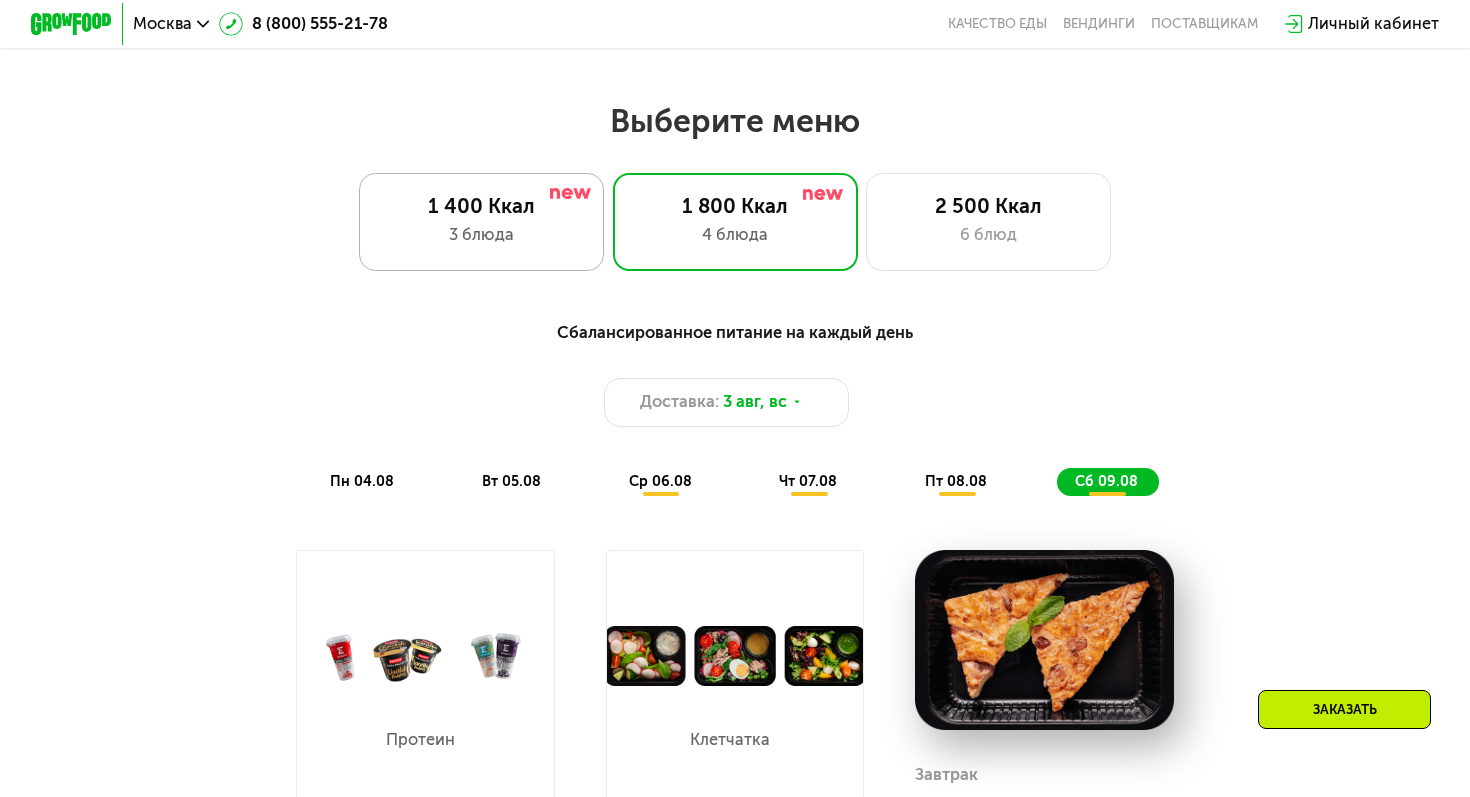 click on "3 блюда" at bounding box center [482, 235] 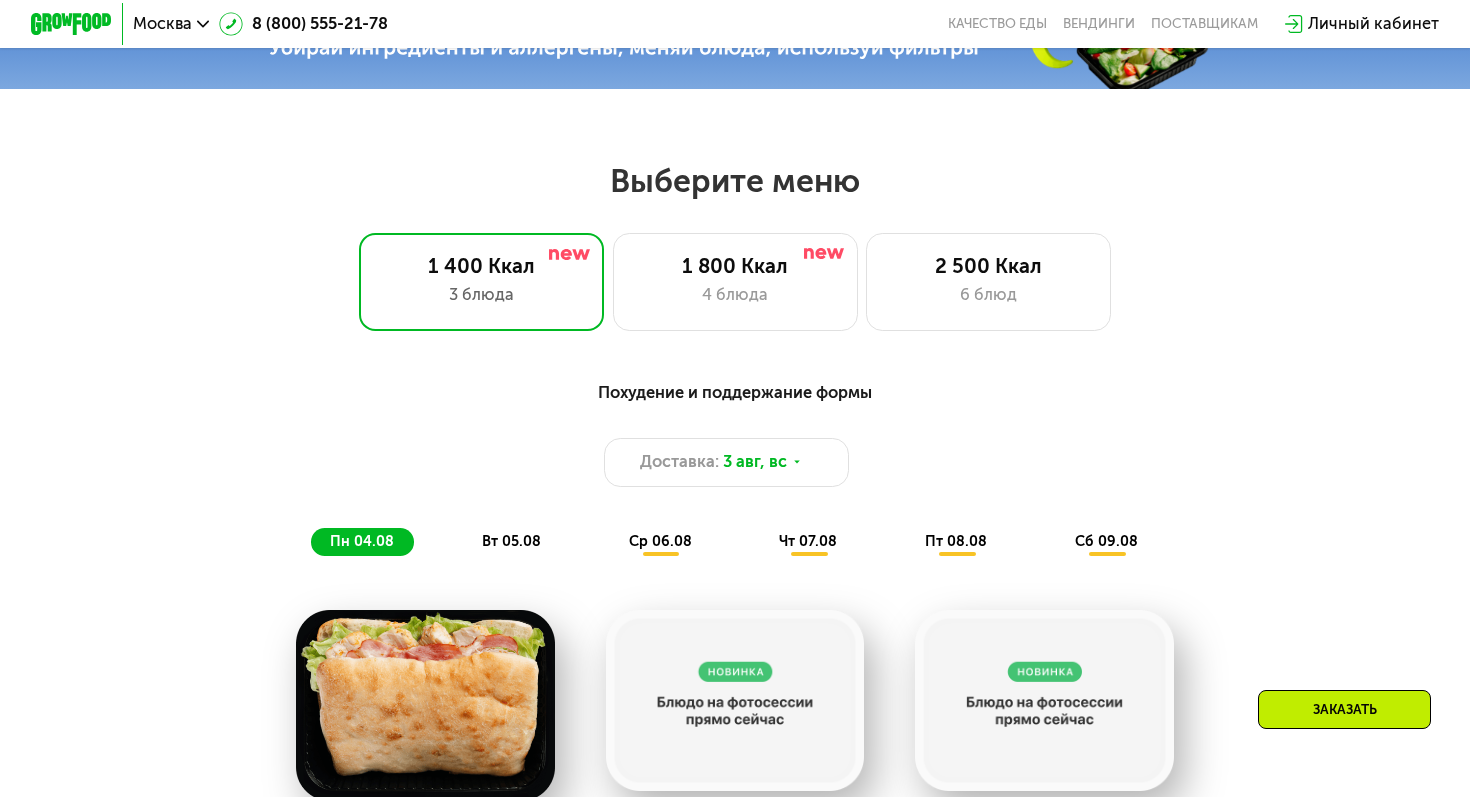 scroll, scrollTop: 751, scrollLeft: 0, axis: vertical 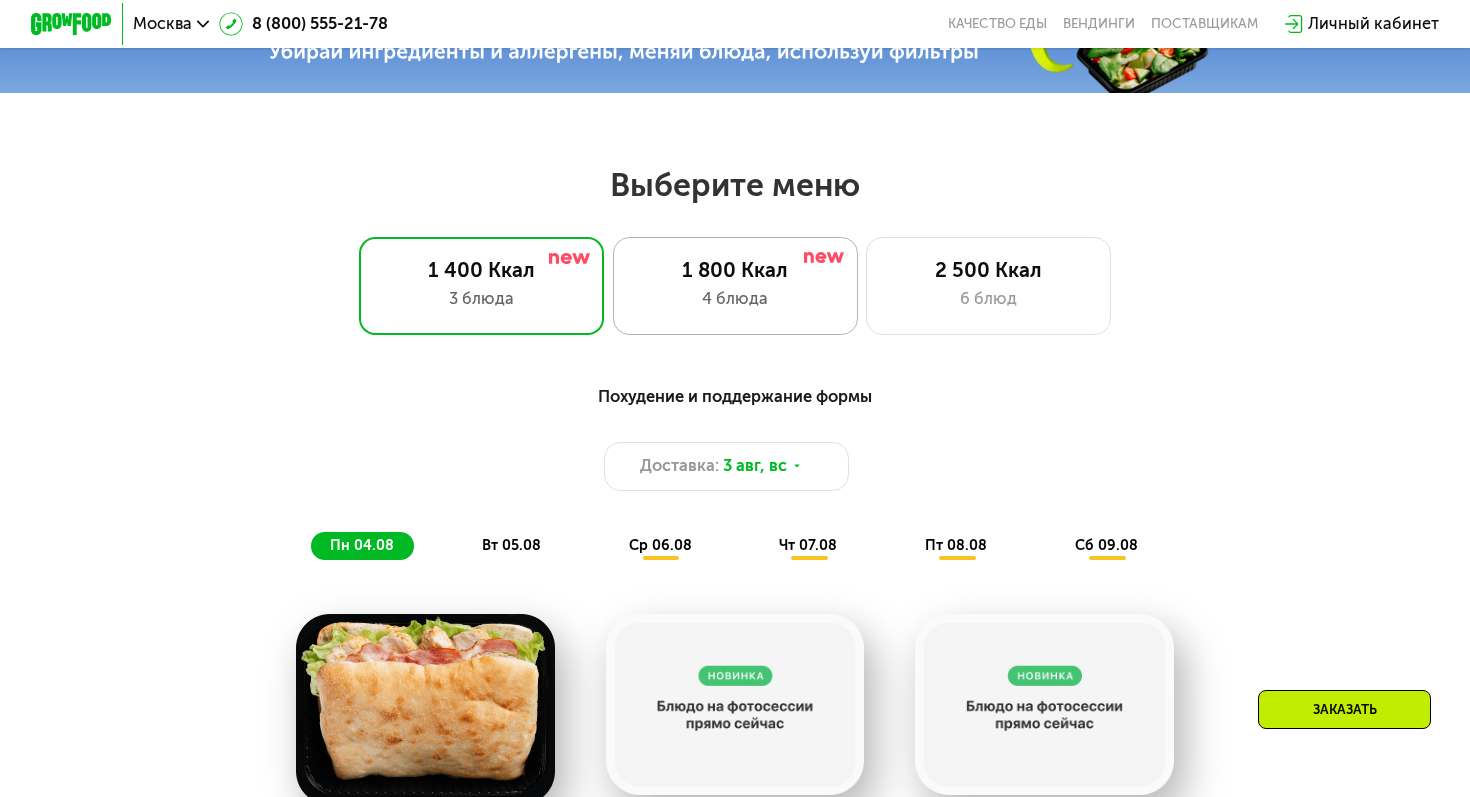 click on "4 блюда" at bounding box center (735, 299) 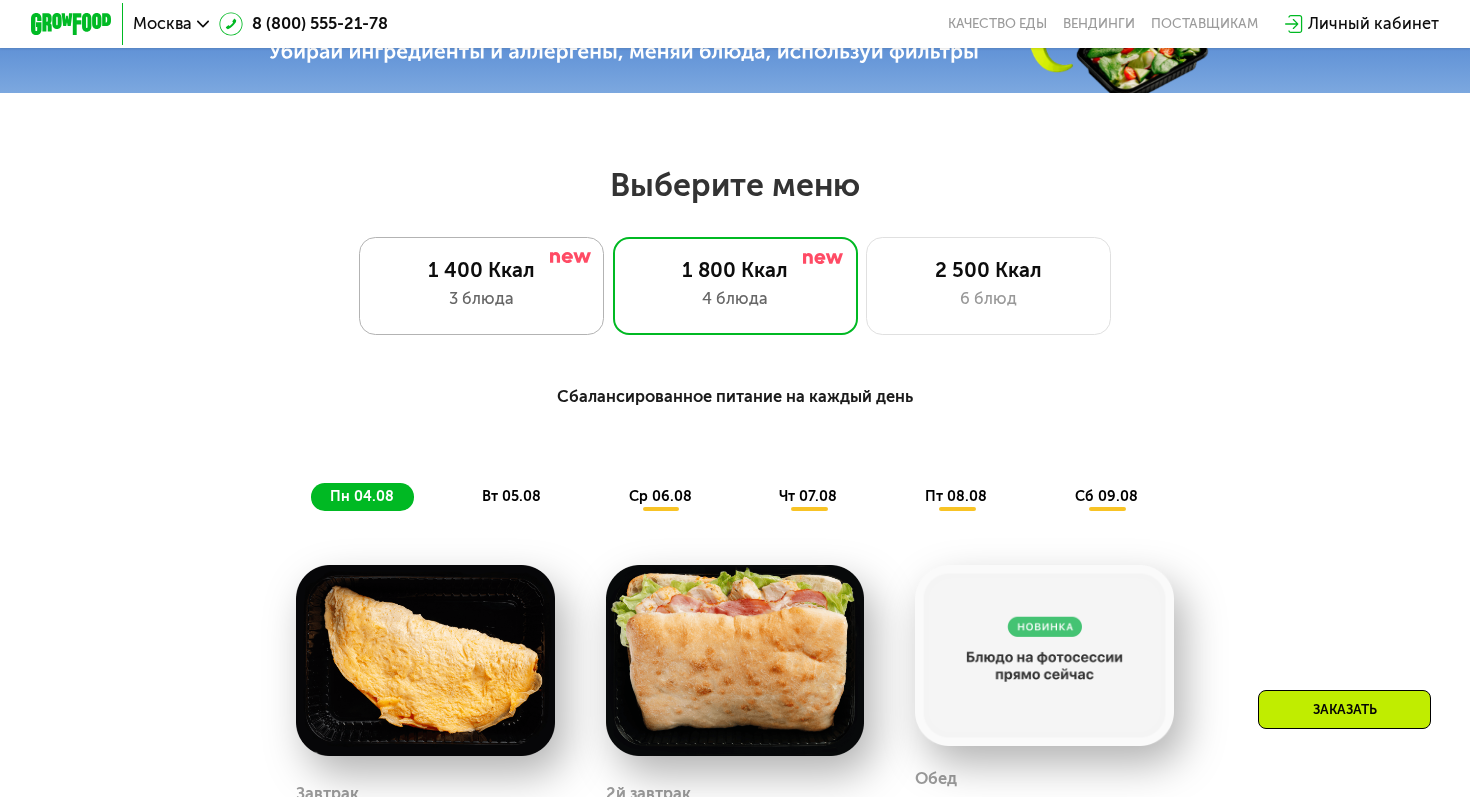 click on "3 блюда" at bounding box center (482, 299) 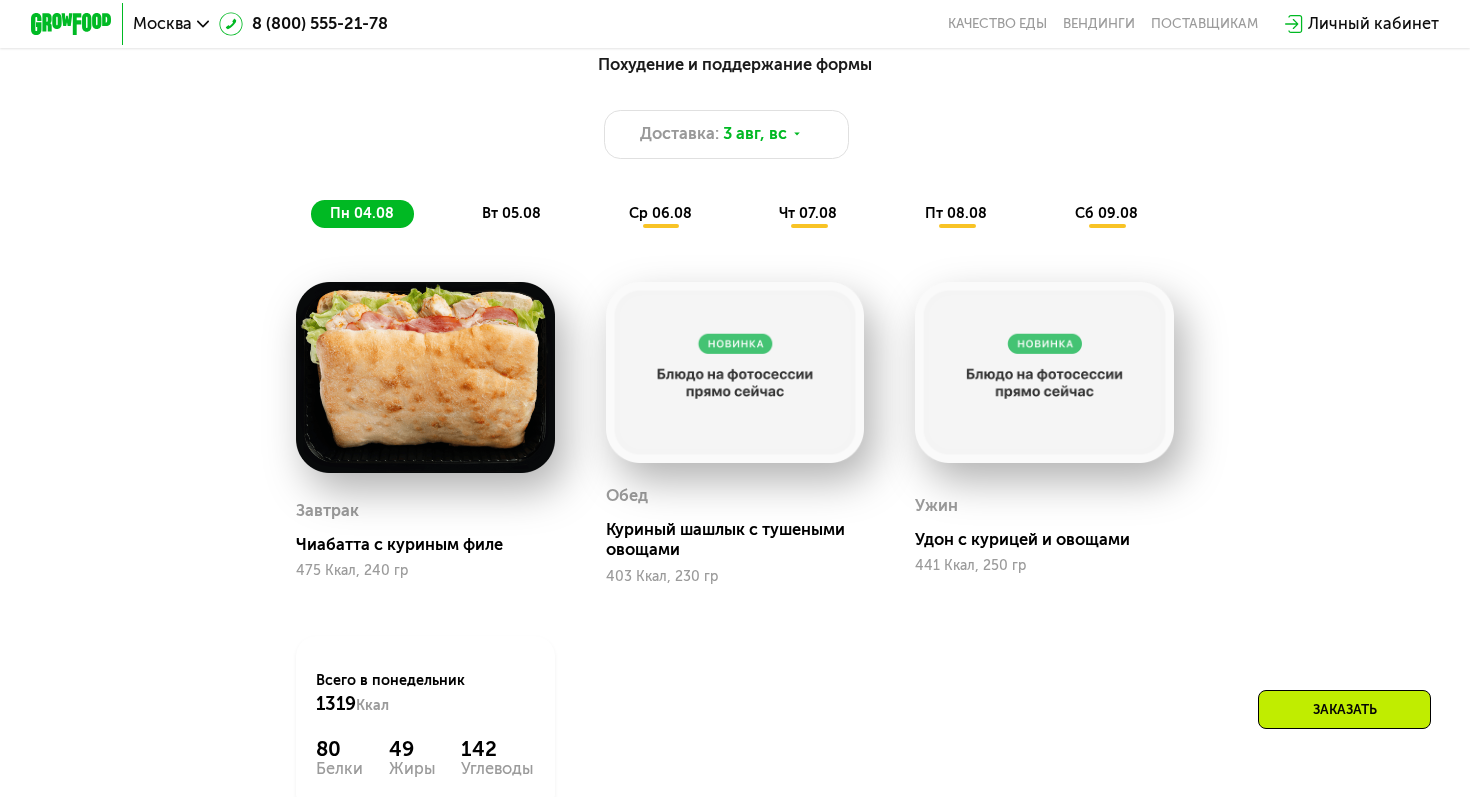 scroll, scrollTop: 1093, scrollLeft: 0, axis: vertical 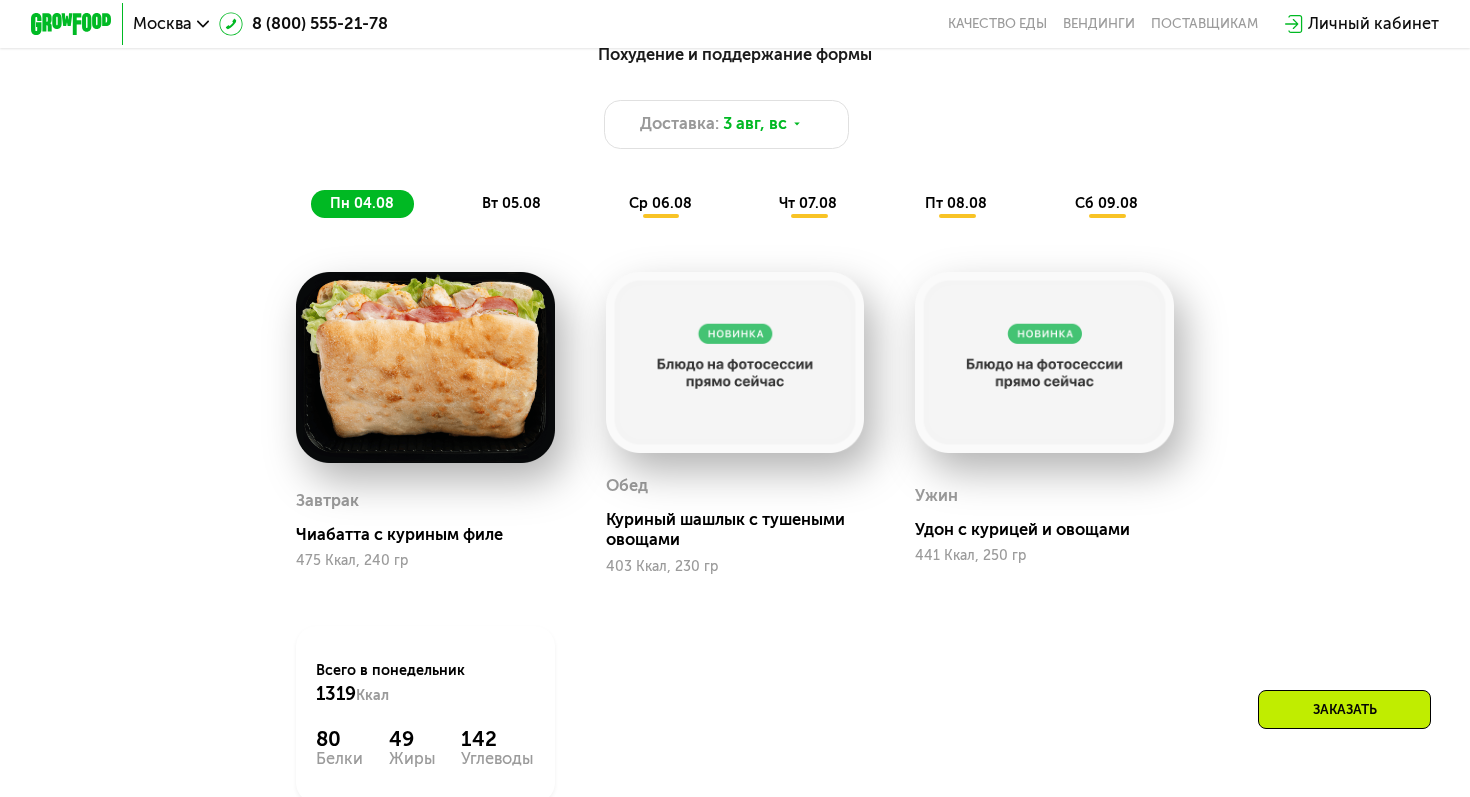 click on "вт 05.08" 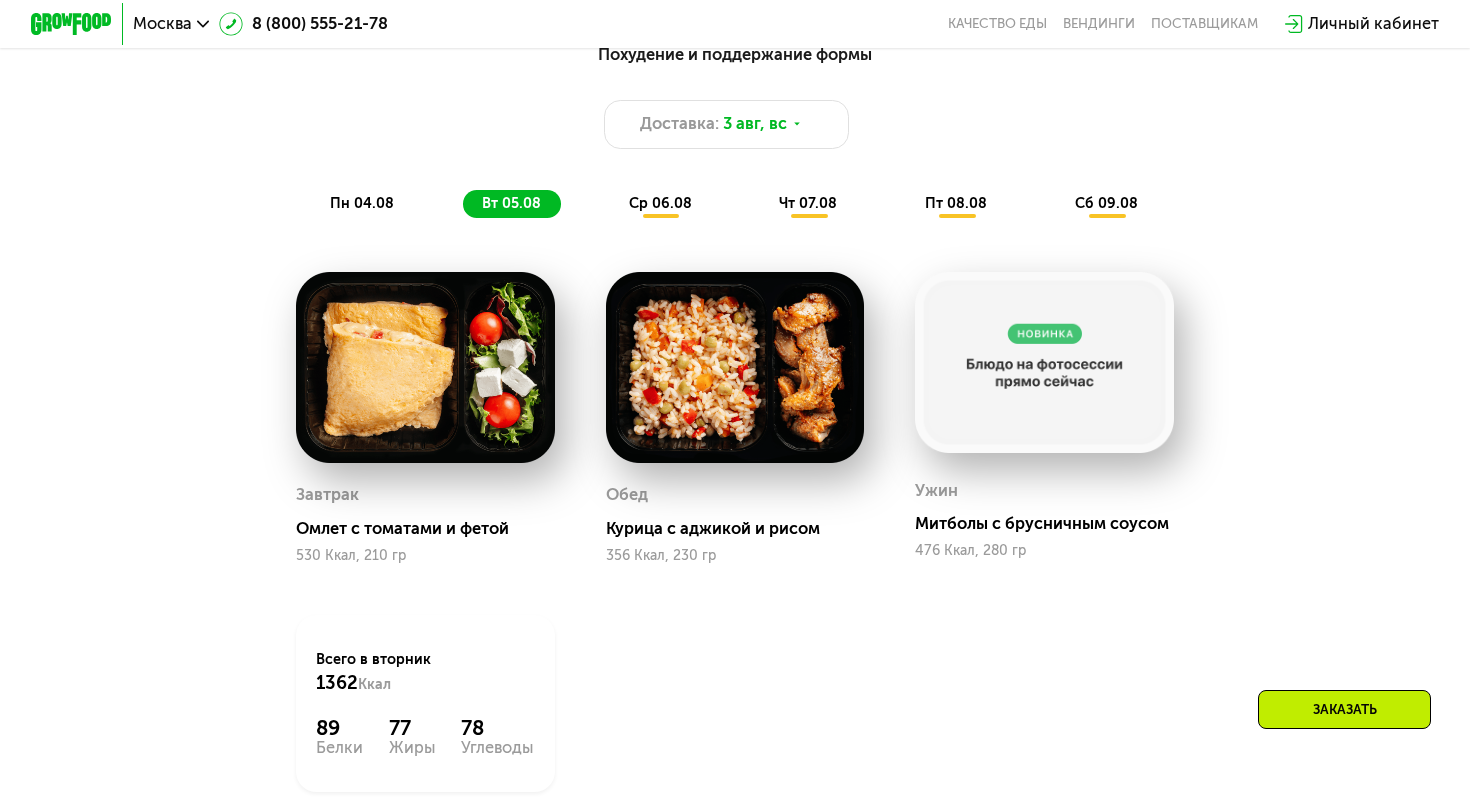 click on "ср 06.08" at bounding box center [660, 203] 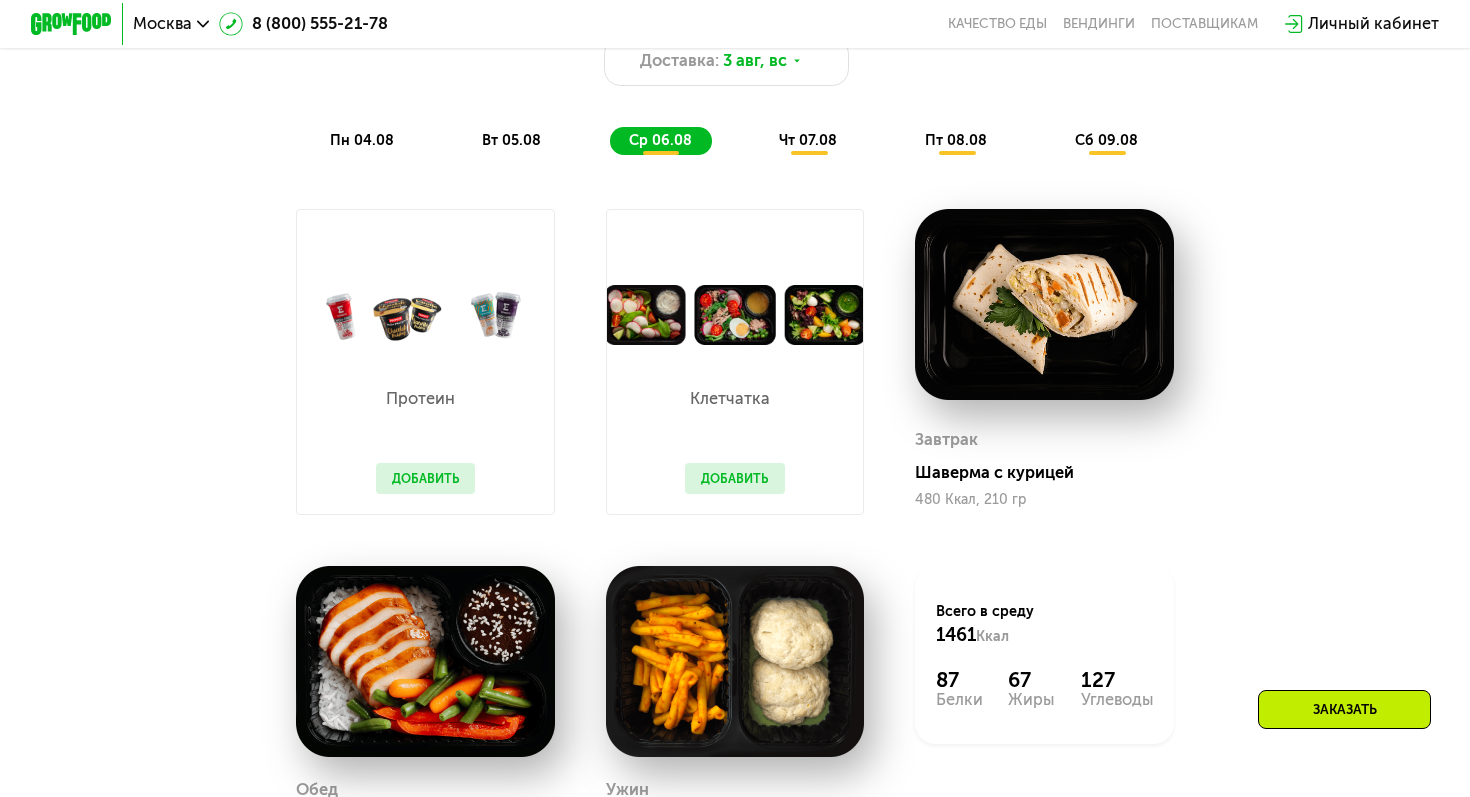 scroll, scrollTop: 1127, scrollLeft: 0, axis: vertical 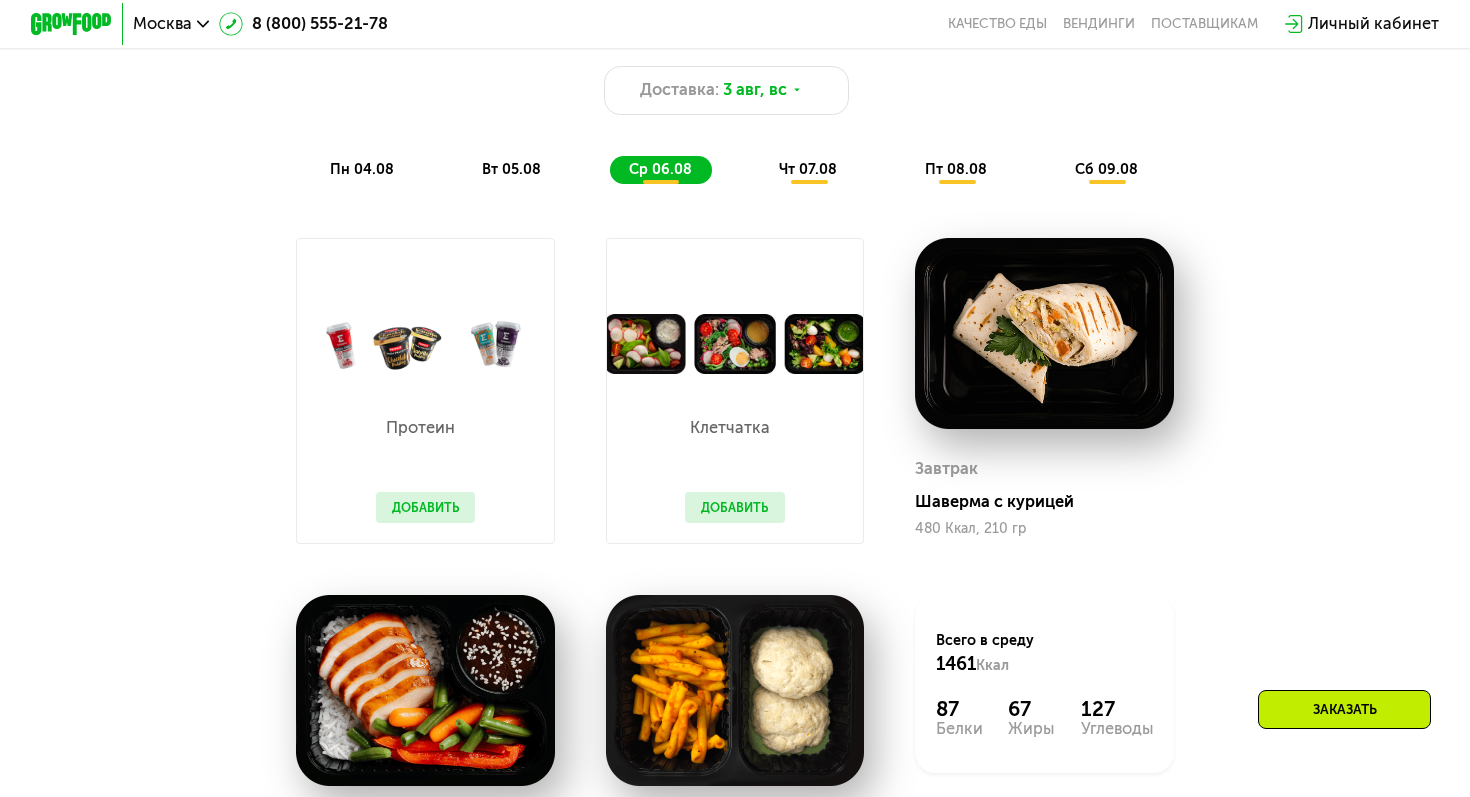 click on "Похудение и поддержание формы Доставка: 3 авг, вс пн 04.08 вт 05.08 ср 06.08 чт 07.08 пт 08.08 сб 09.08" at bounding box center (734, 95) 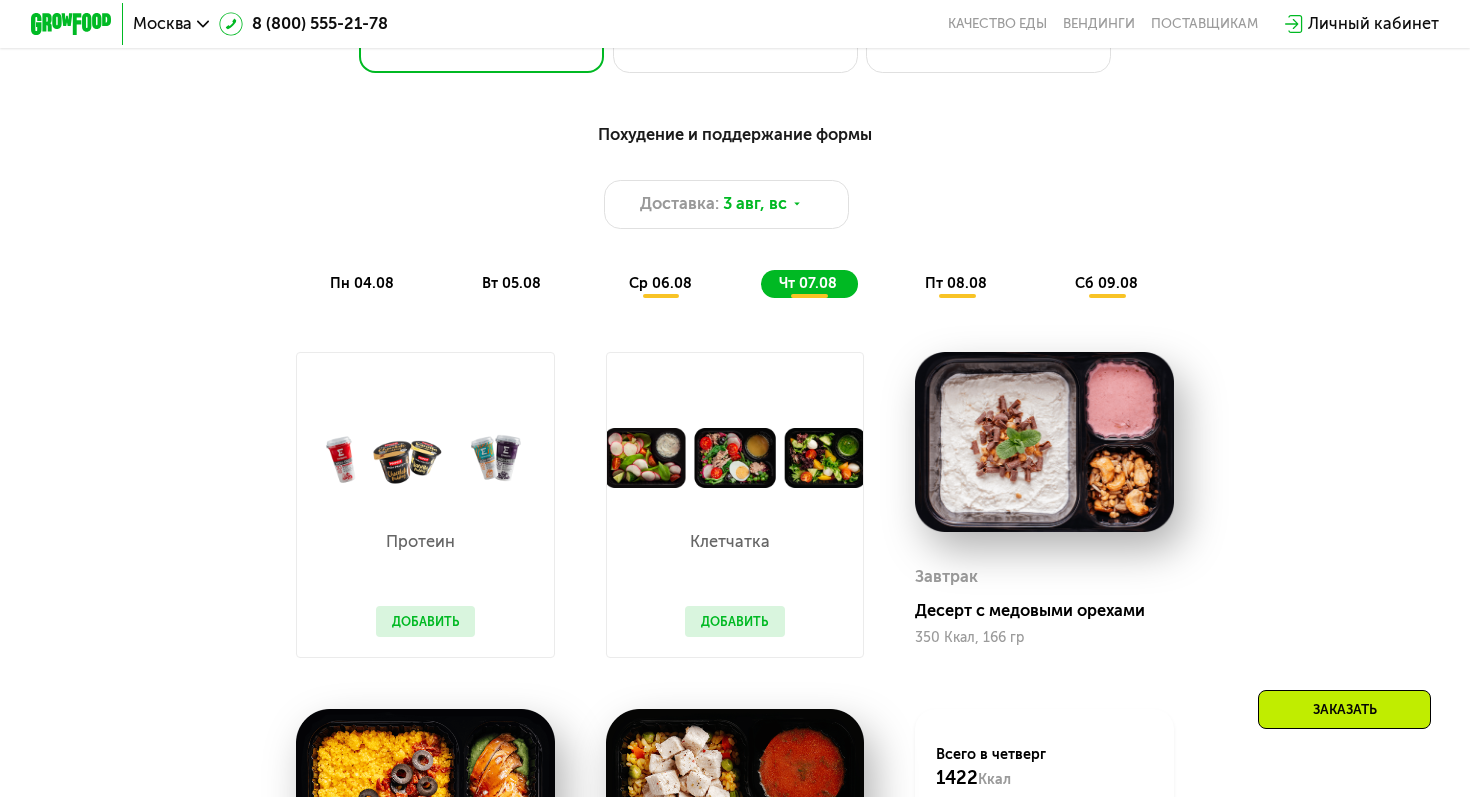 scroll, scrollTop: 1080, scrollLeft: 0, axis: vertical 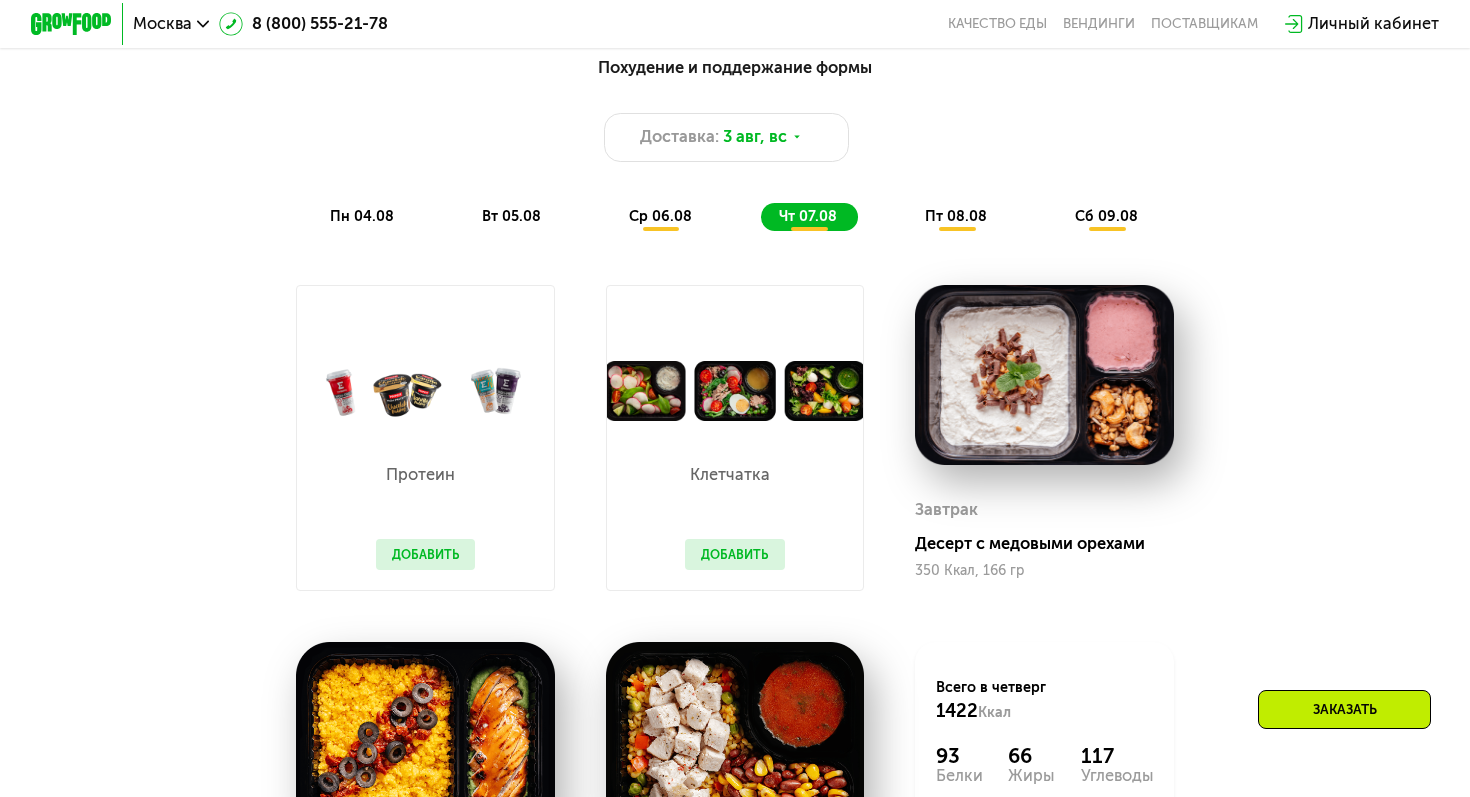 click on "пт 08.08" 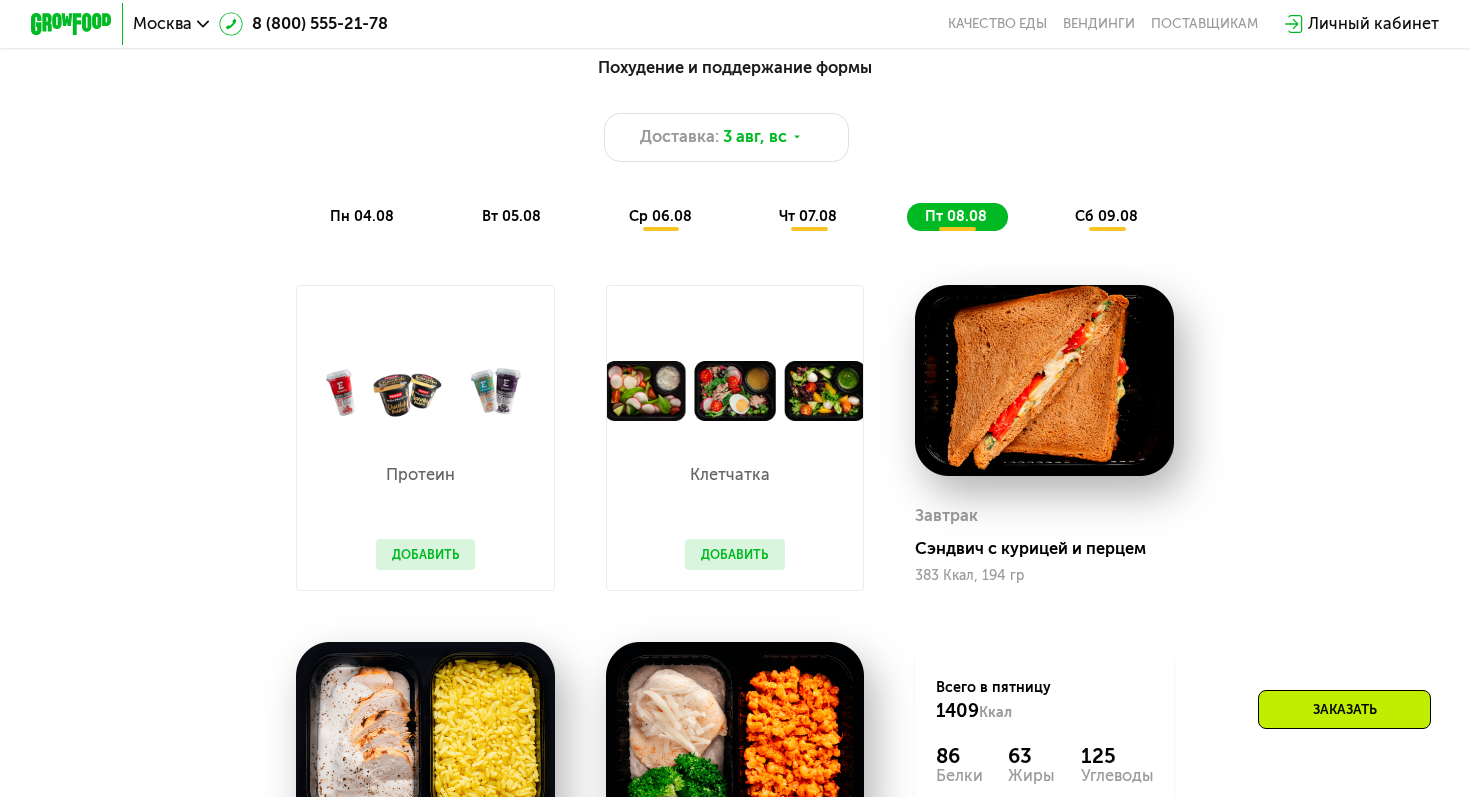click on "сб 09.08" at bounding box center [1106, 216] 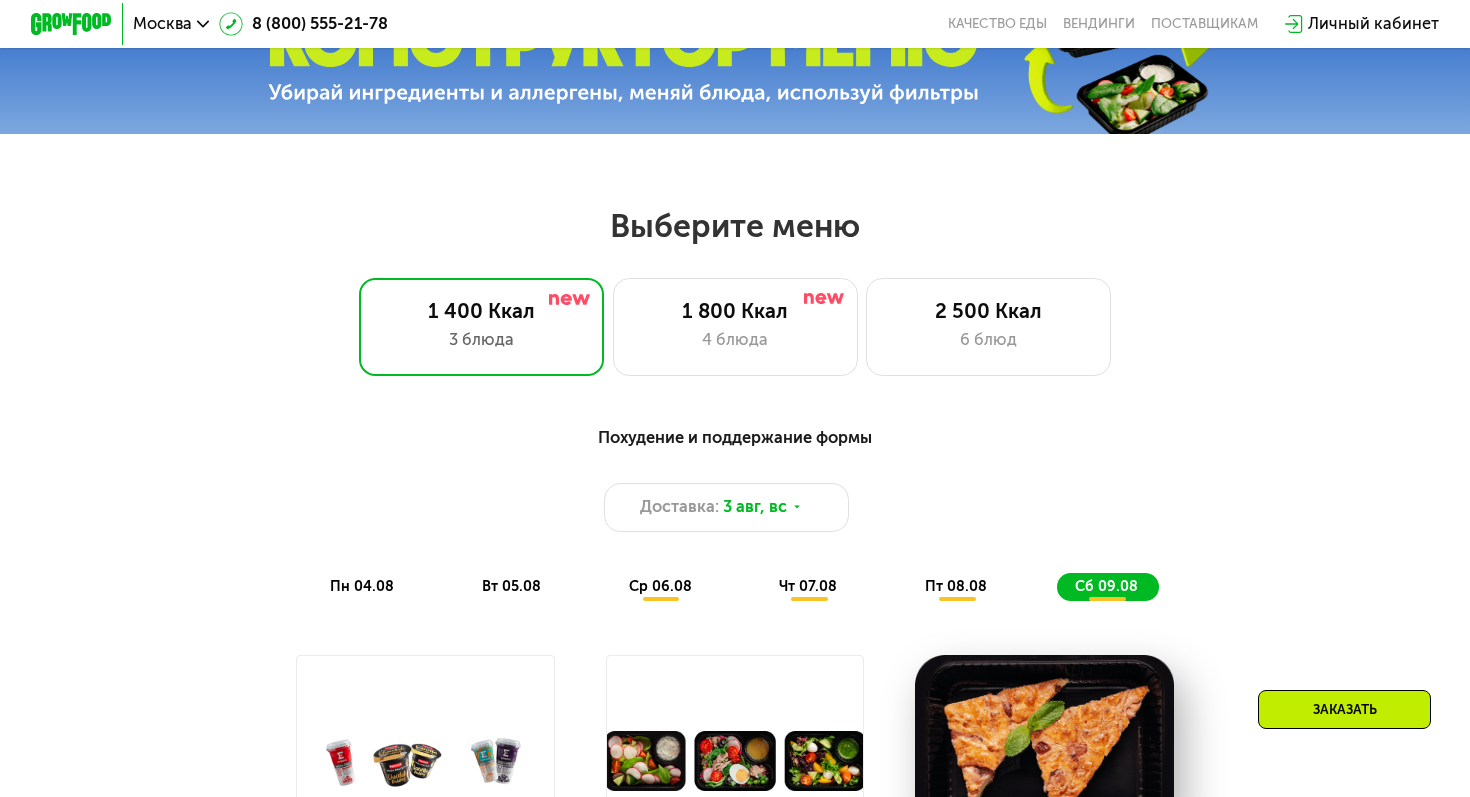 scroll, scrollTop: 708, scrollLeft: 0, axis: vertical 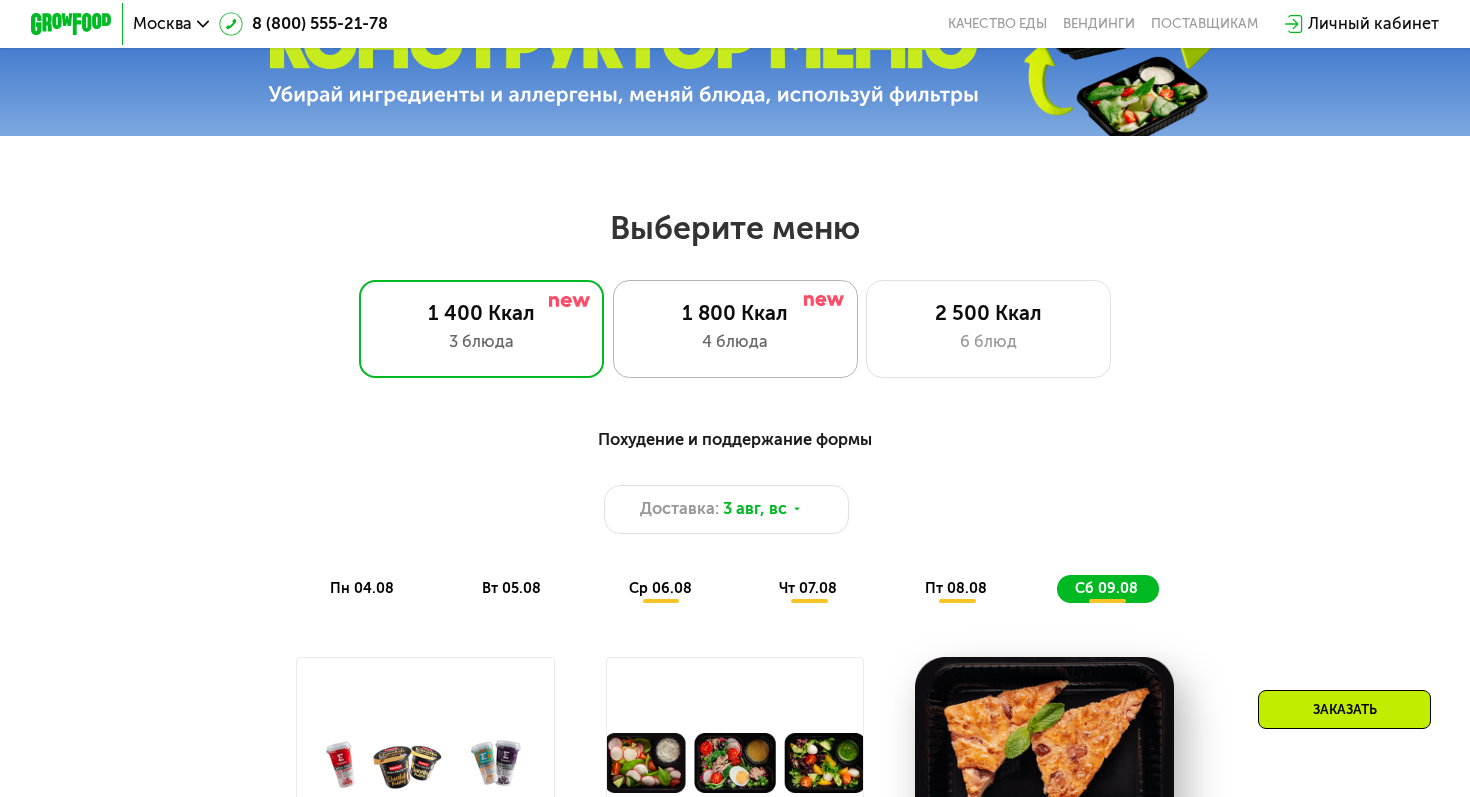 click on "1 800 Ккал" at bounding box center (735, 313) 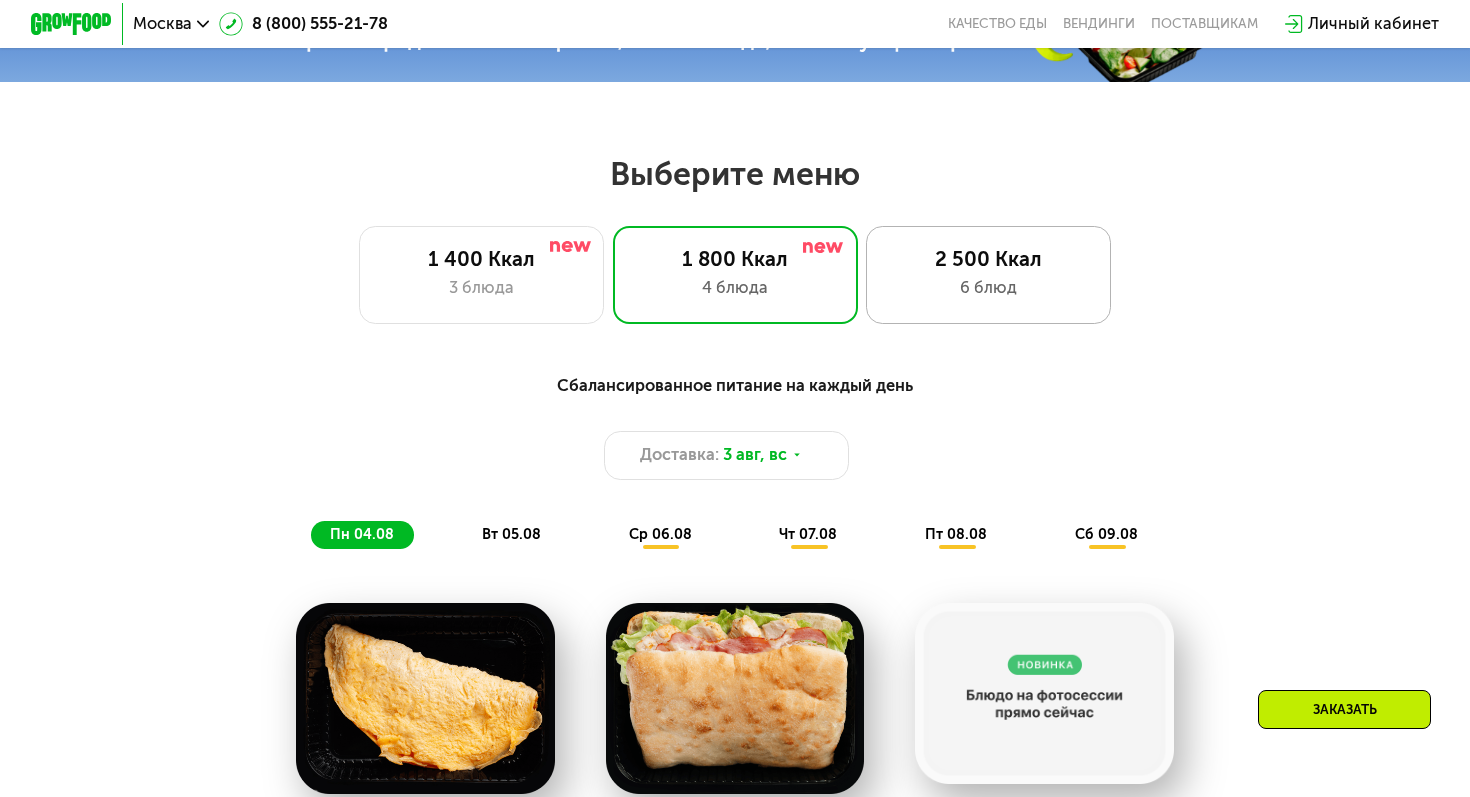 scroll, scrollTop: 758, scrollLeft: 0, axis: vertical 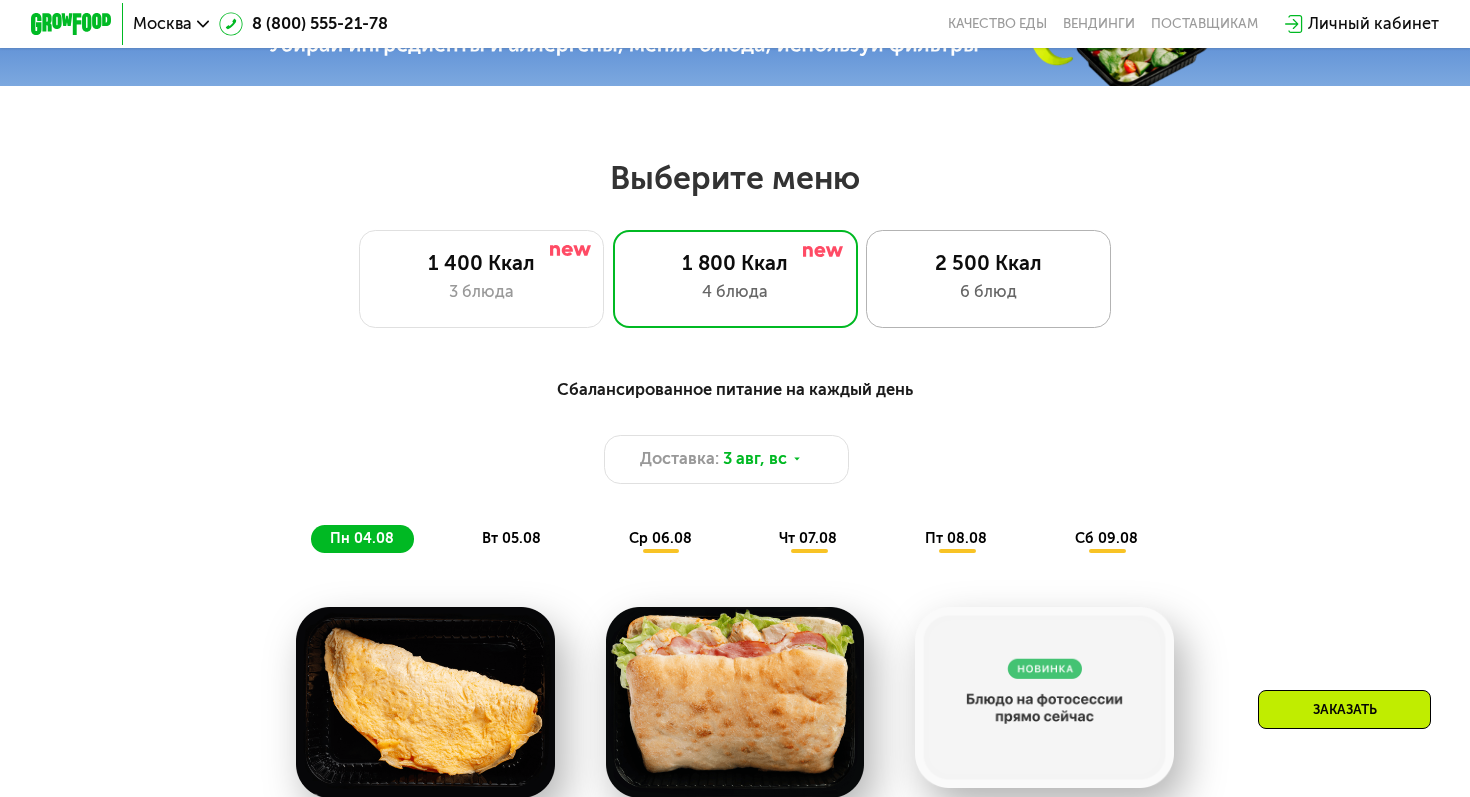 click on "6 блюд" at bounding box center [988, 292] 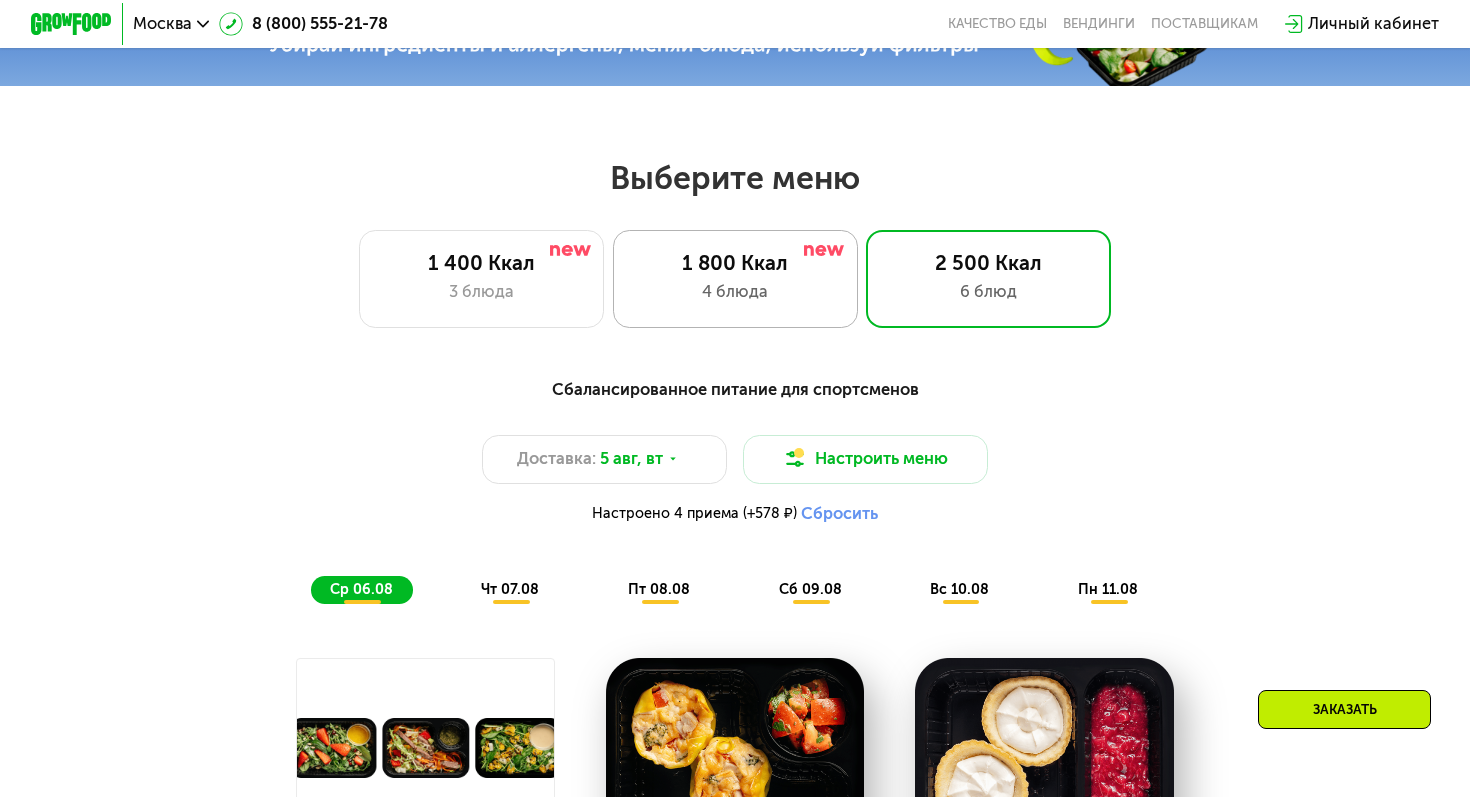 click on "1 800 Ккал" at bounding box center [735, 263] 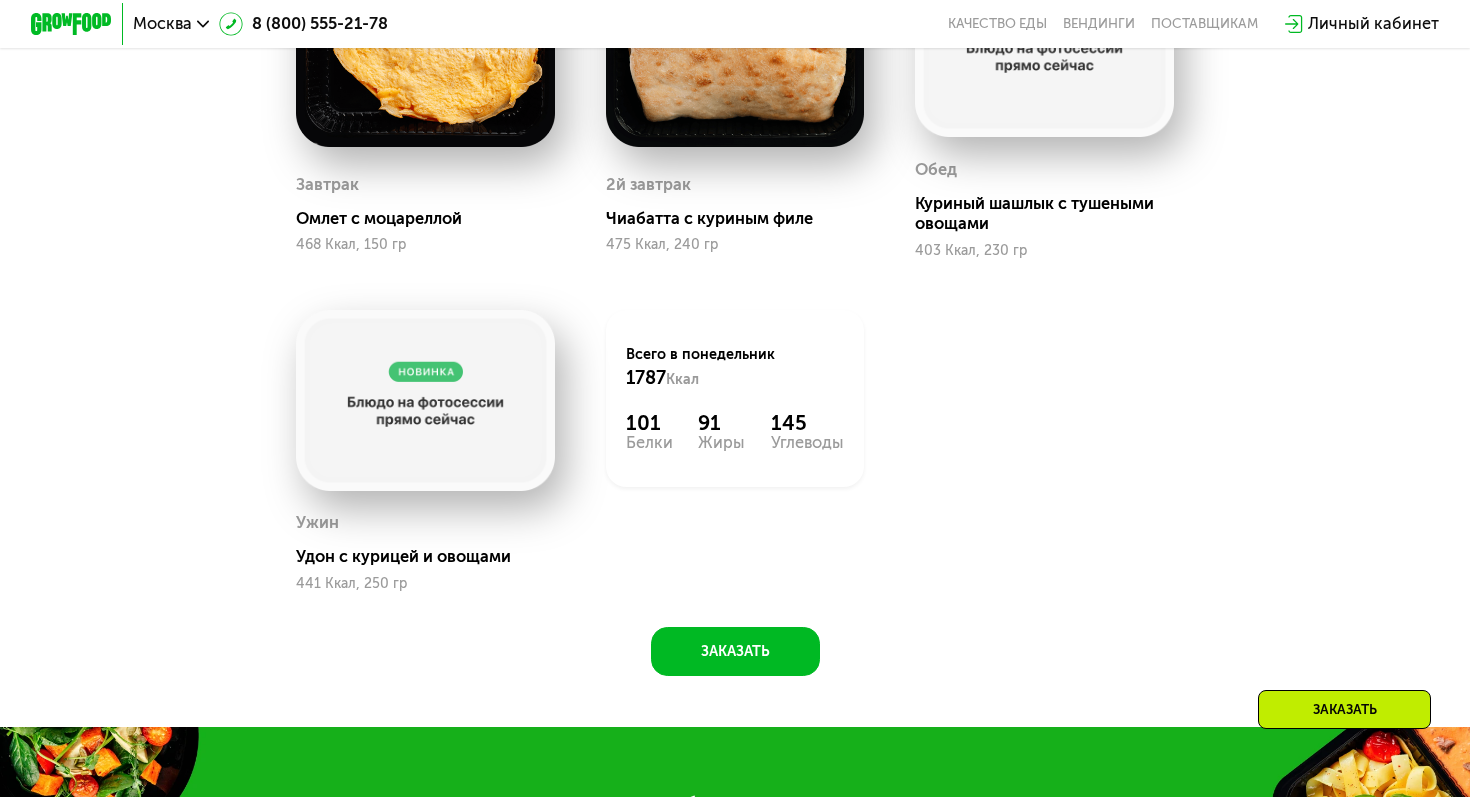 scroll, scrollTop: 1417, scrollLeft: 0, axis: vertical 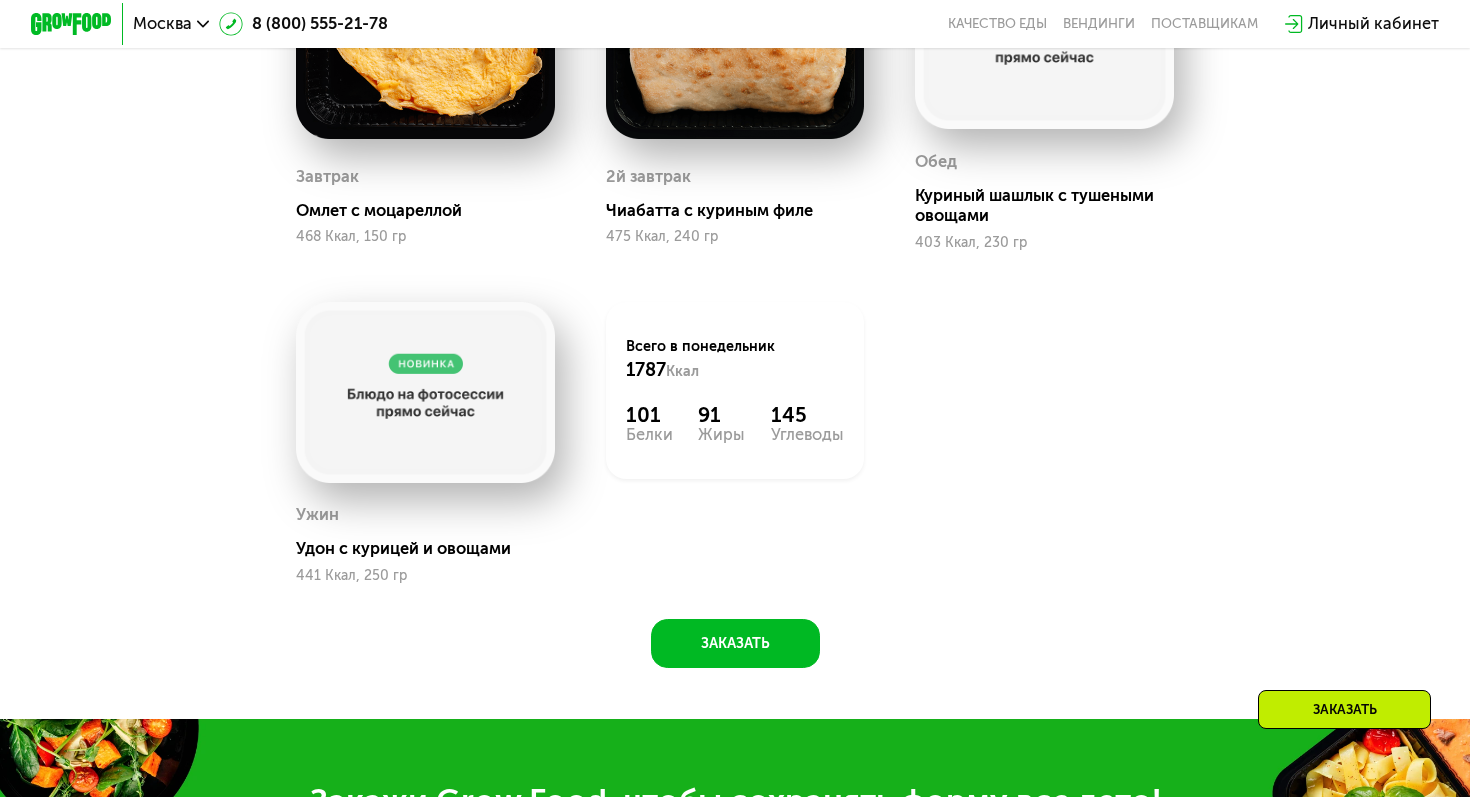 click at bounding box center [425, 392] 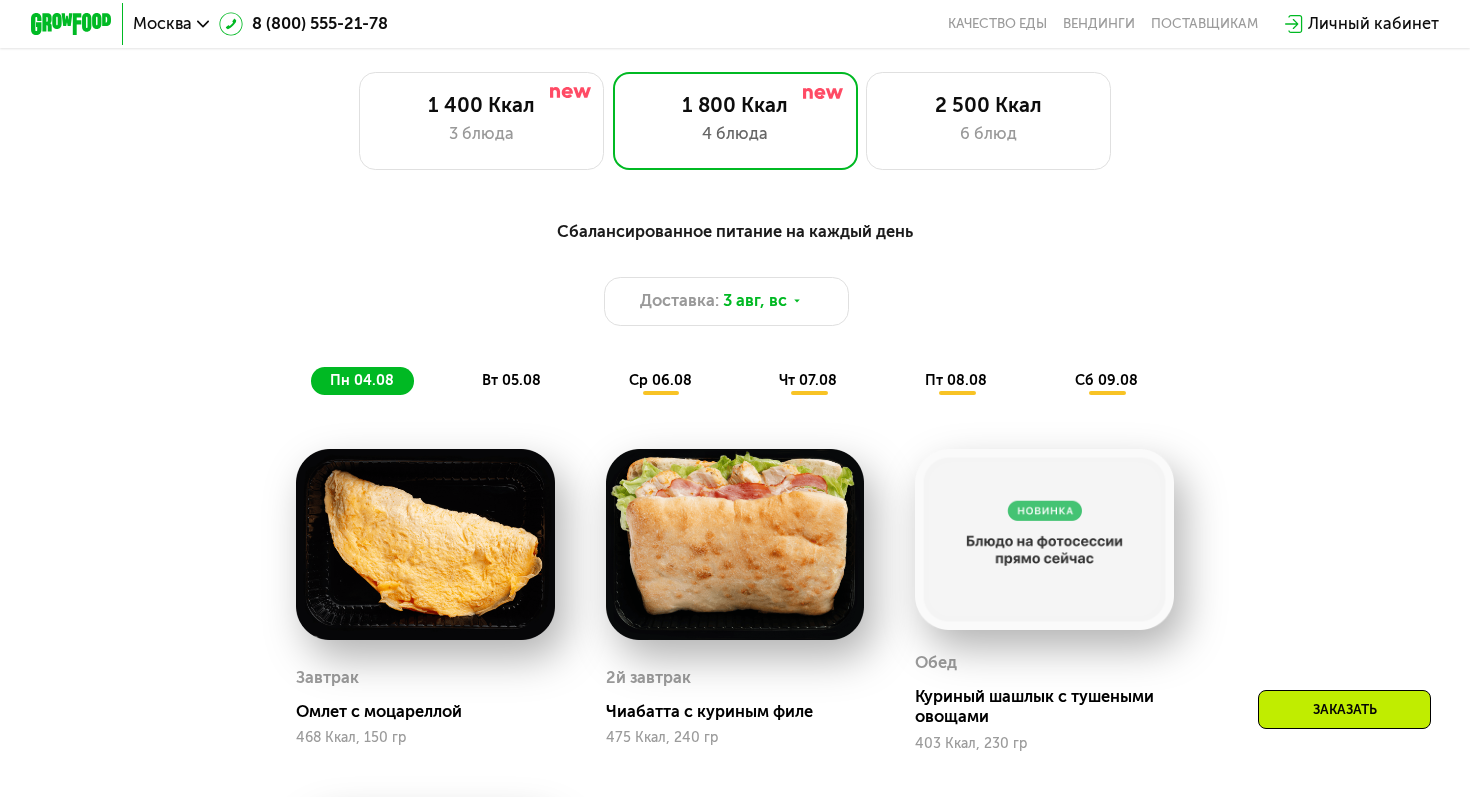 scroll, scrollTop: 887, scrollLeft: 0, axis: vertical 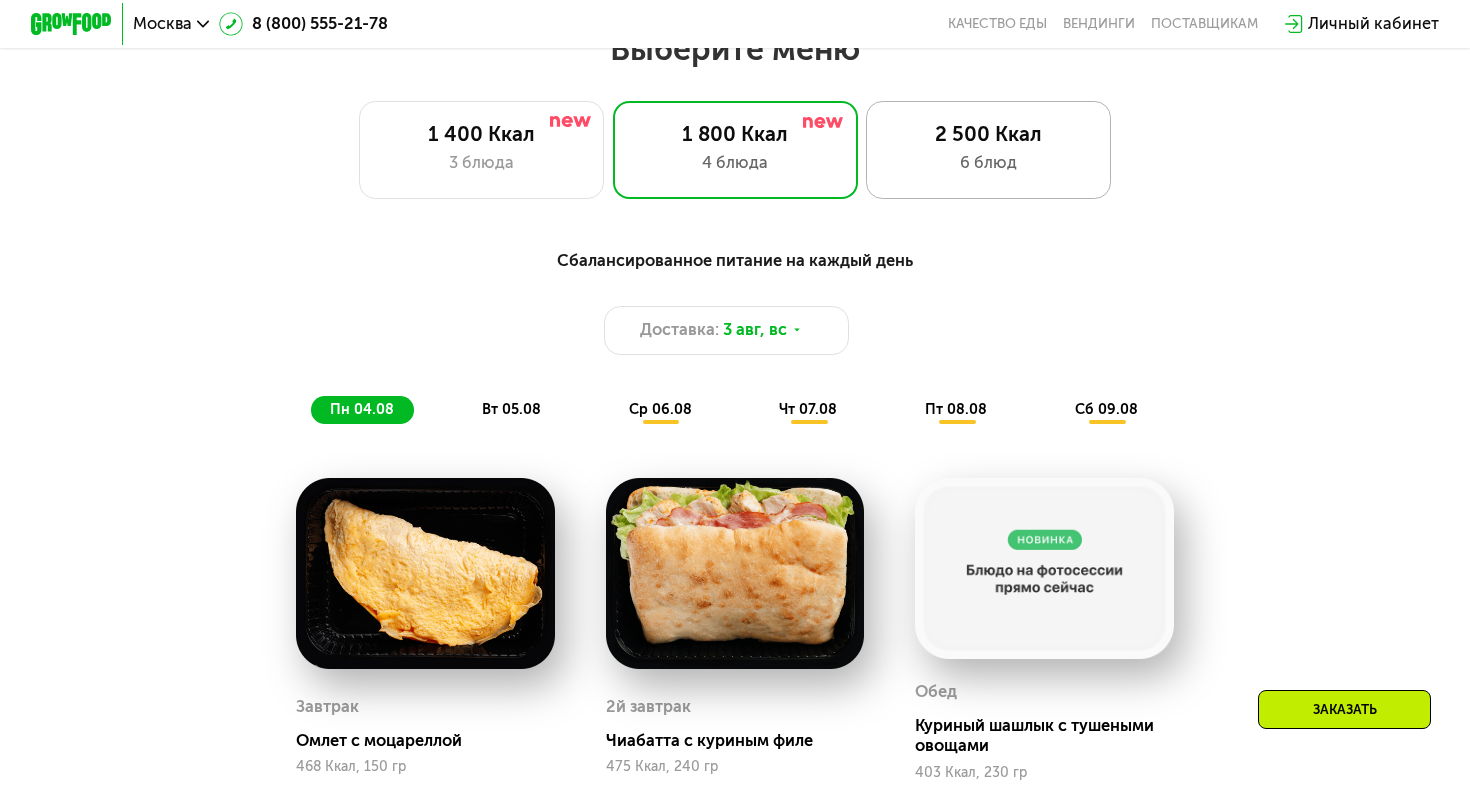 click on "6 блюд" at bounding box center (988, 163) 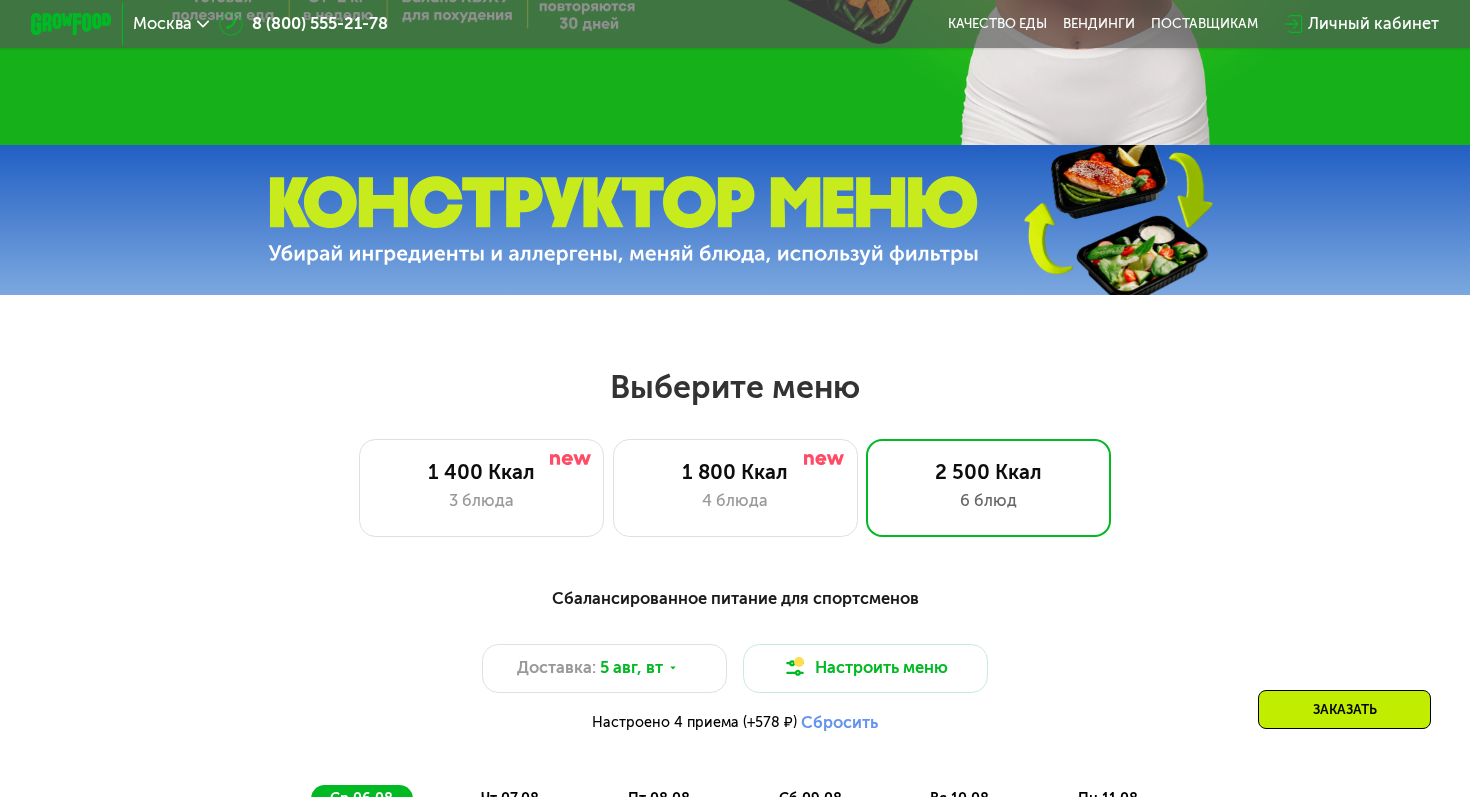 scroll, scrollTop: 539, scrollLeft: 0, axis: vertical 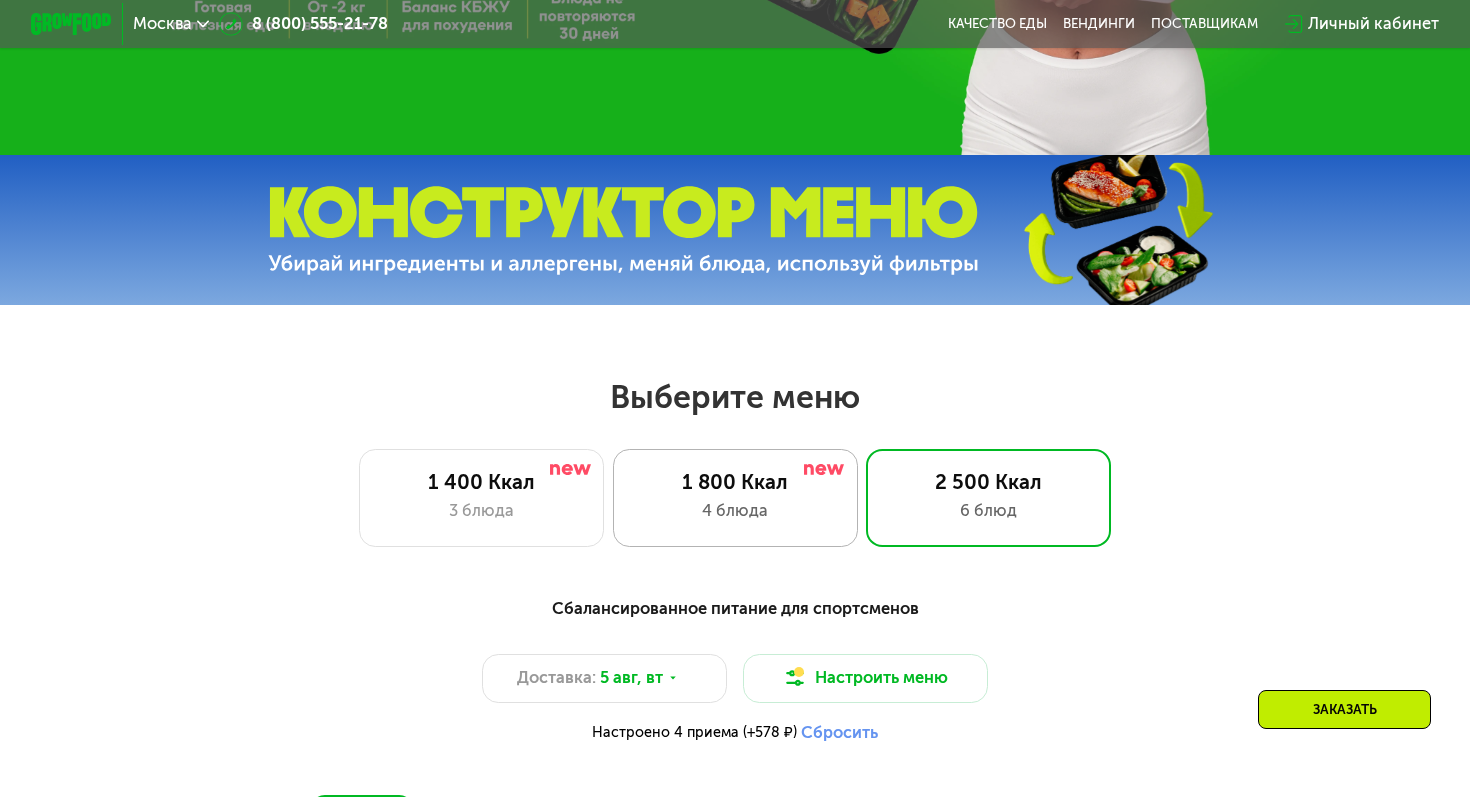 click on "4 блюда" at bounding box center (735, 511) 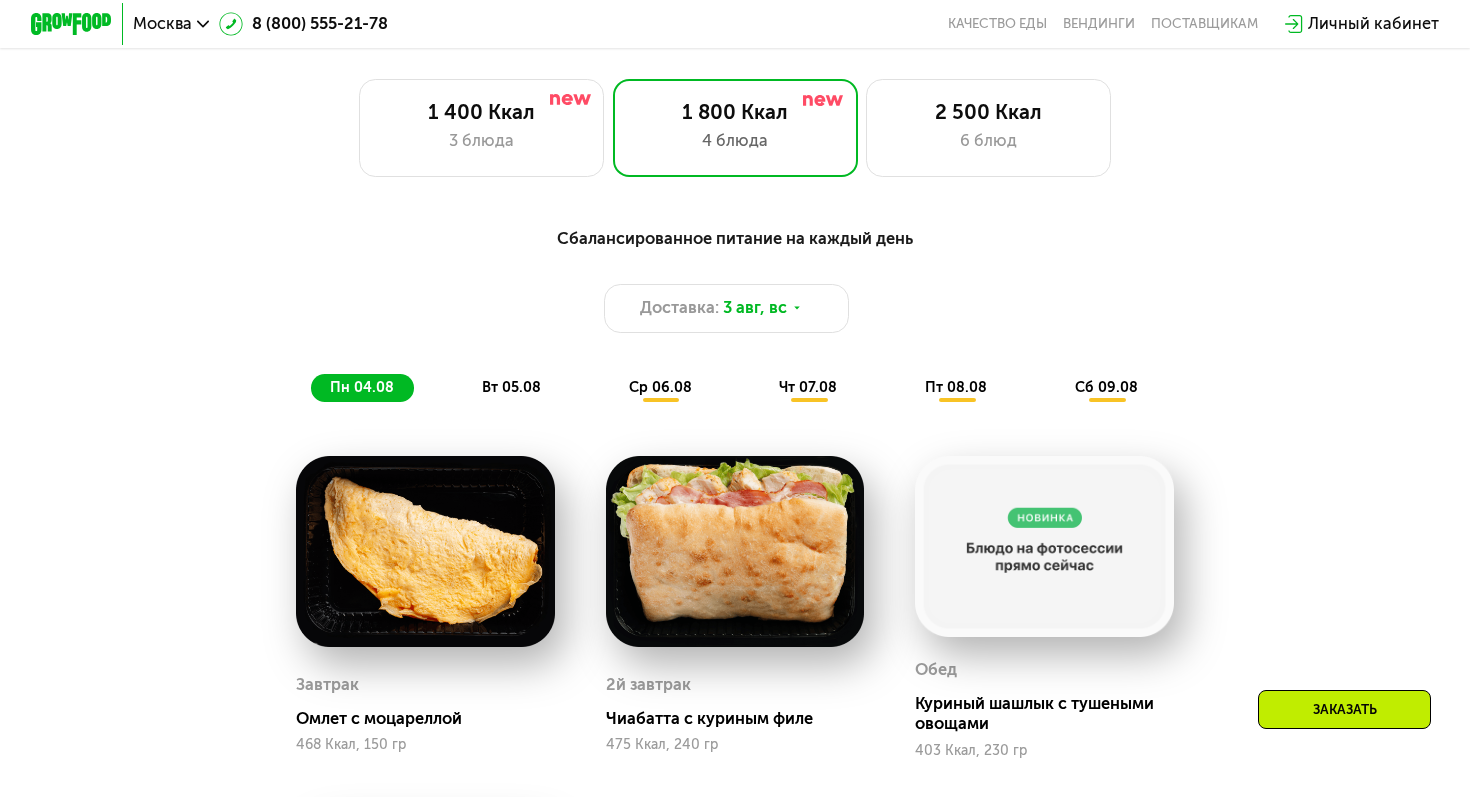 scroll, scrollTop: 853, scrollLeft: 0, axis: vertical 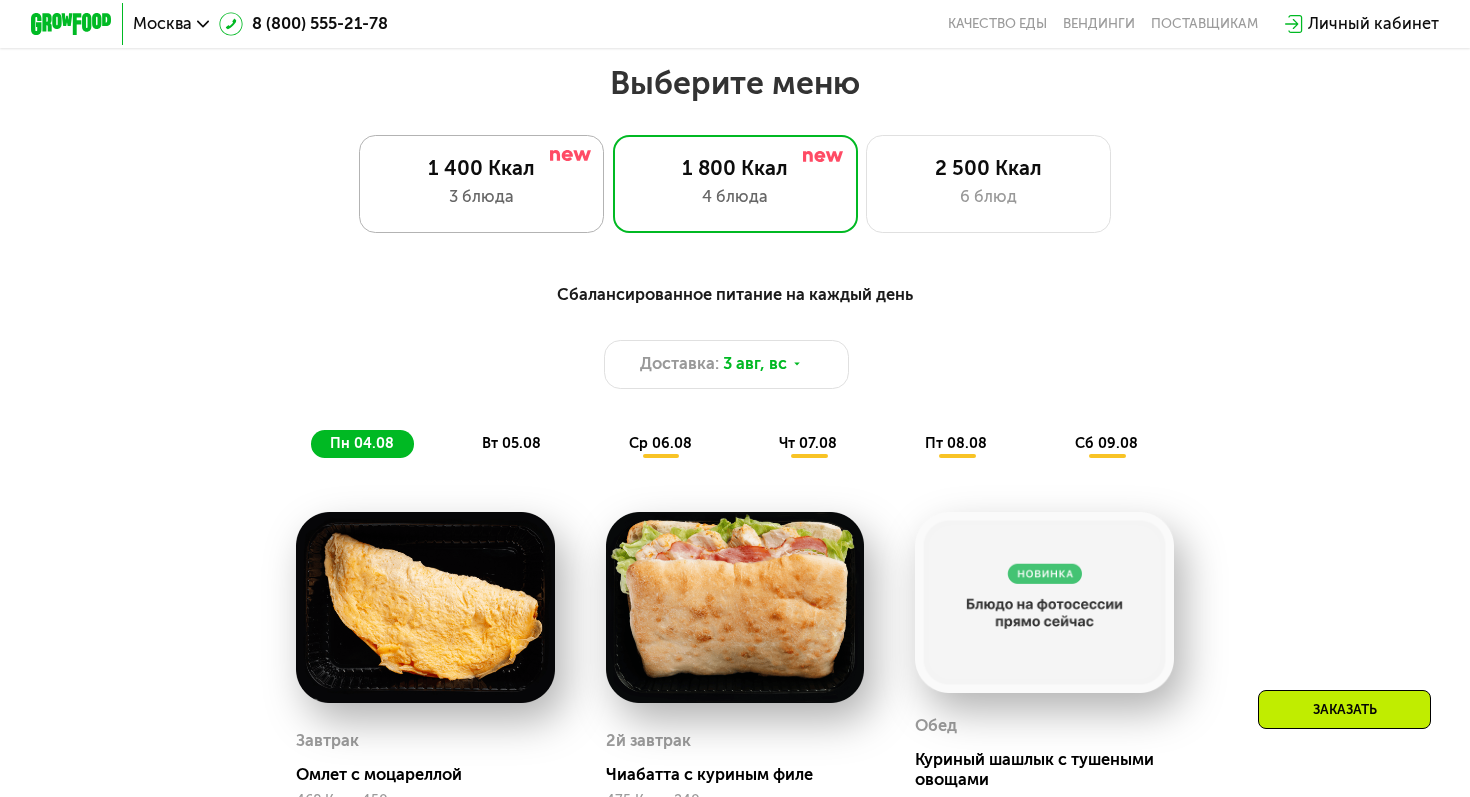 click on "1 400 Ккал 3 блюда" 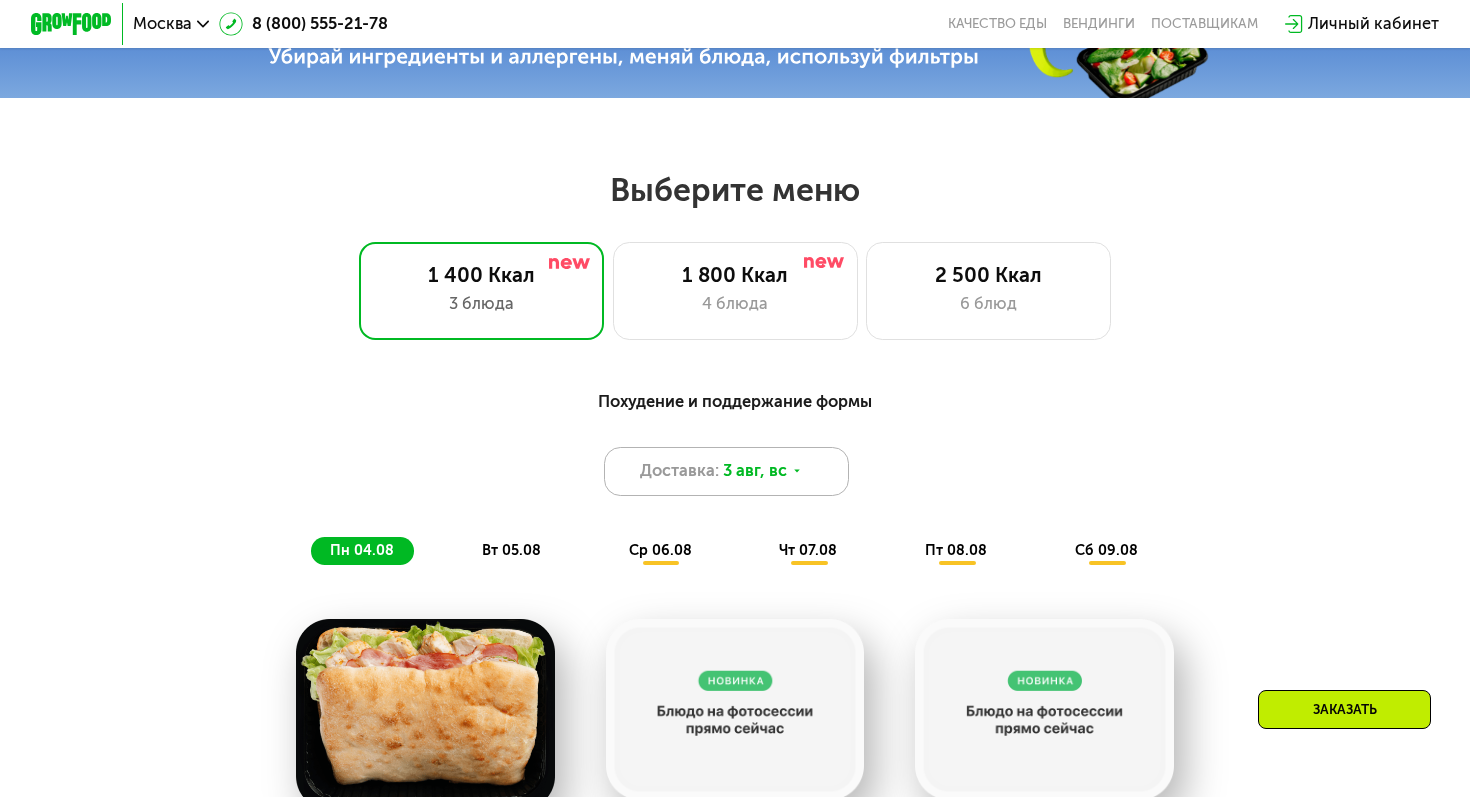 scroll, scrollTop: 661, scrollLeft: 0, axis: vertical 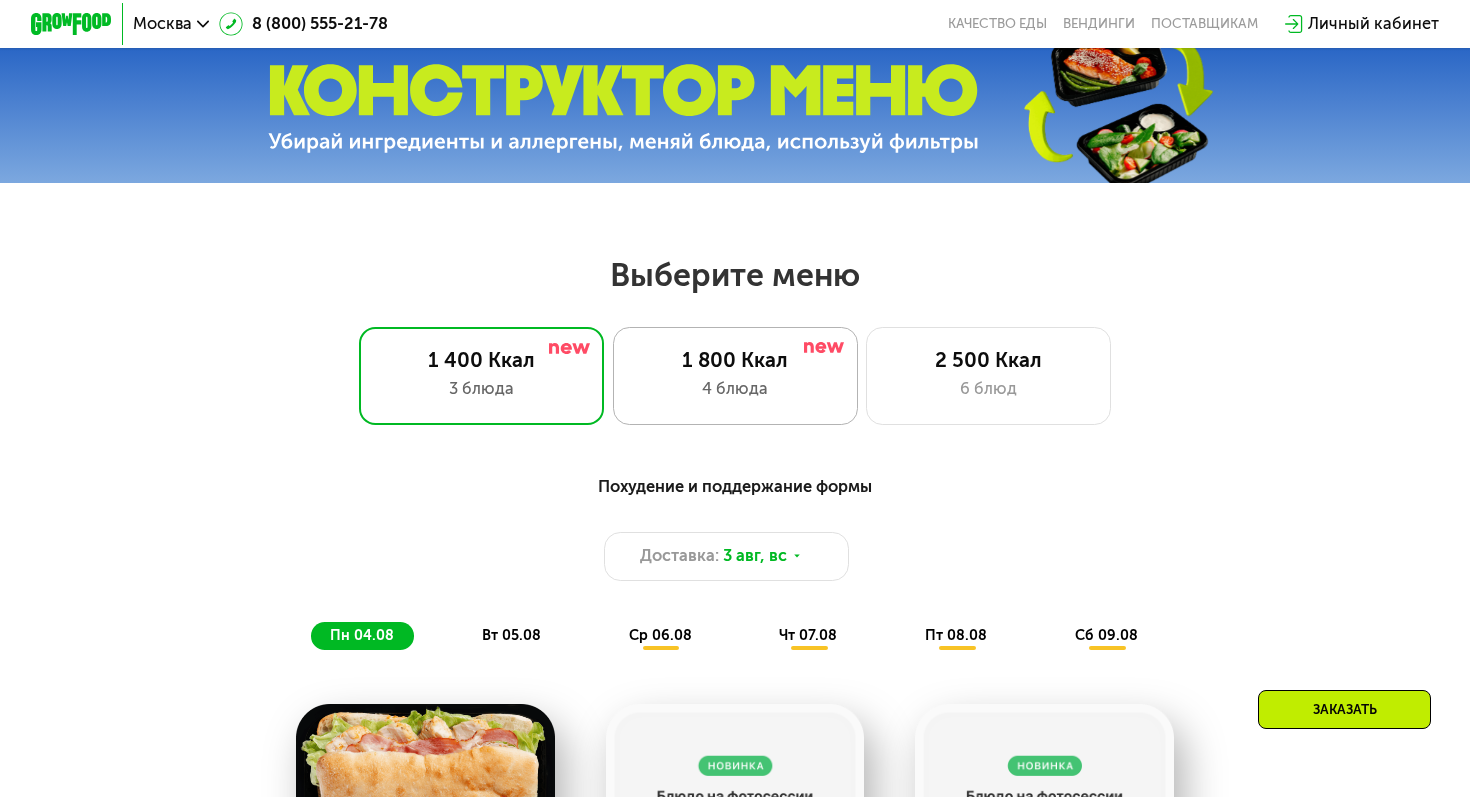 click on "1 800 Ккал" at bounding box center (735, 360) 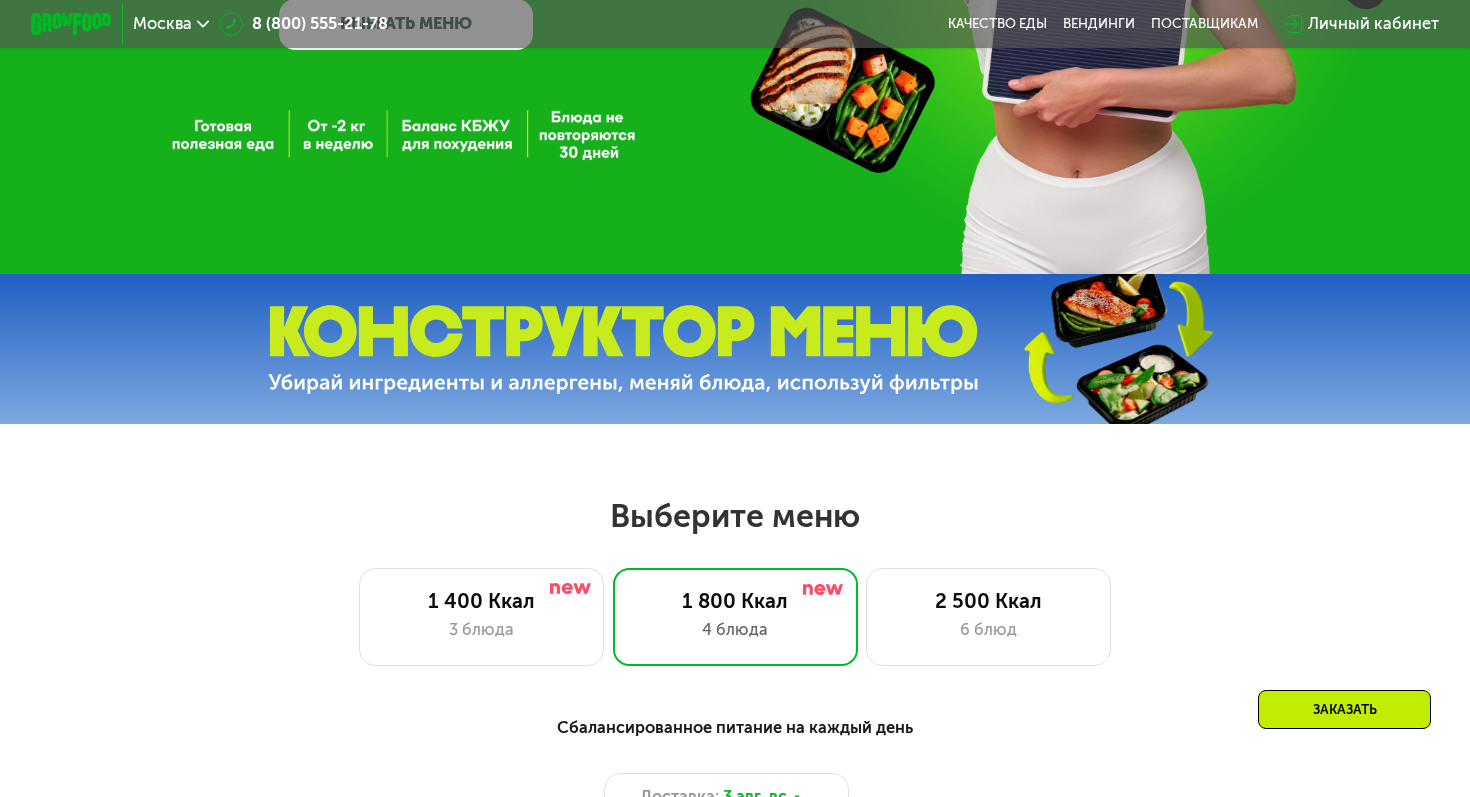 scroll, scrollTop: 403, scrollLeft: 0, axis: vertical 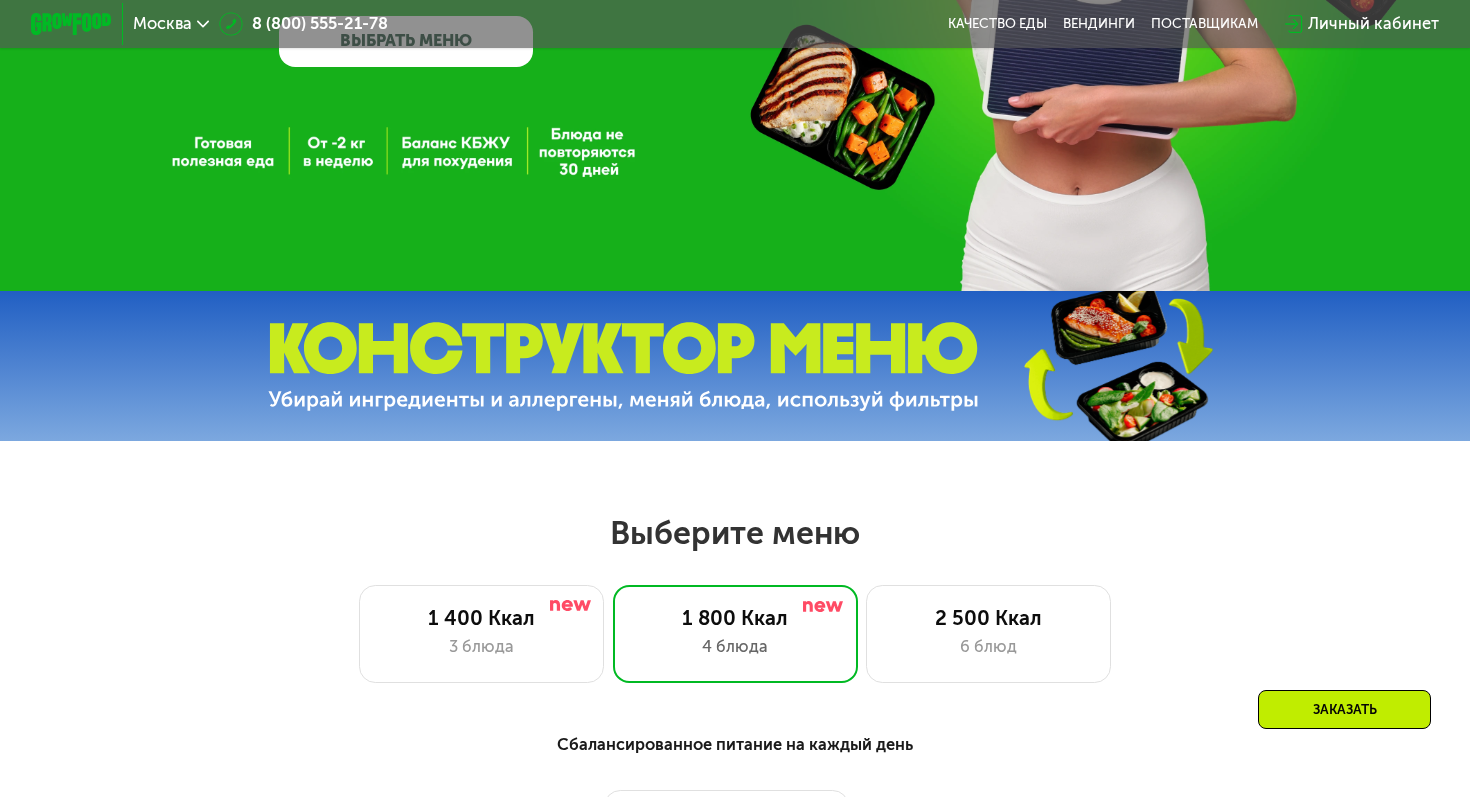 click at bounding box center (623, 366) 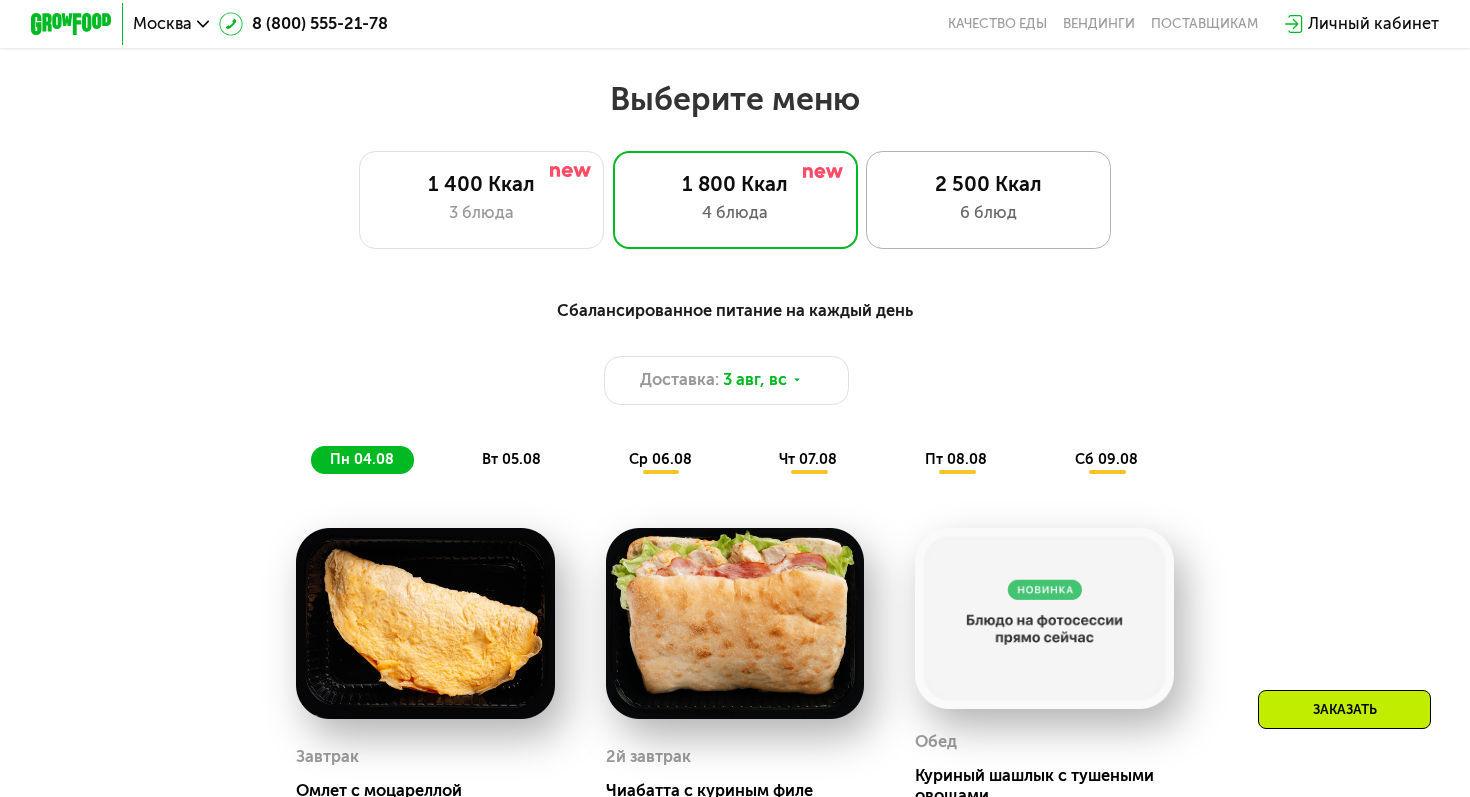 scroll, scrollTop: 838, scrollLeft: 0, axis: vertical 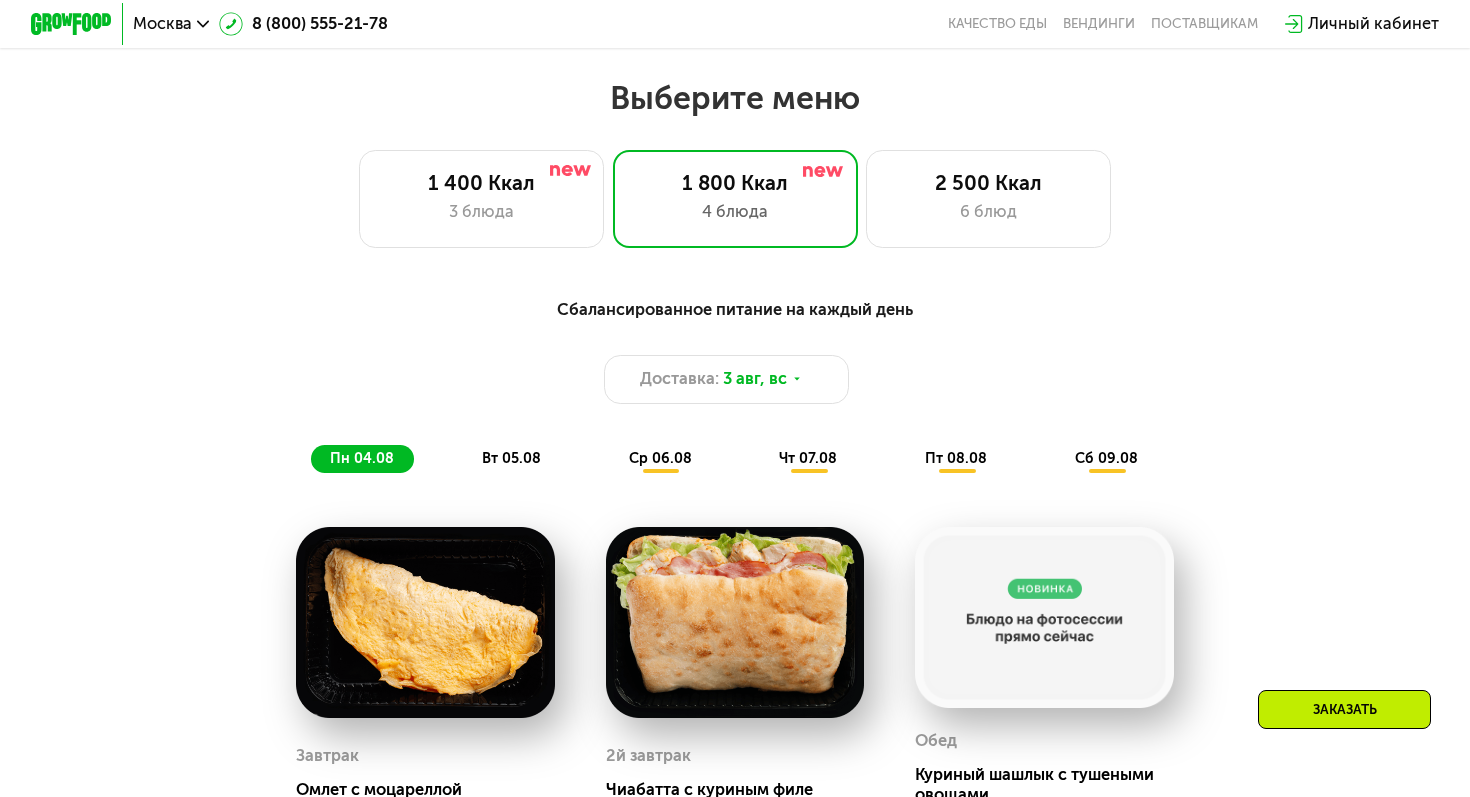 click on "Доставка: 3 авг, вс" at bounding box center [735, 379] 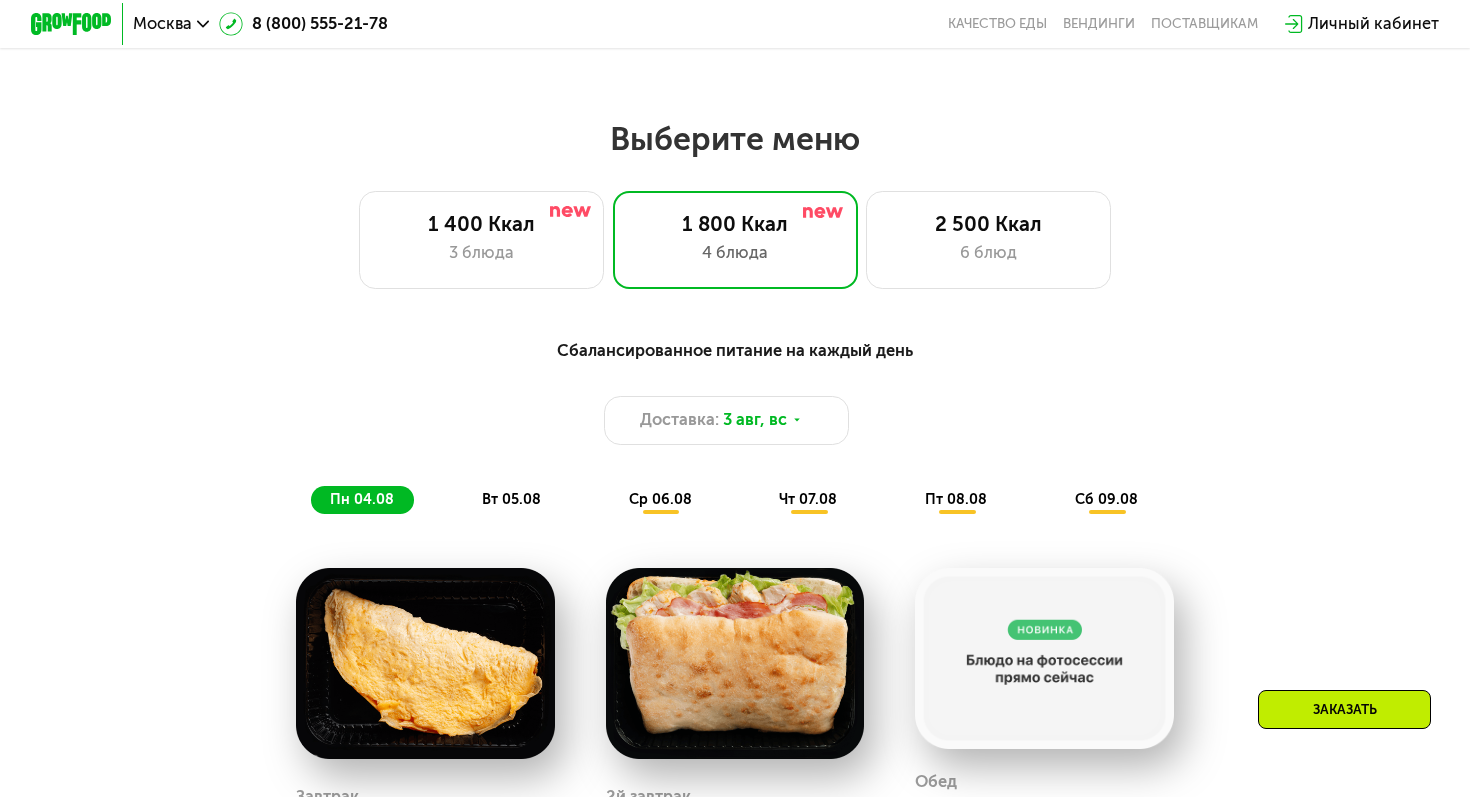 scroll, scrollTop: 790, scrollLeft: 0, axis: vertical 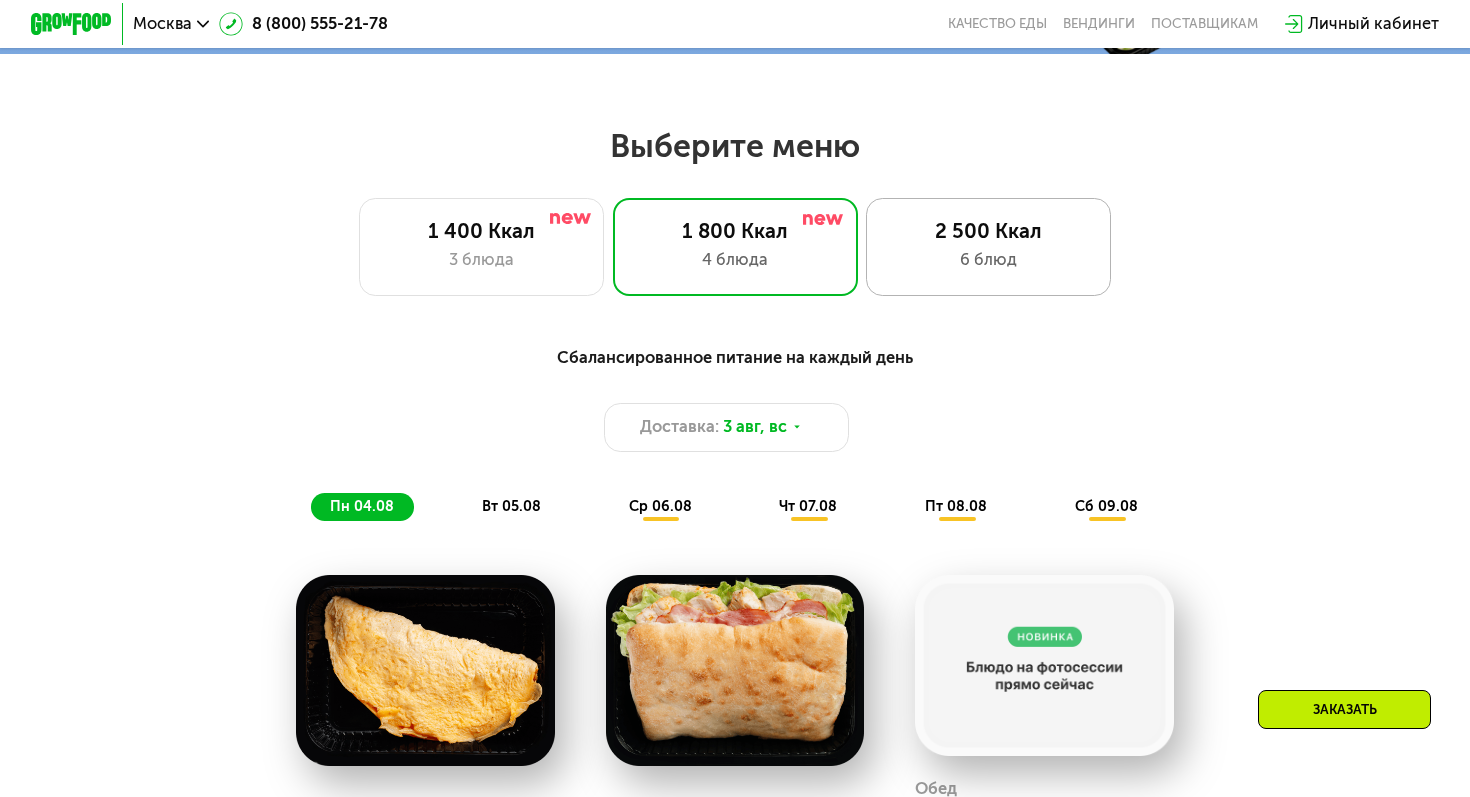 click on "2 500 Ккал" at bounding box center (988, 231) 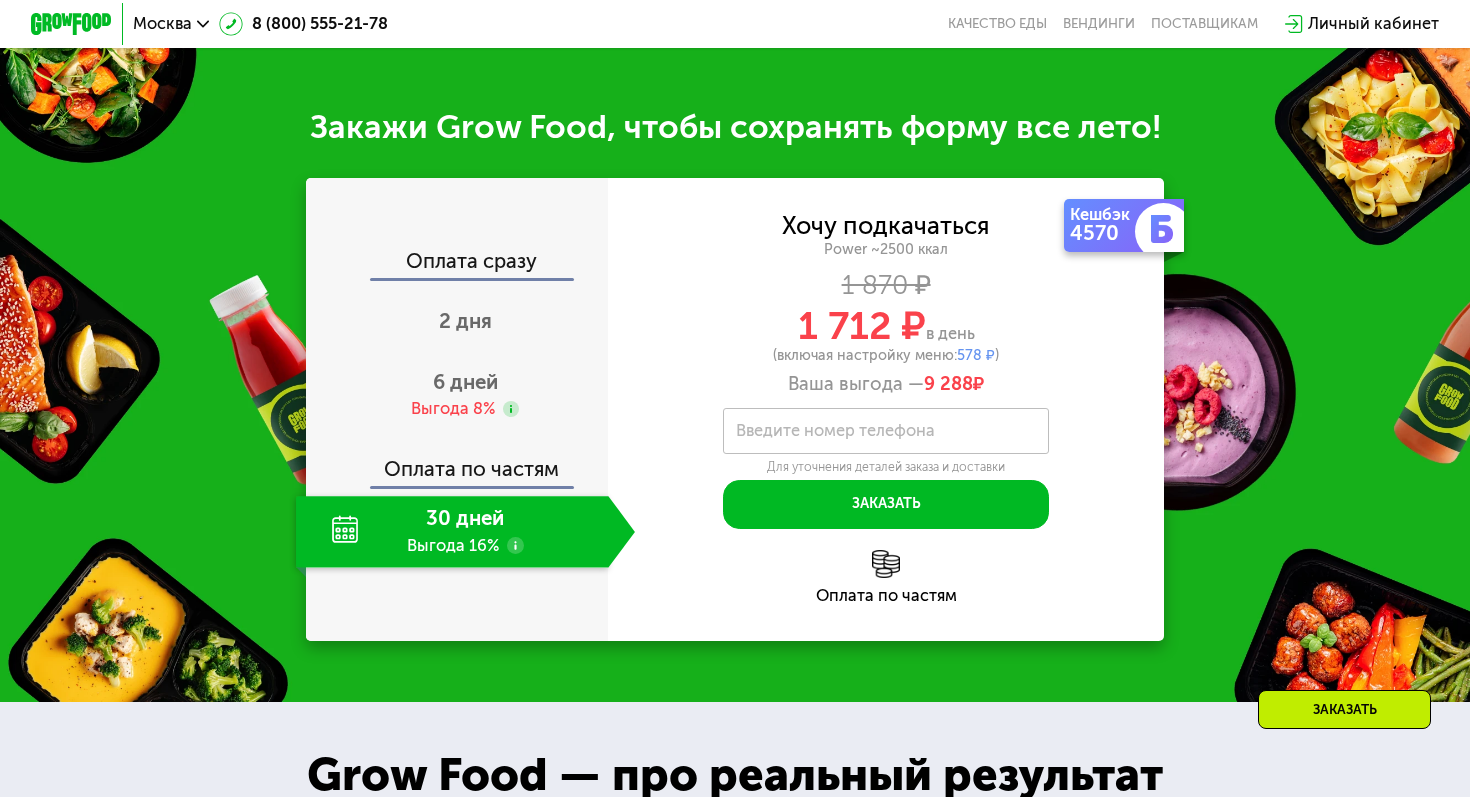 scroll, scrollTop: 2497, scrollLeft: 0, axis: vertical 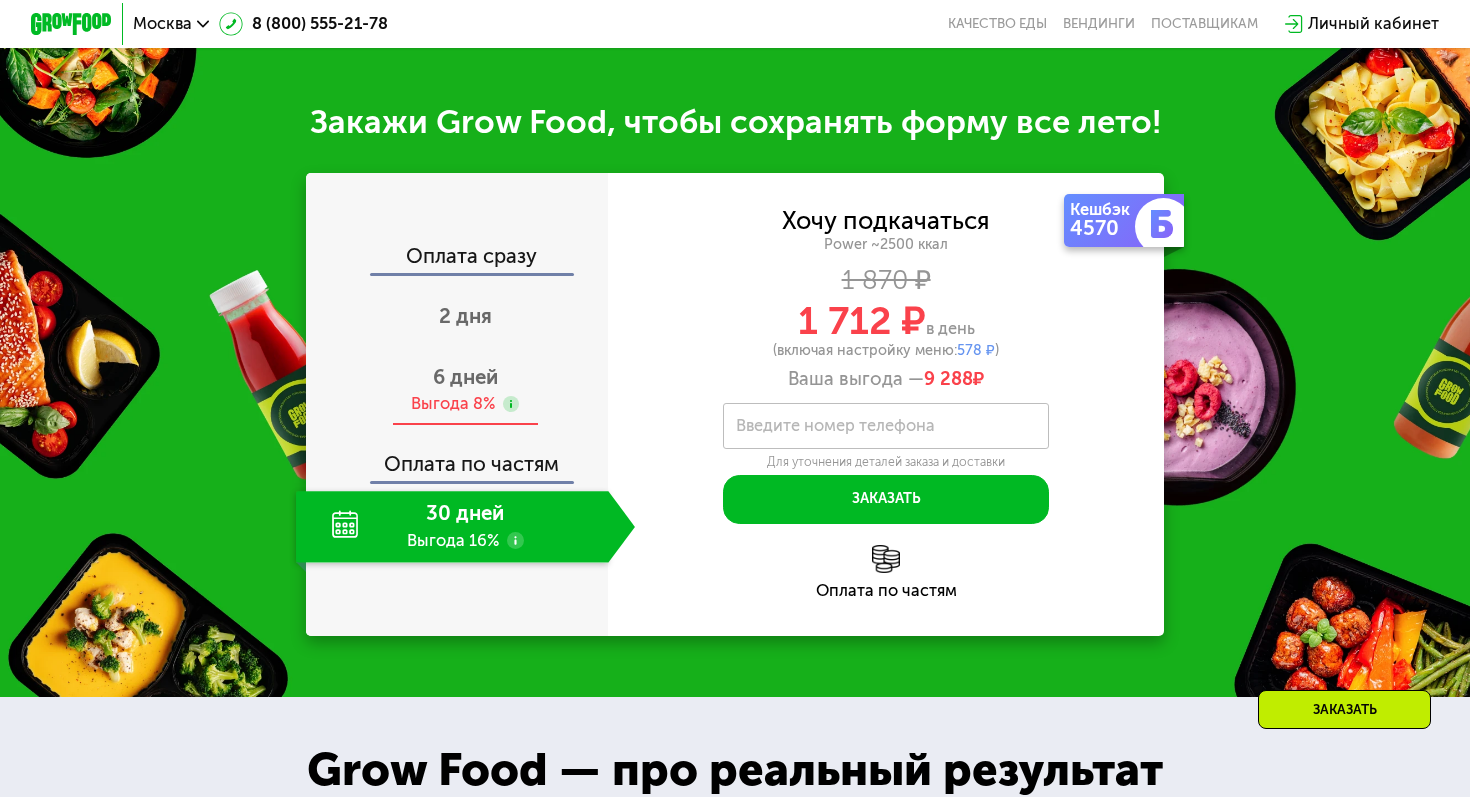 click on "6 дней" at bounding box center [465, 377] 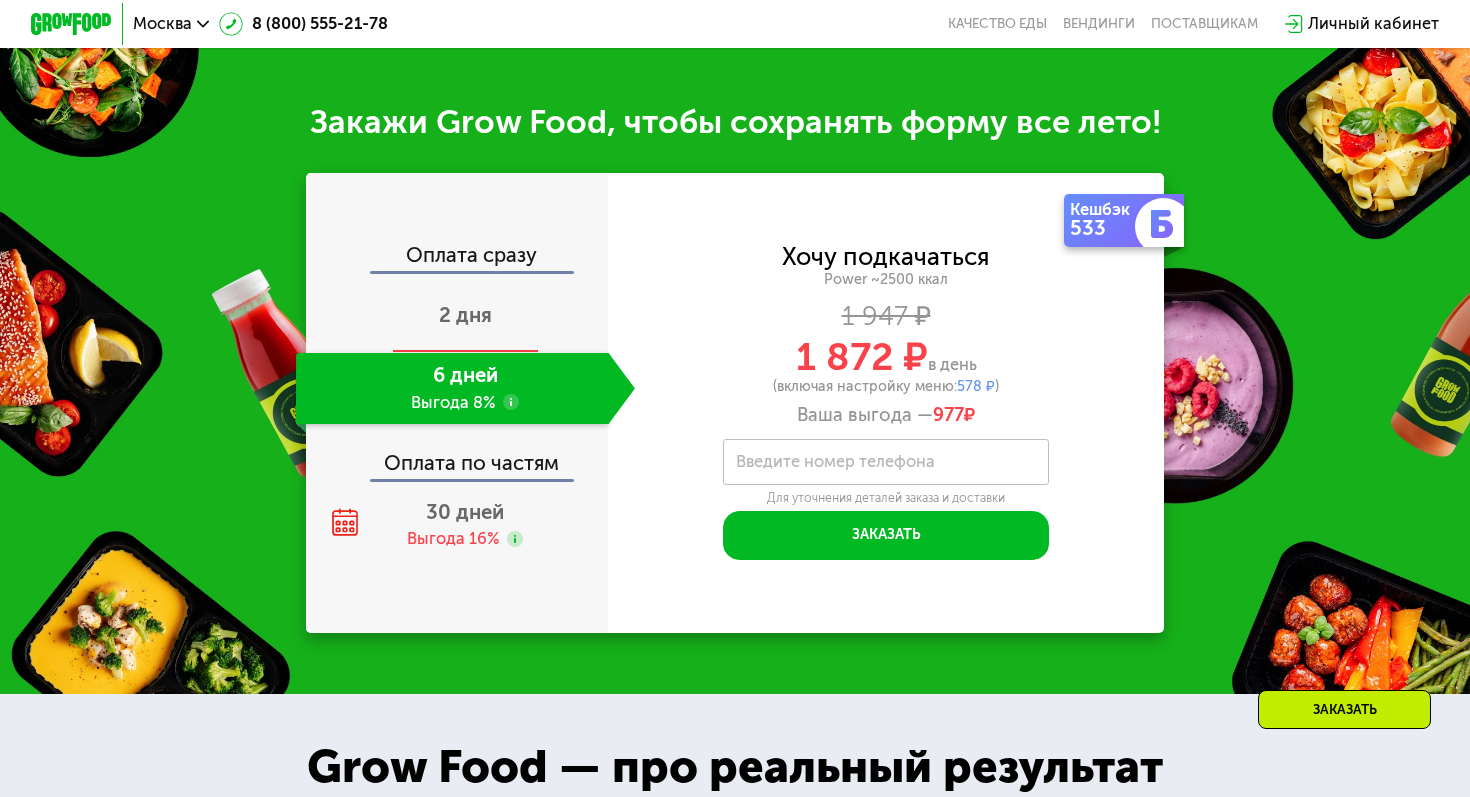 click on "2 дня" at bounding box center [465, 315] 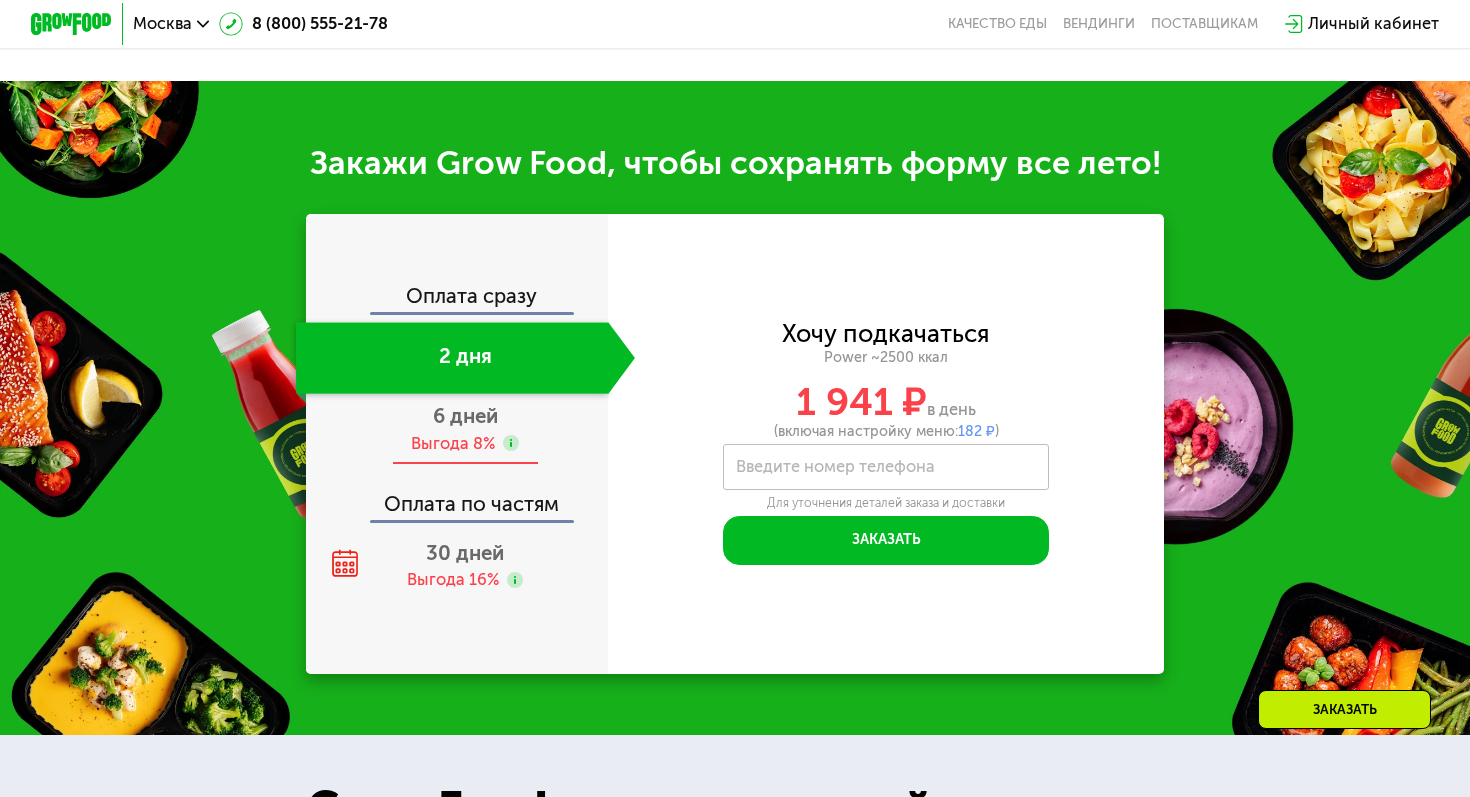 scroll, scrollTop: 2497, scrollLeft: 0, axis: vertical 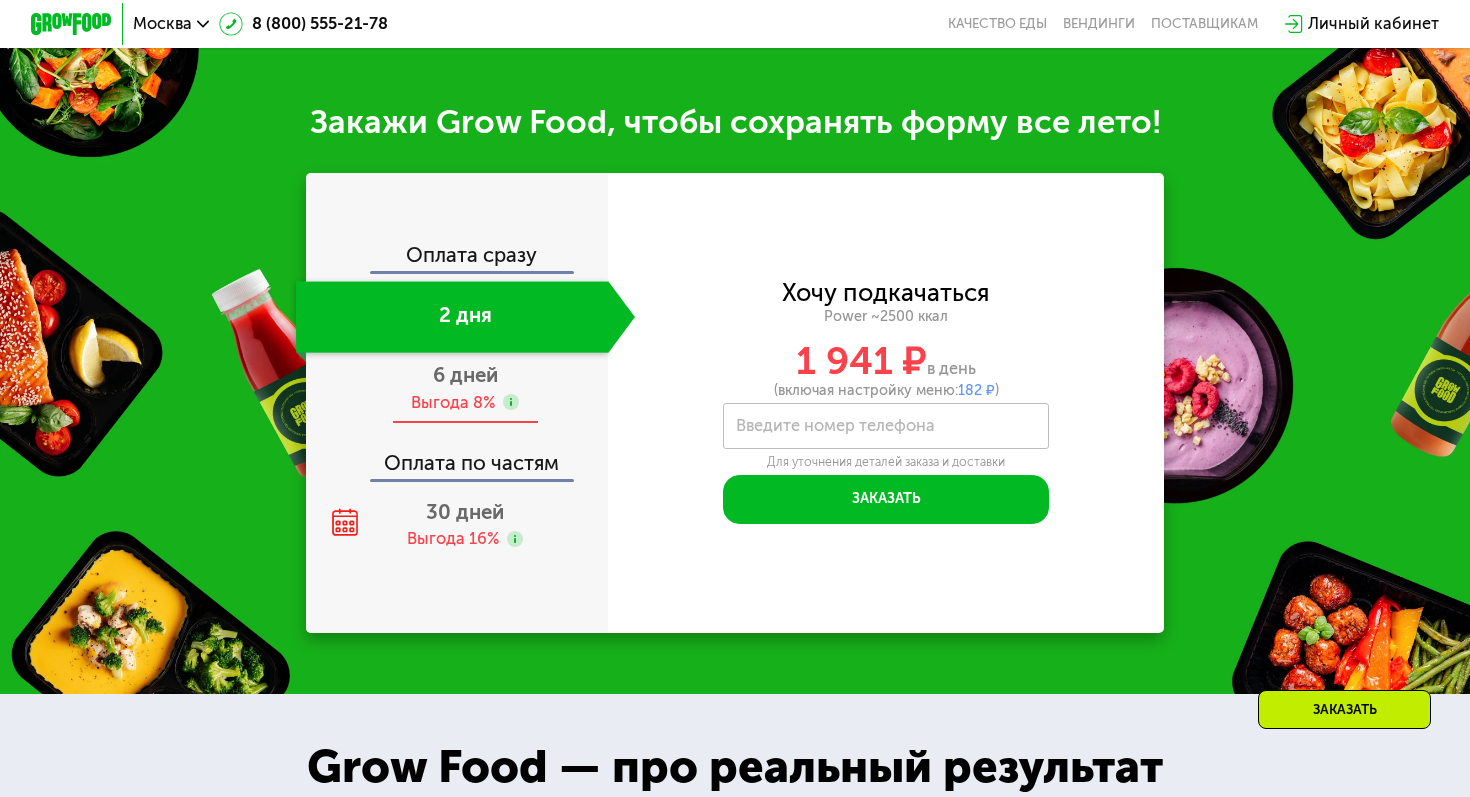 click on "6 дней" at bounding box center [465, 375] 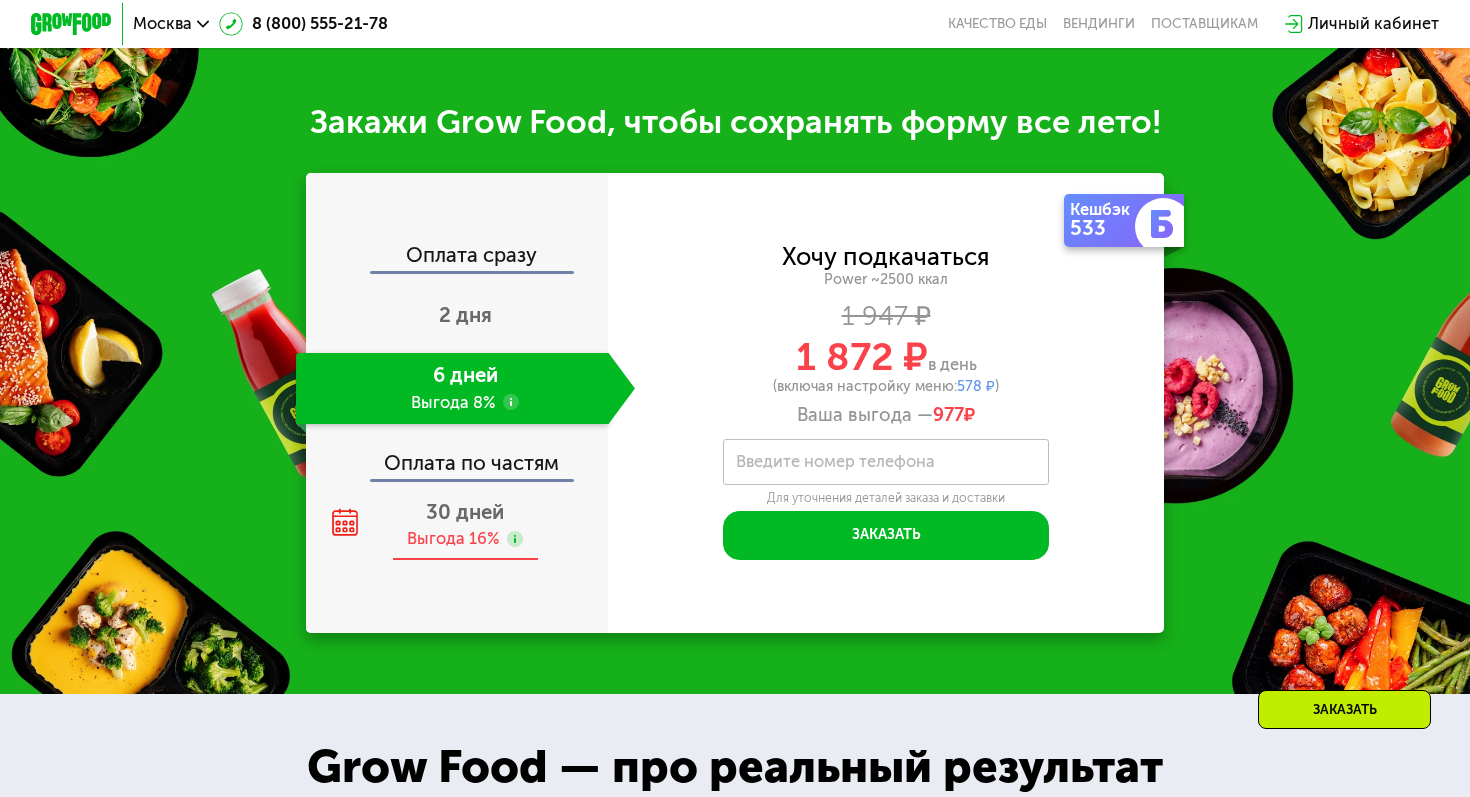 click on "30 дней" at bounding box center (465, 512) 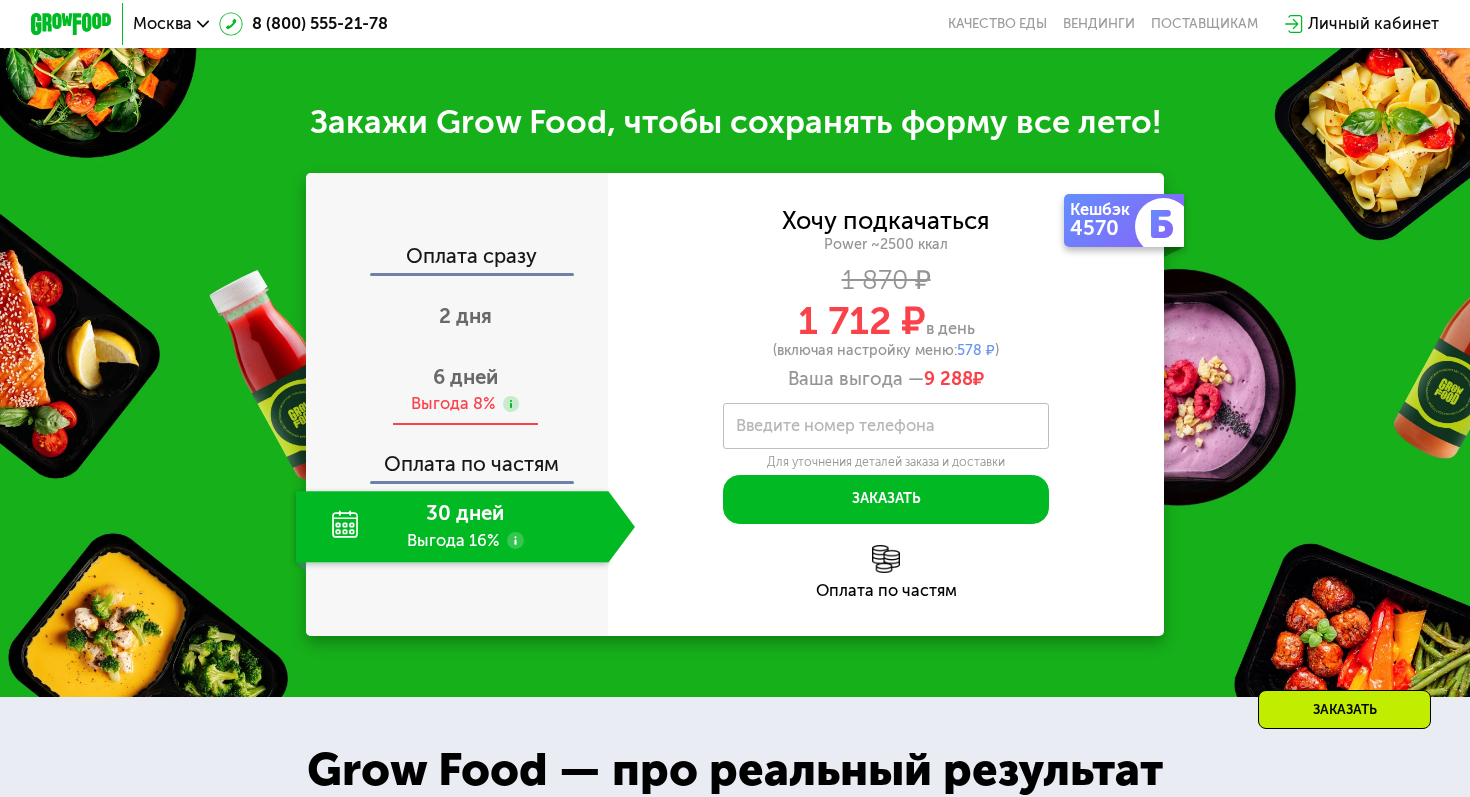 click on "Выгода 8%" at bounding box center [453, 404] 